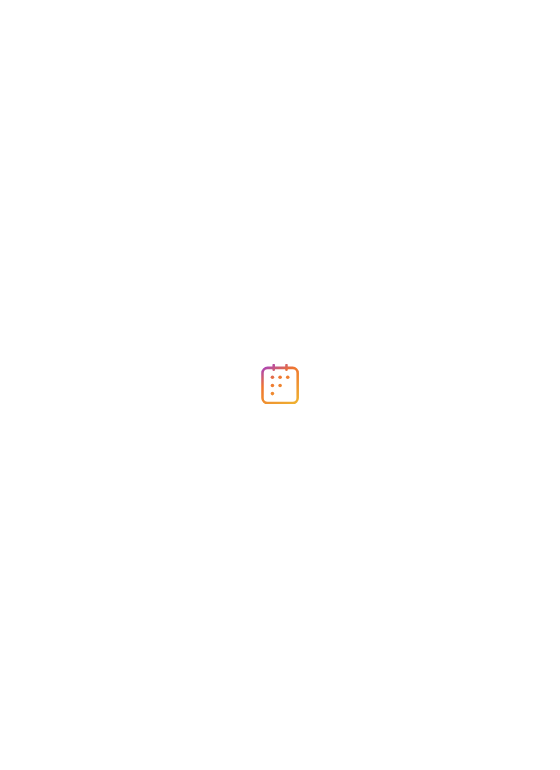 scroll, scrollTop: 0, scrollLeft: 0, axis: both 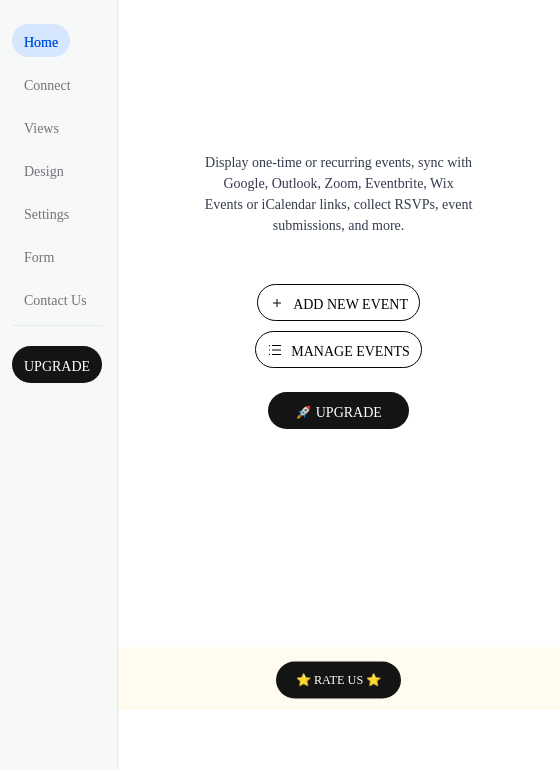 click on "Manage Events" at bounding box center (350, 351) 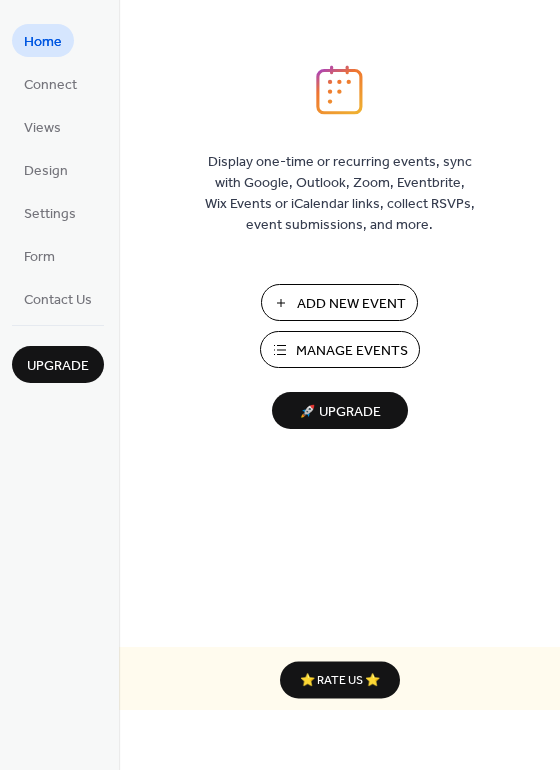 click on "Manage Events" at bounding box center (352, 351) 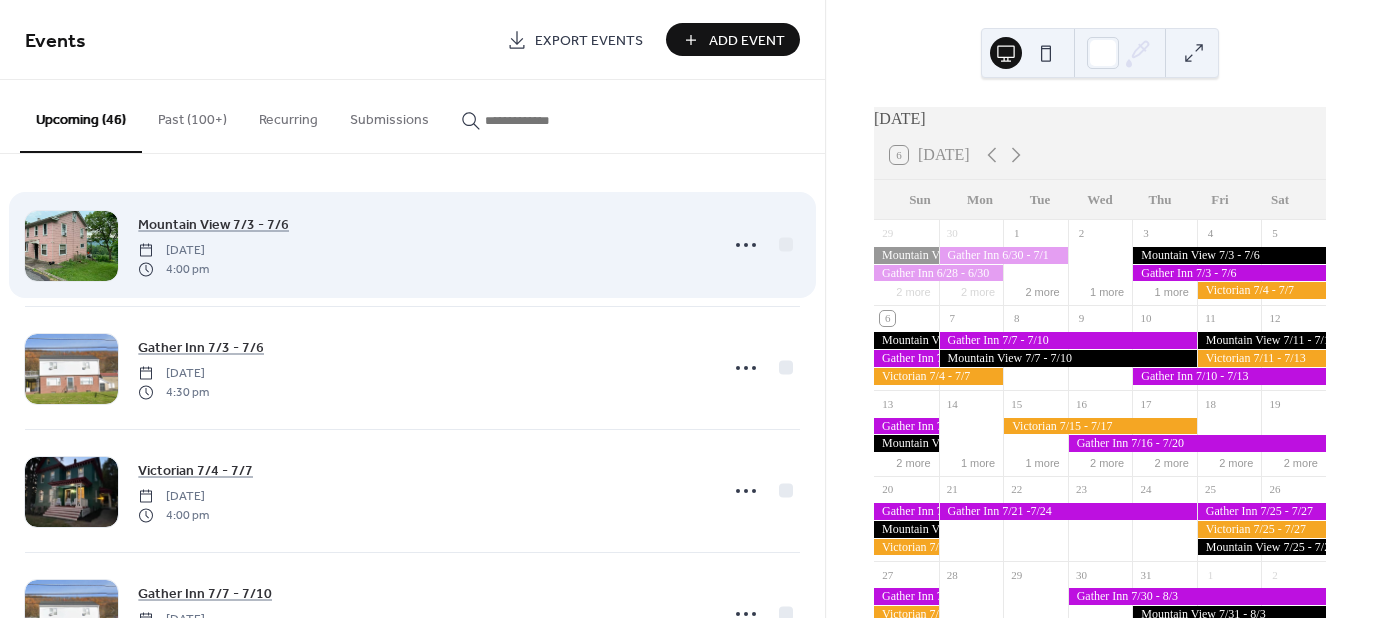 scroll, scrollTop: 0, scrollLeft: 0, axis: both 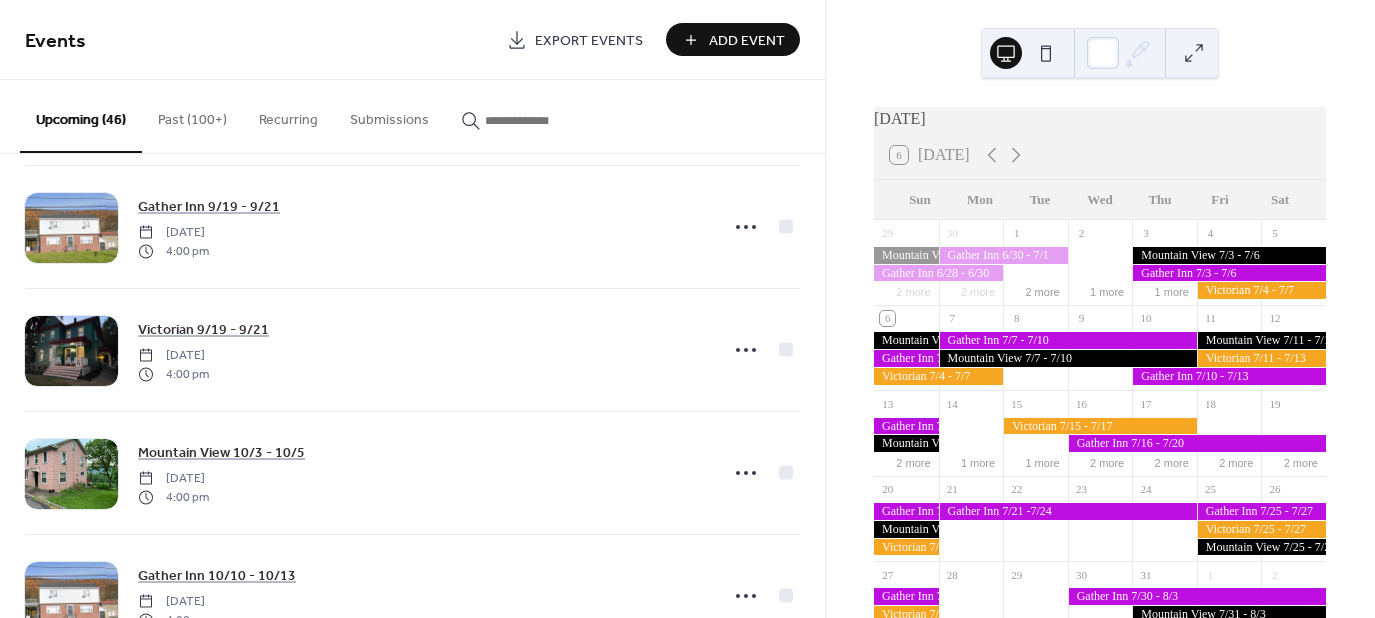 click on "Add Event" at bounding box center [733, 39] 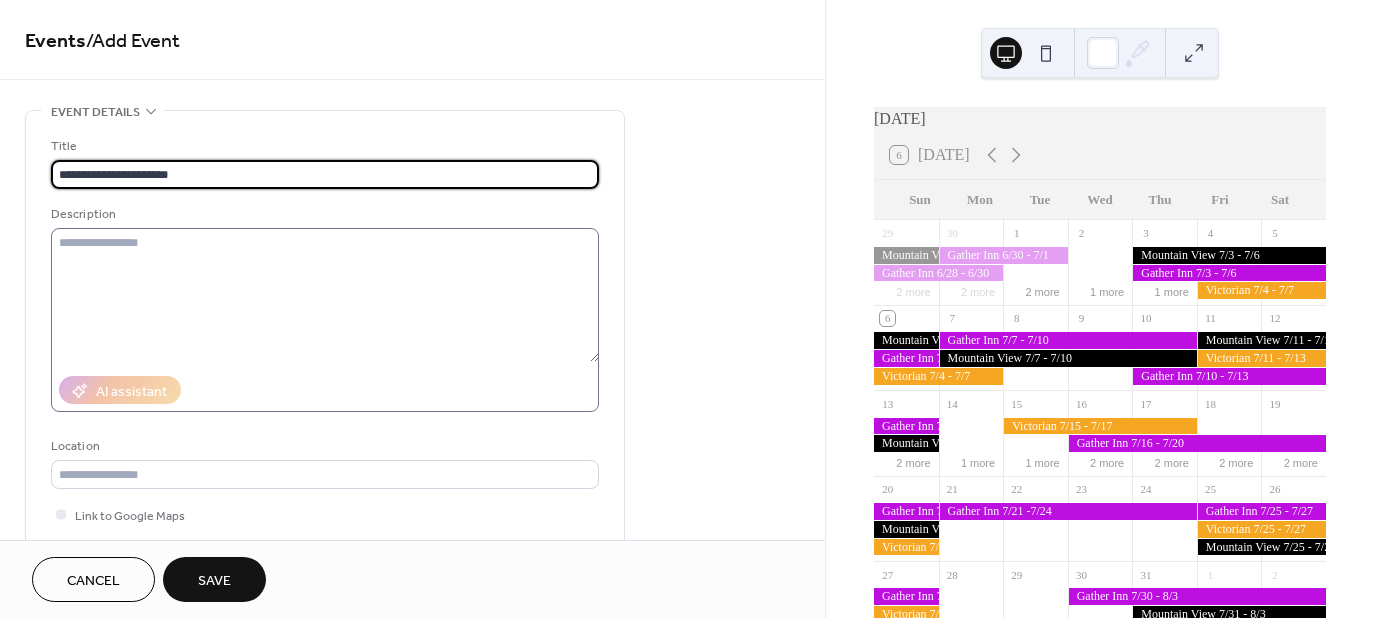type on "**********" 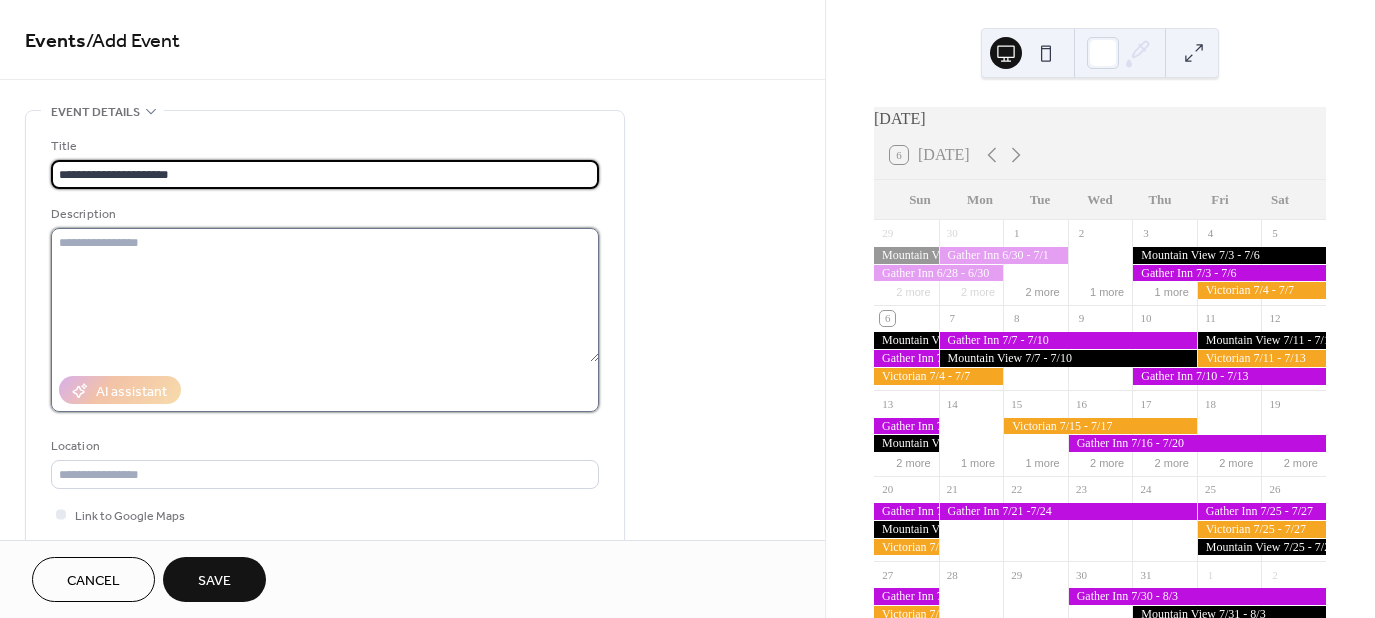 click at bounding box center [325, 295] 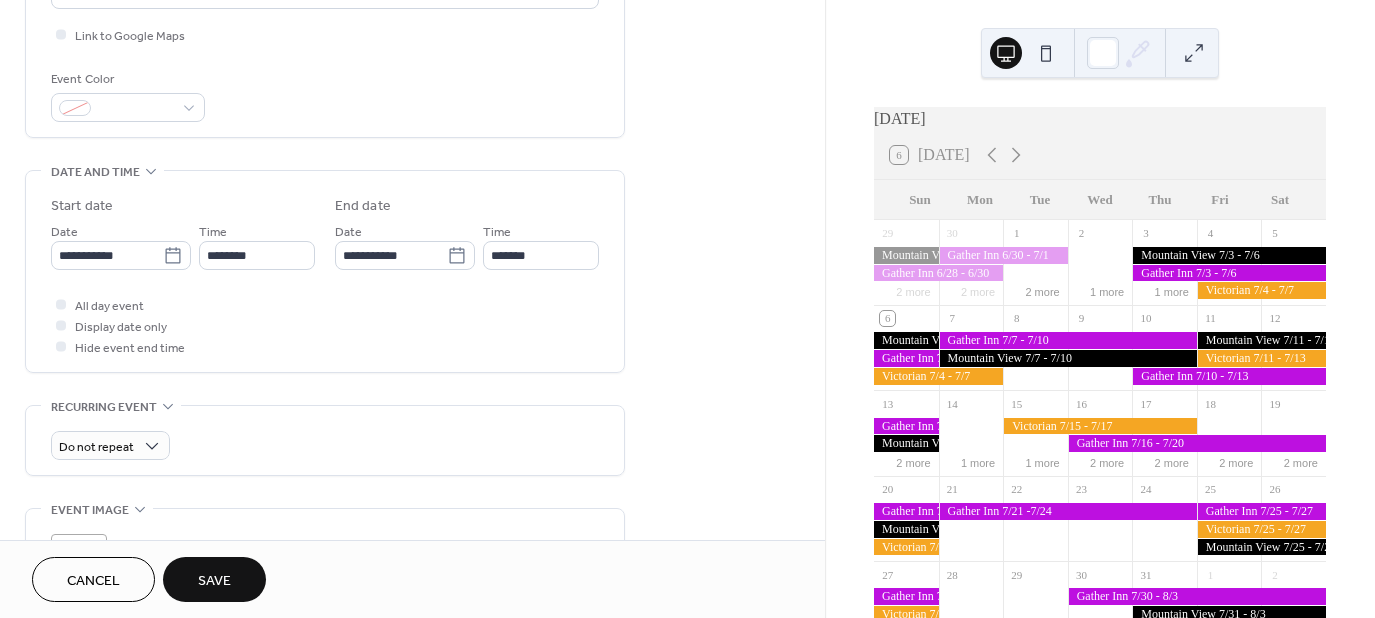 scroll, scrollTop: 500, scrollLeft: 0, axis: vertical 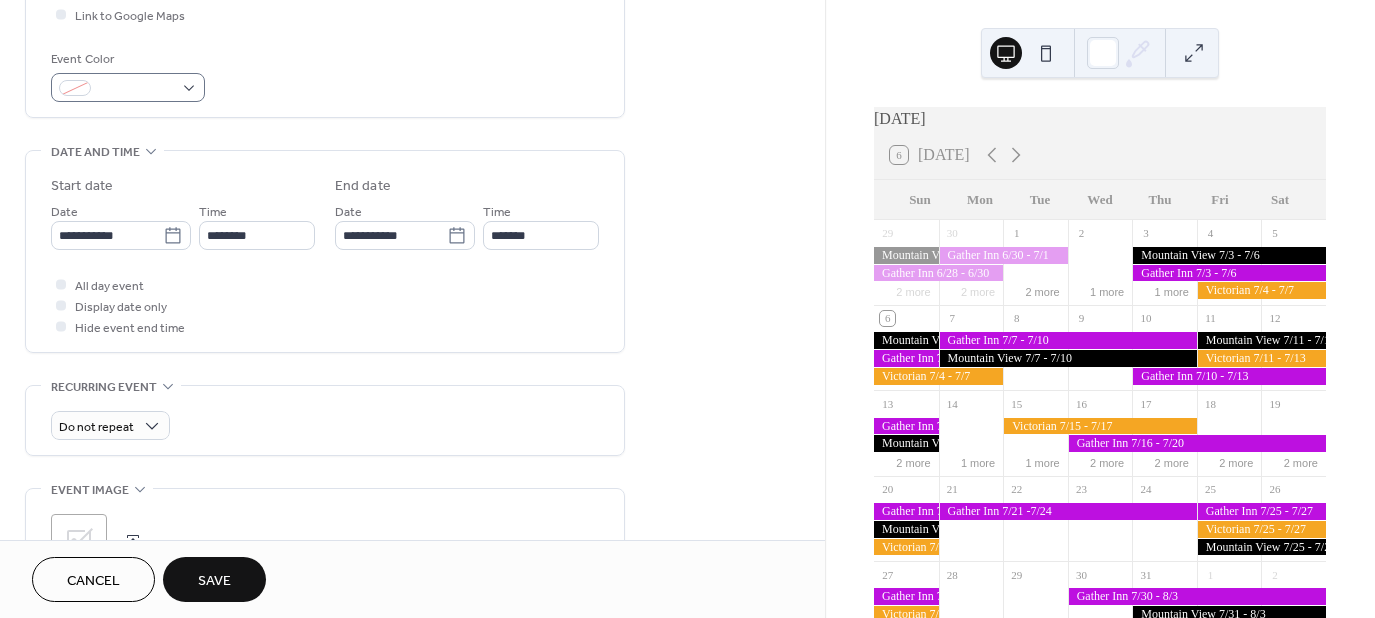 type on "*******" 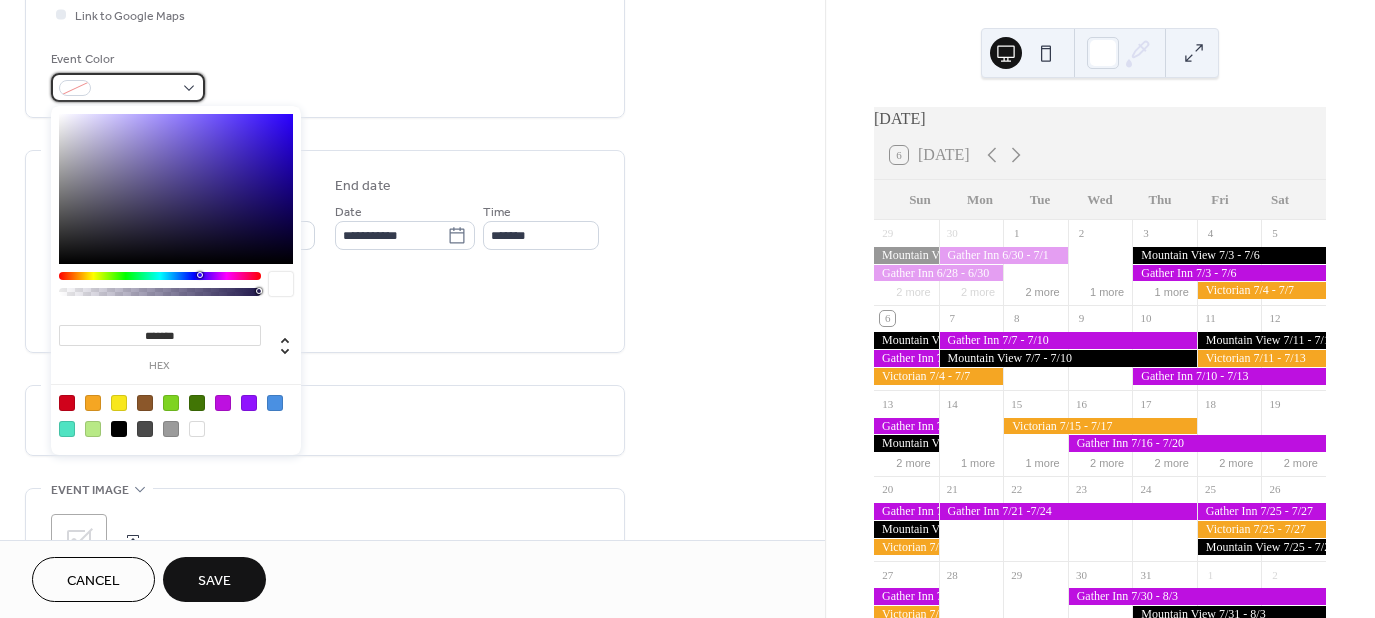 click at bounding box center (128, 87) 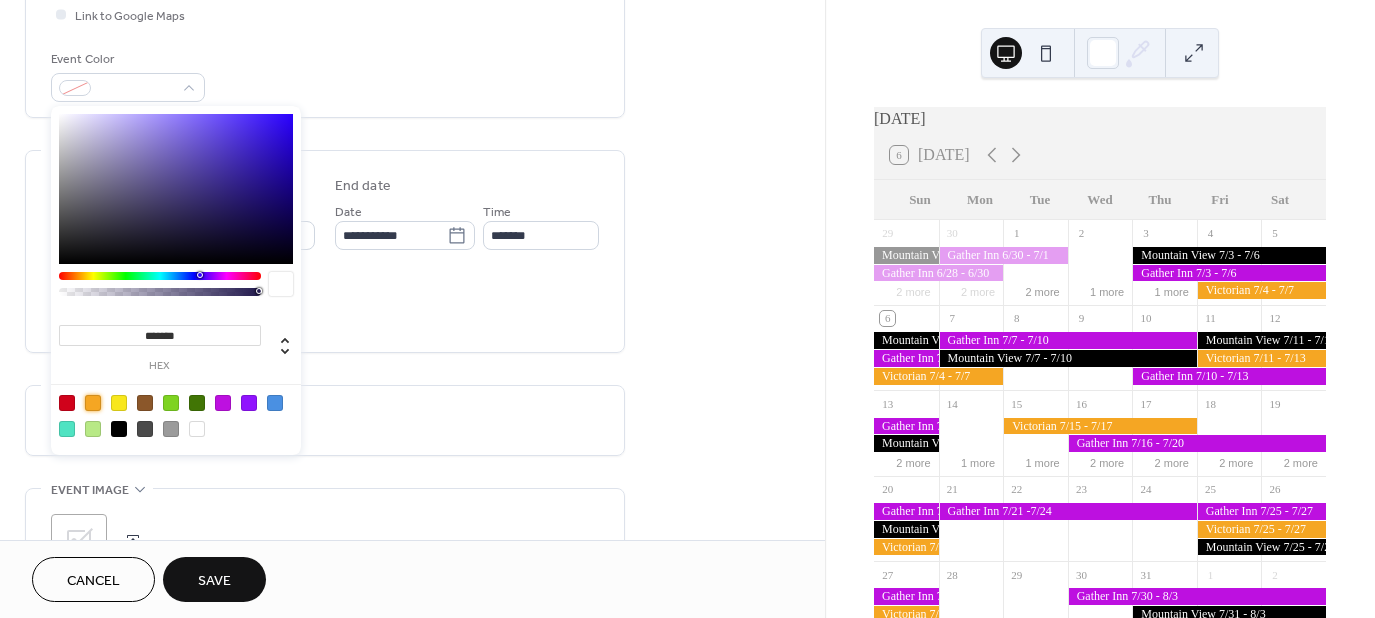 click at bounding box center [93, 403] 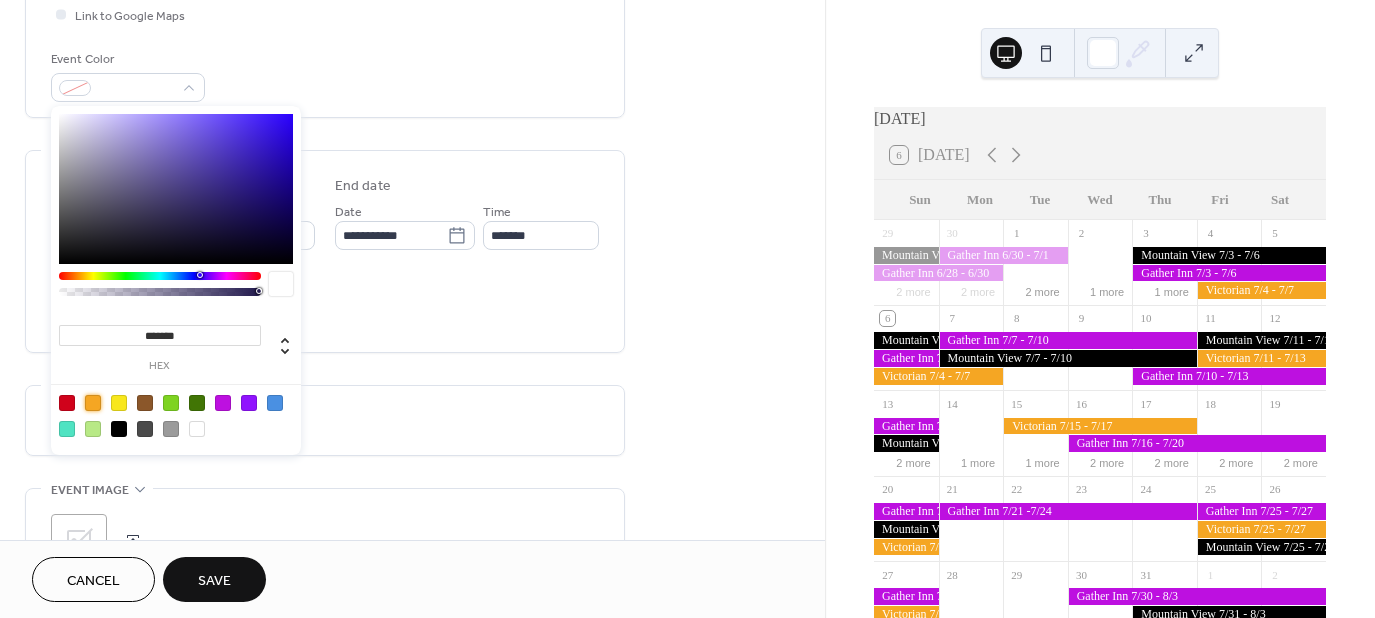 type on "*******" 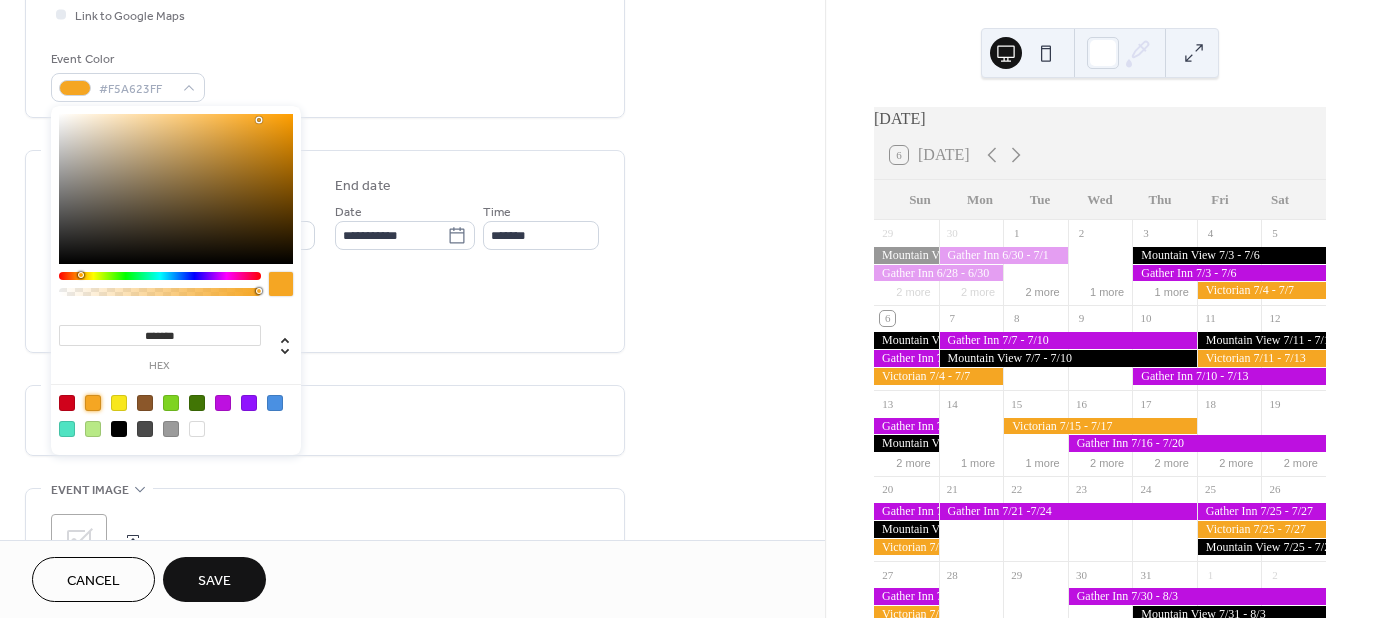 click on "**********" at bounding box center [325, 209] 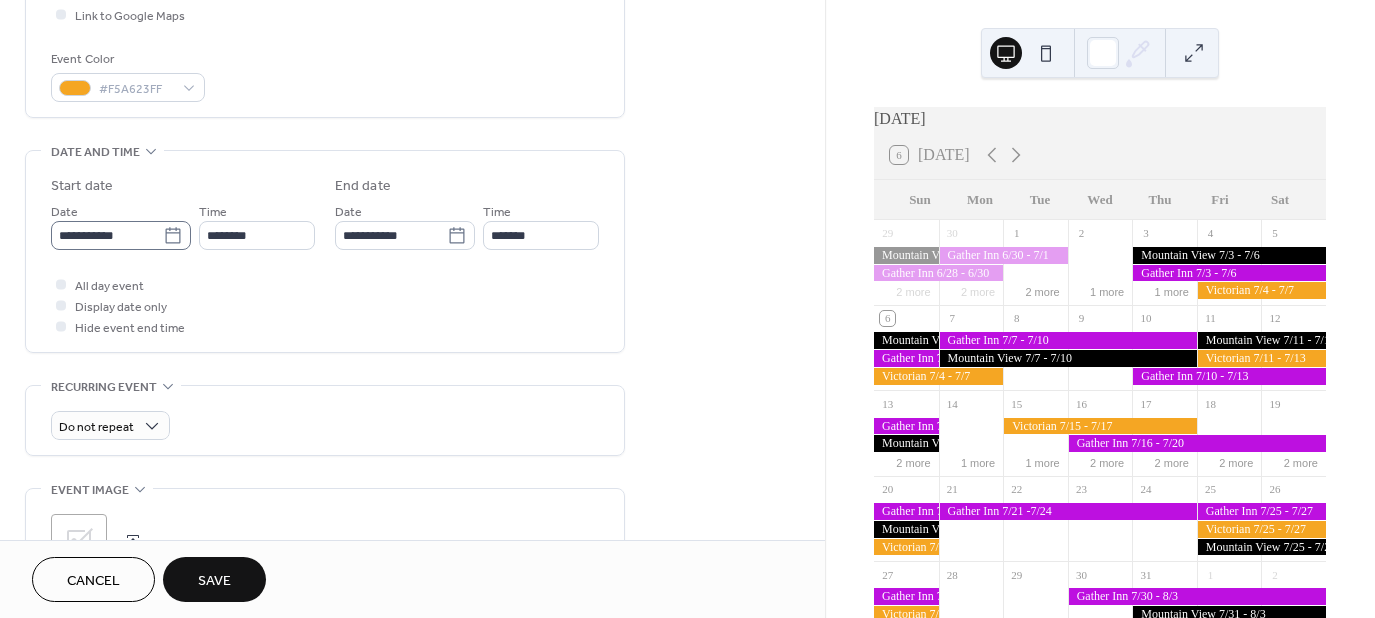 click 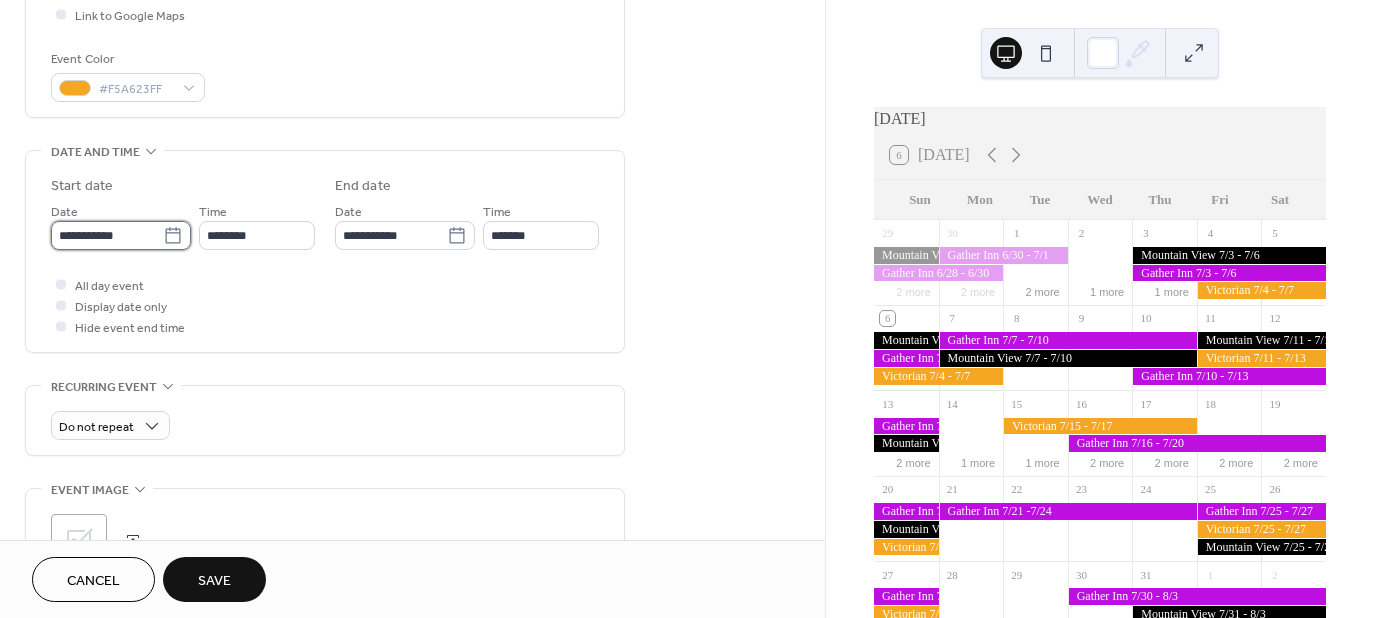 click on "**********" at bounding box center [107, 235] 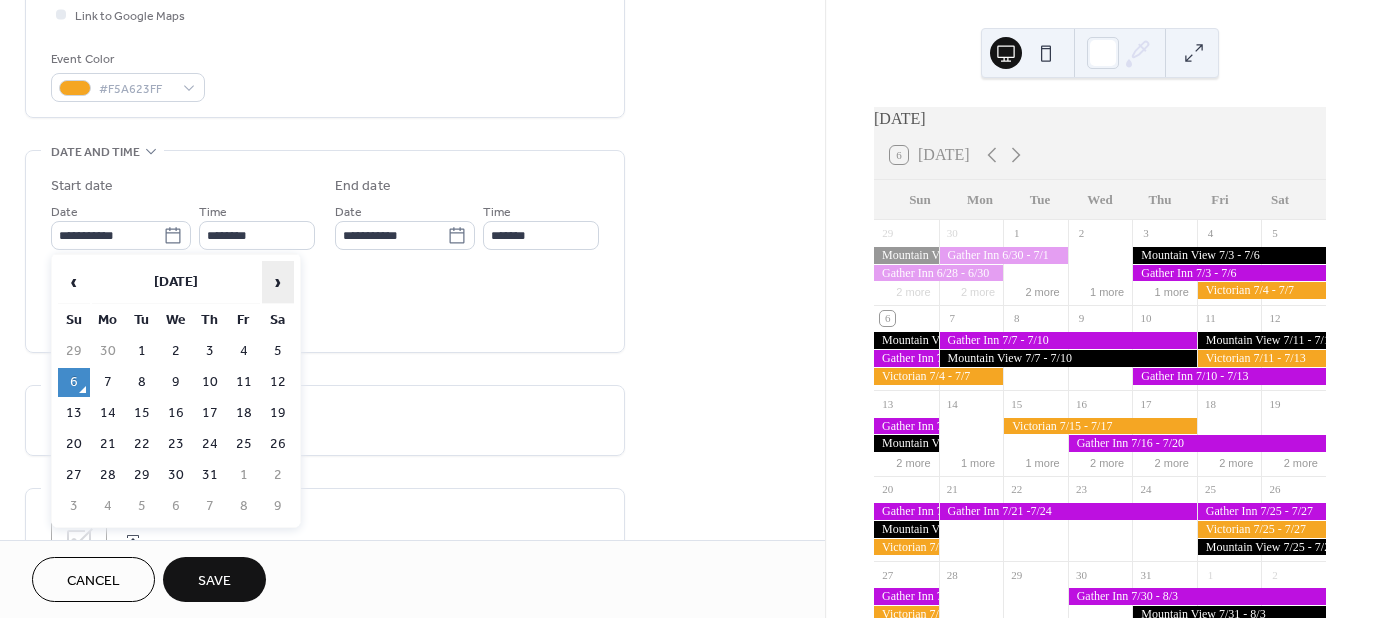 click on "›" at bounding box center (278, 282) 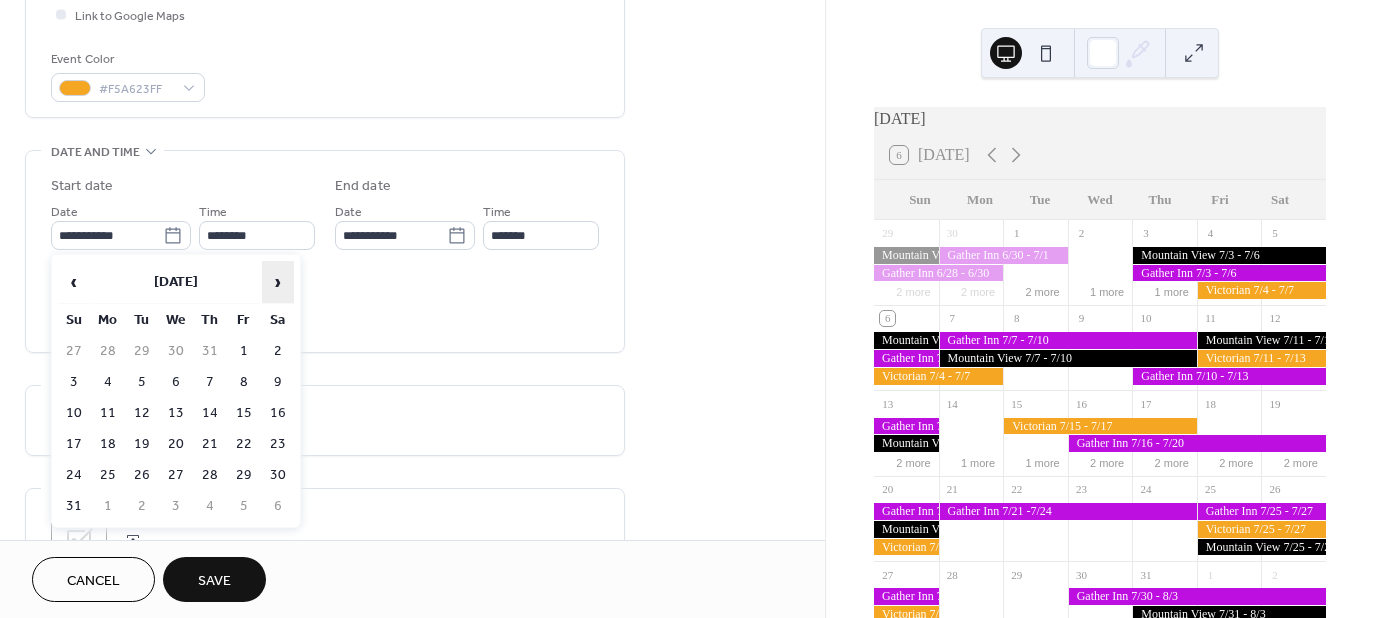 click on "›" at bounding box center (278, 282) 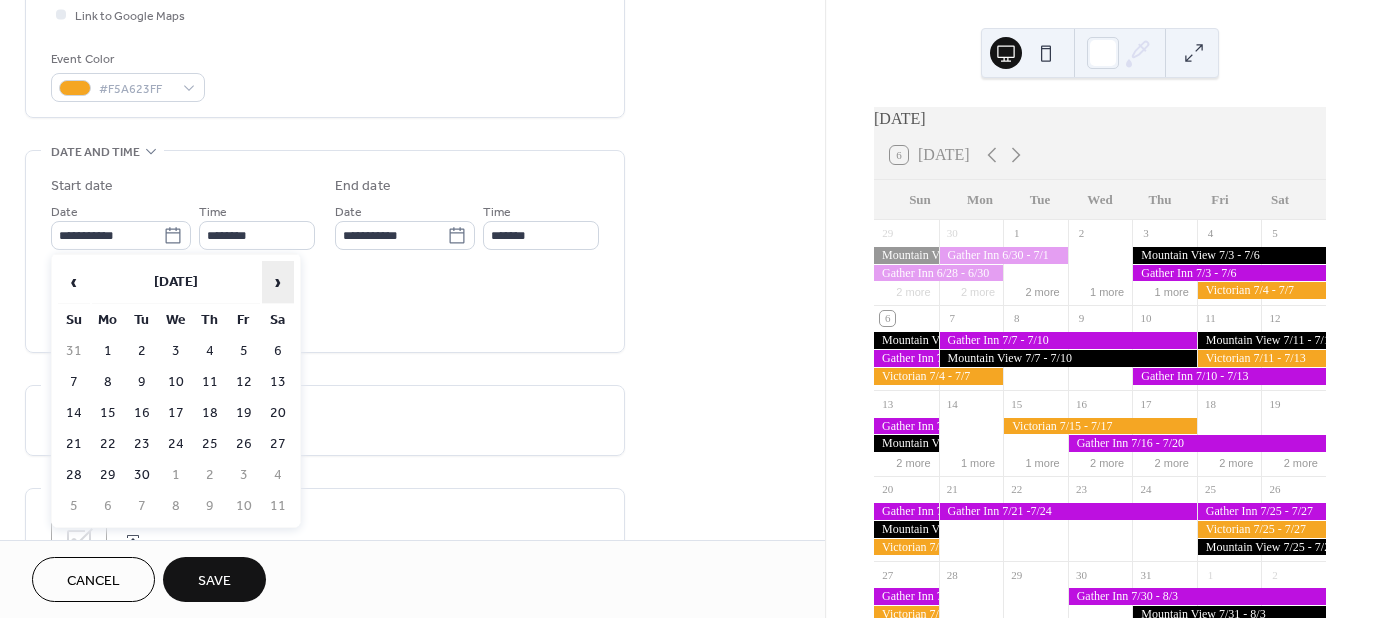 click on "›" at bounding box center (278, 282) 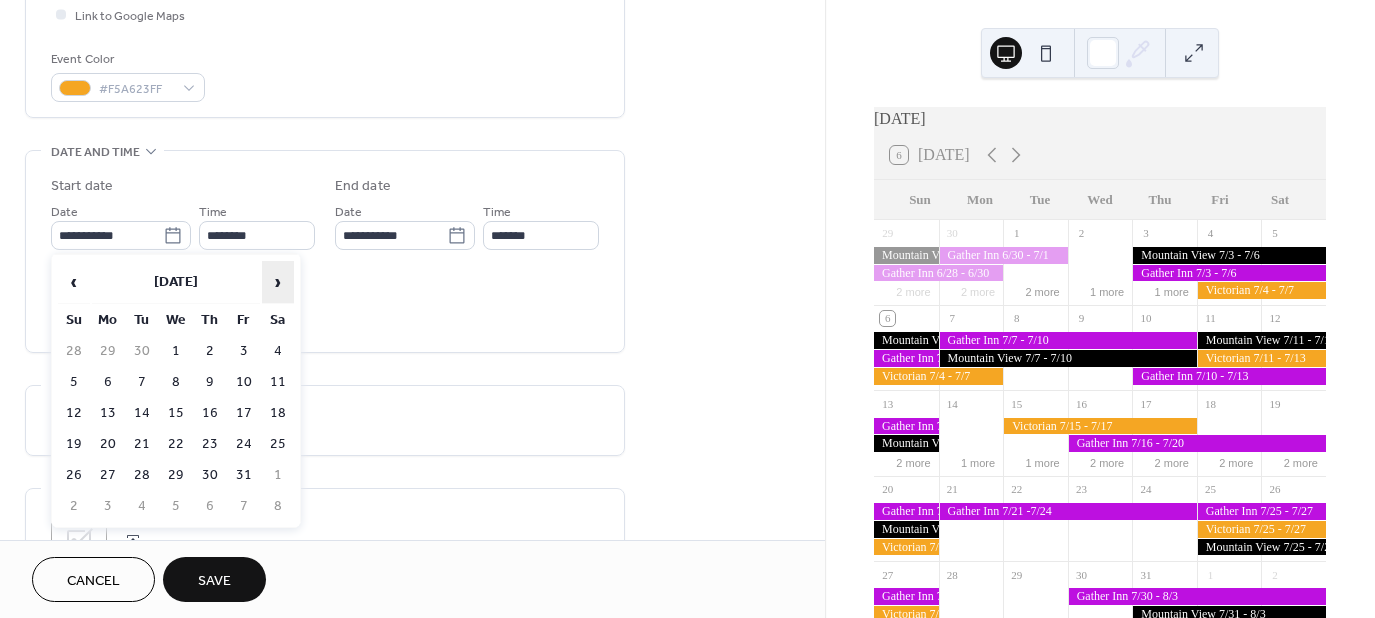 click on "›" at bounding box center (278, 282) 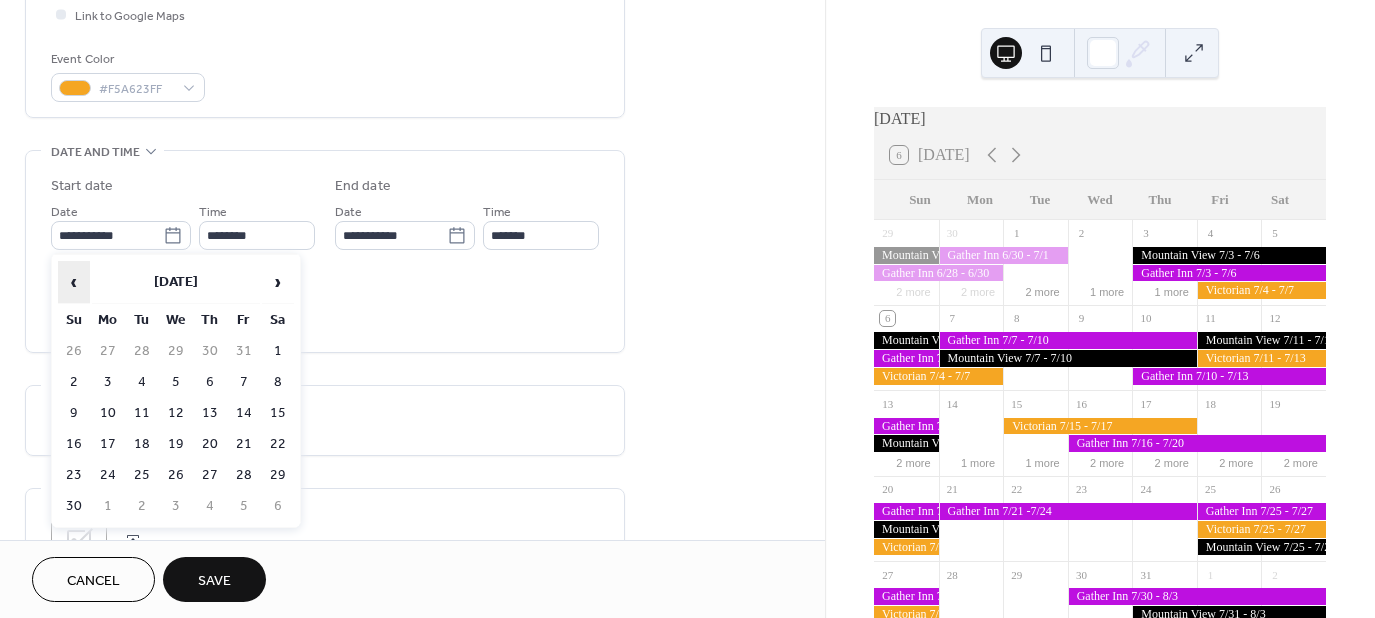 click on "‹" at bounding box center [74, 282] 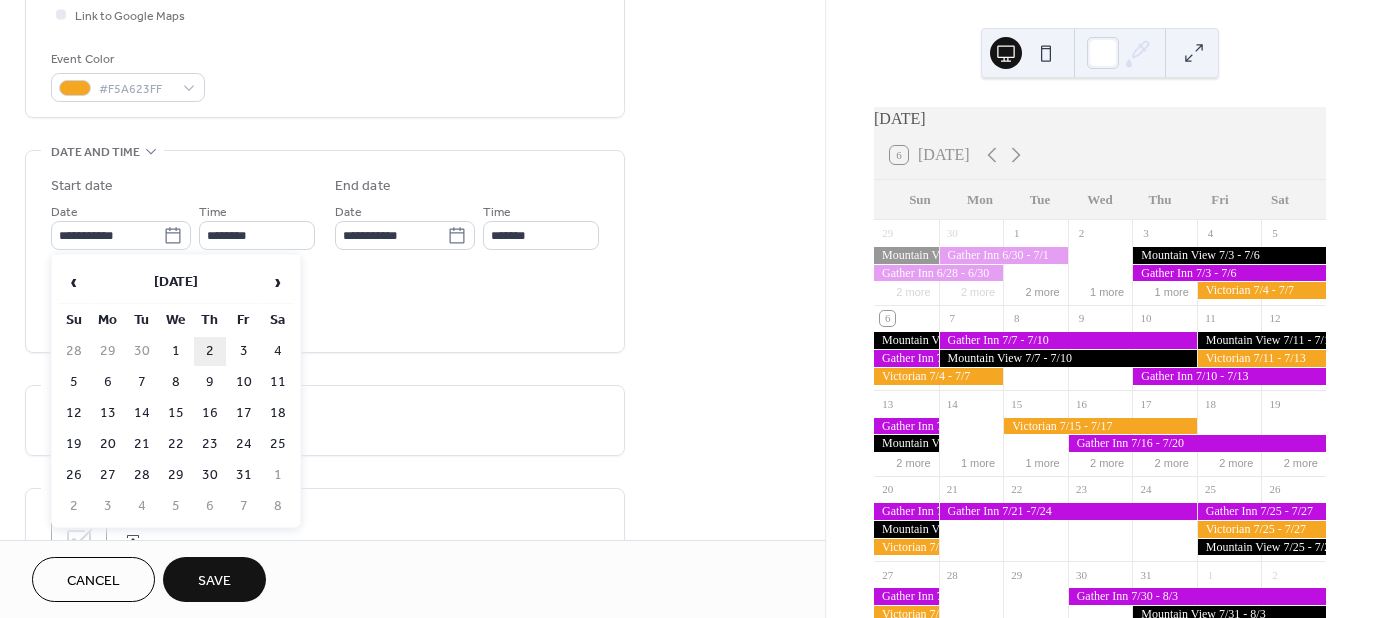 click on "2" at bounding box center (210, 351) 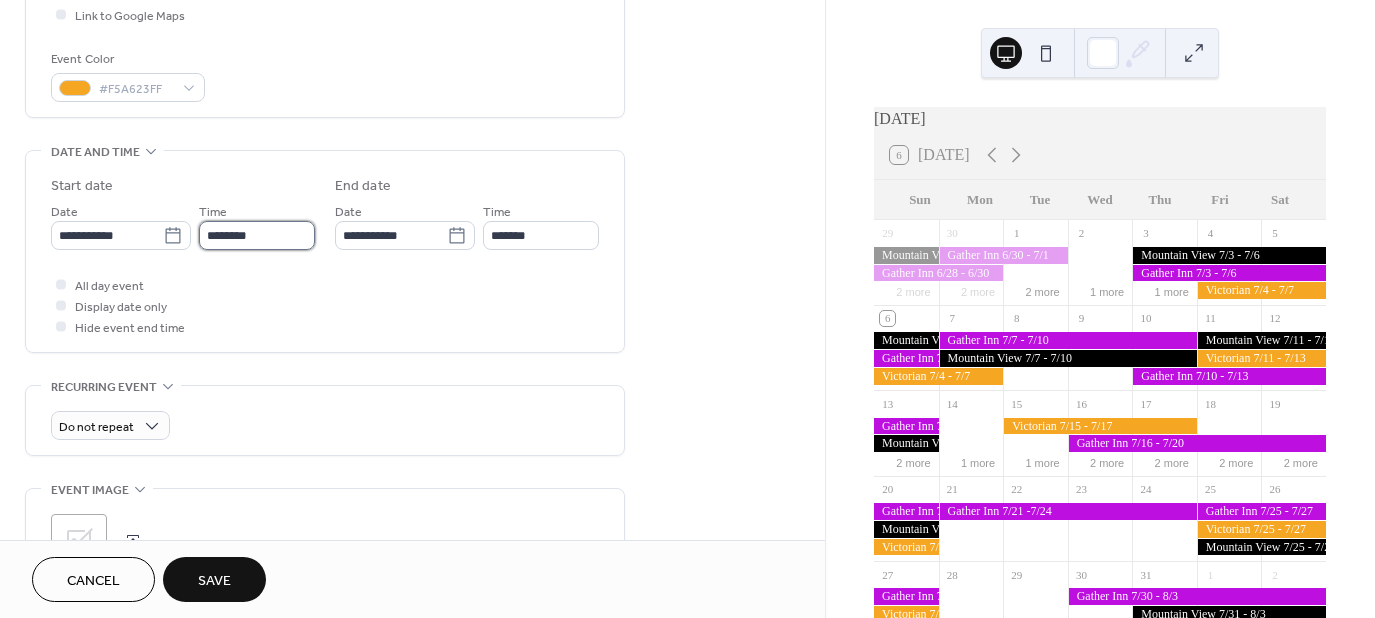 click on "********" at bounding box center [257, 235] 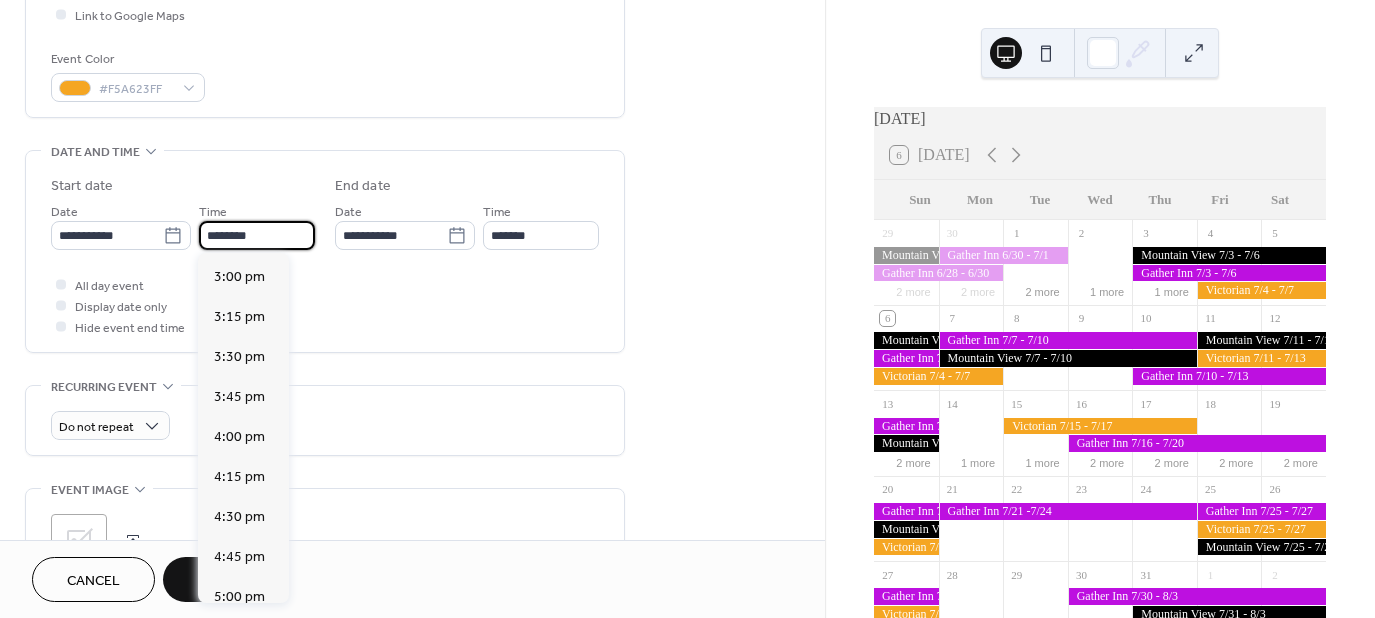scroll, scrollTop: 2429, scrollLeft: 0, axis: vertical 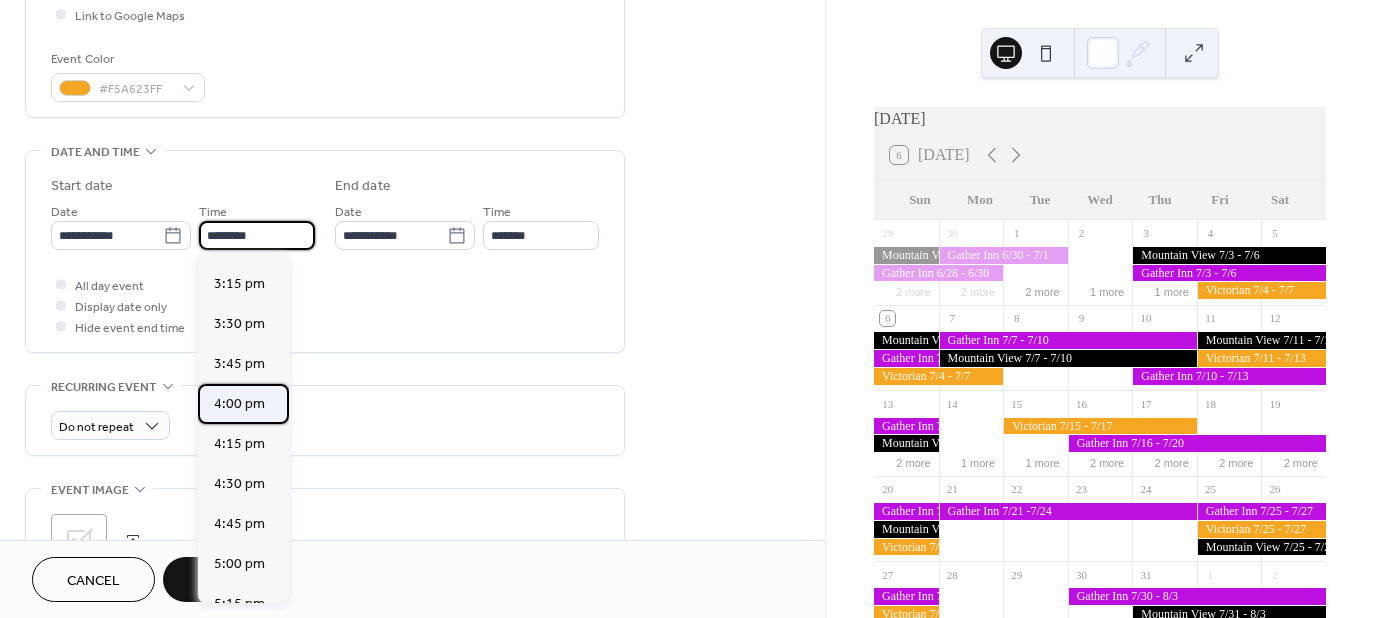 click on "4:00 pm" at bounding box center (239, 404) 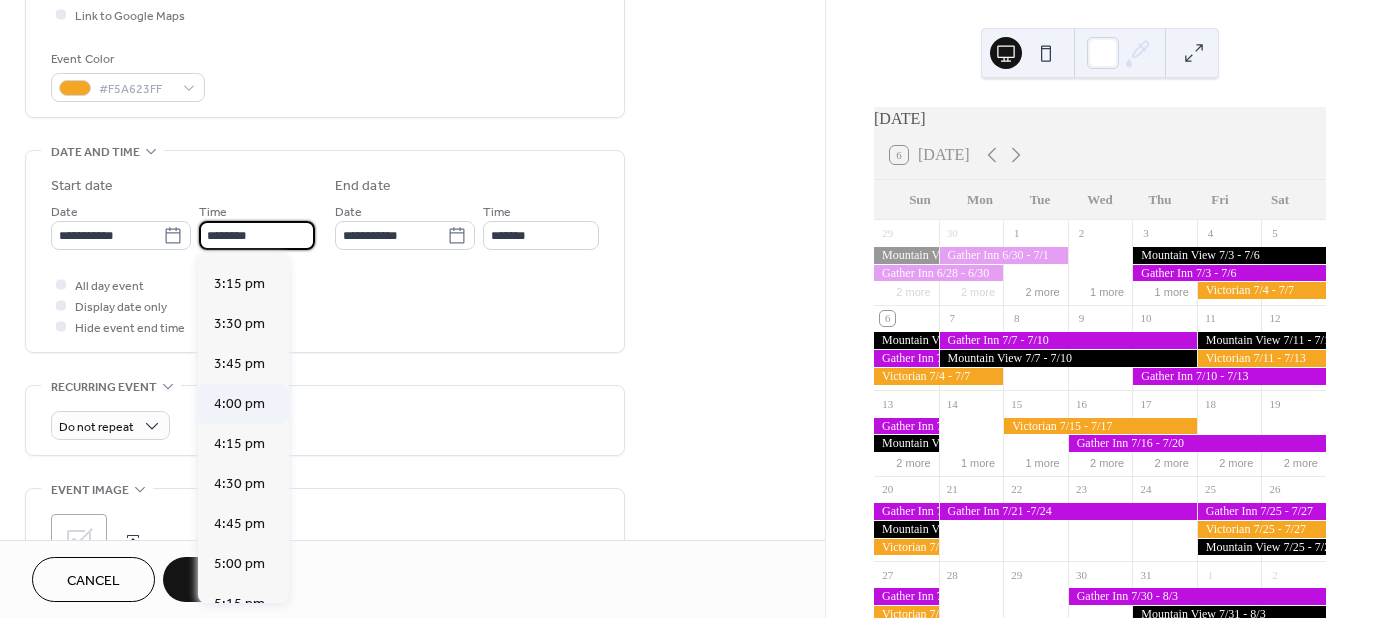 type on "*******" 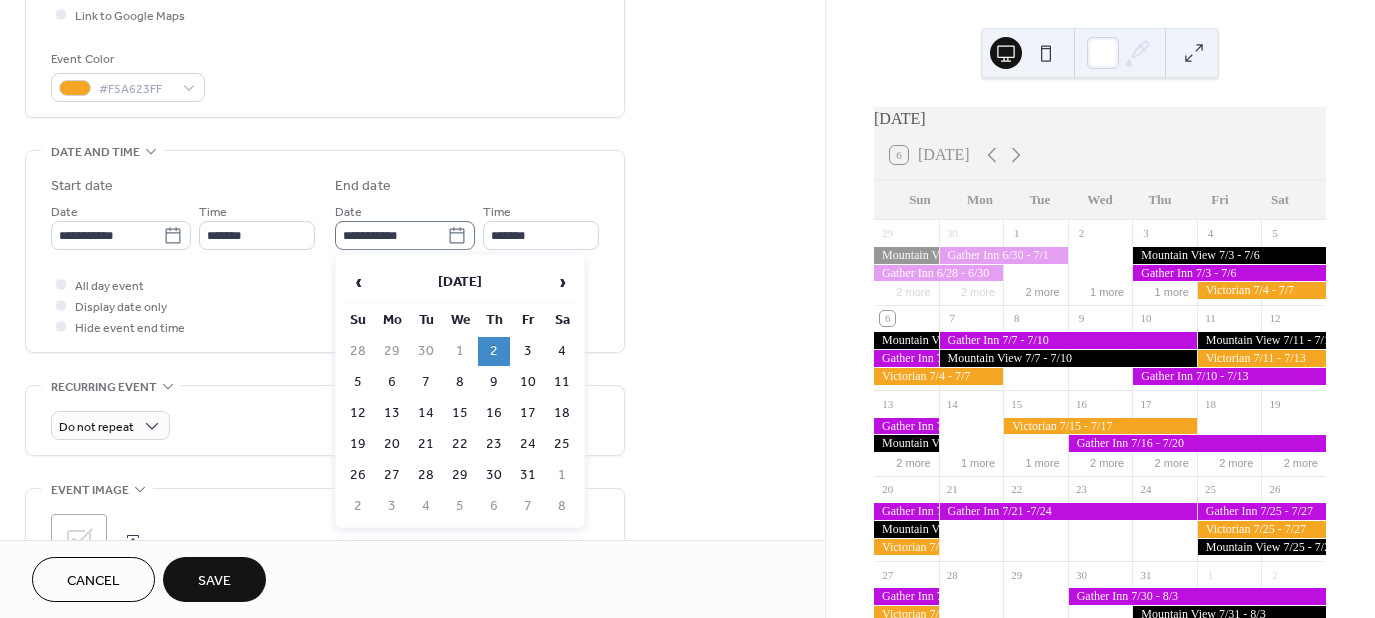 click 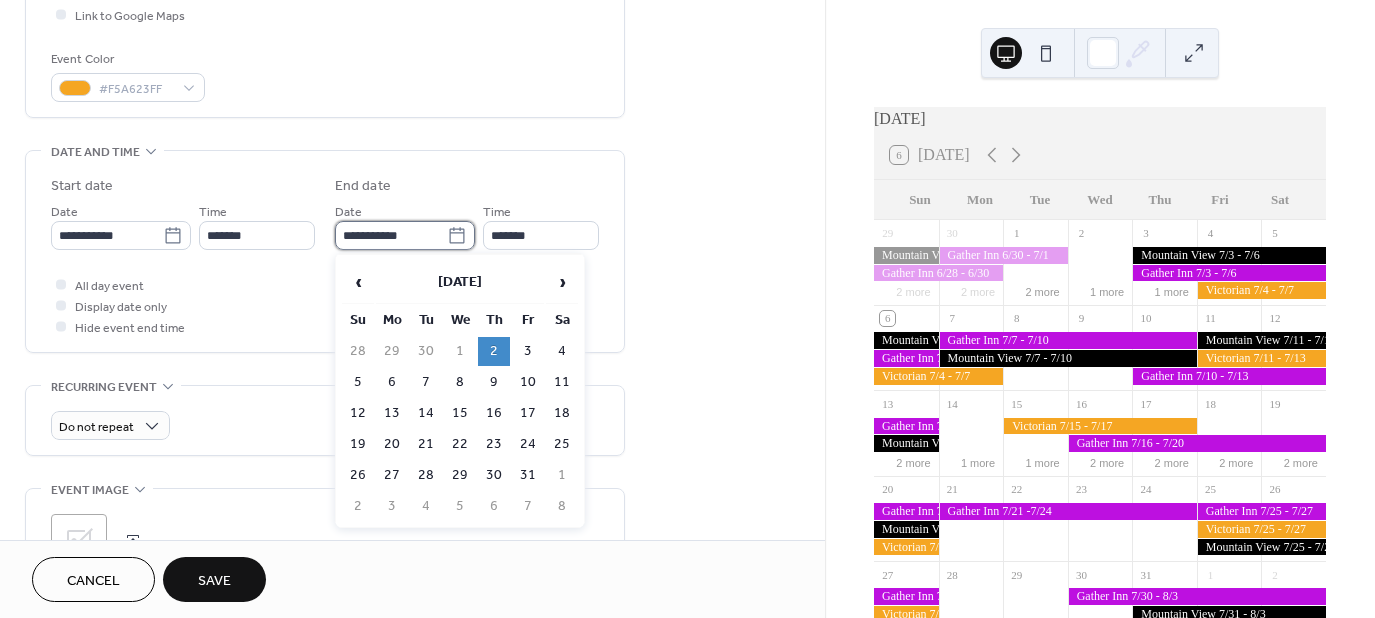 click on "**********" at bounding box center [391, 235] 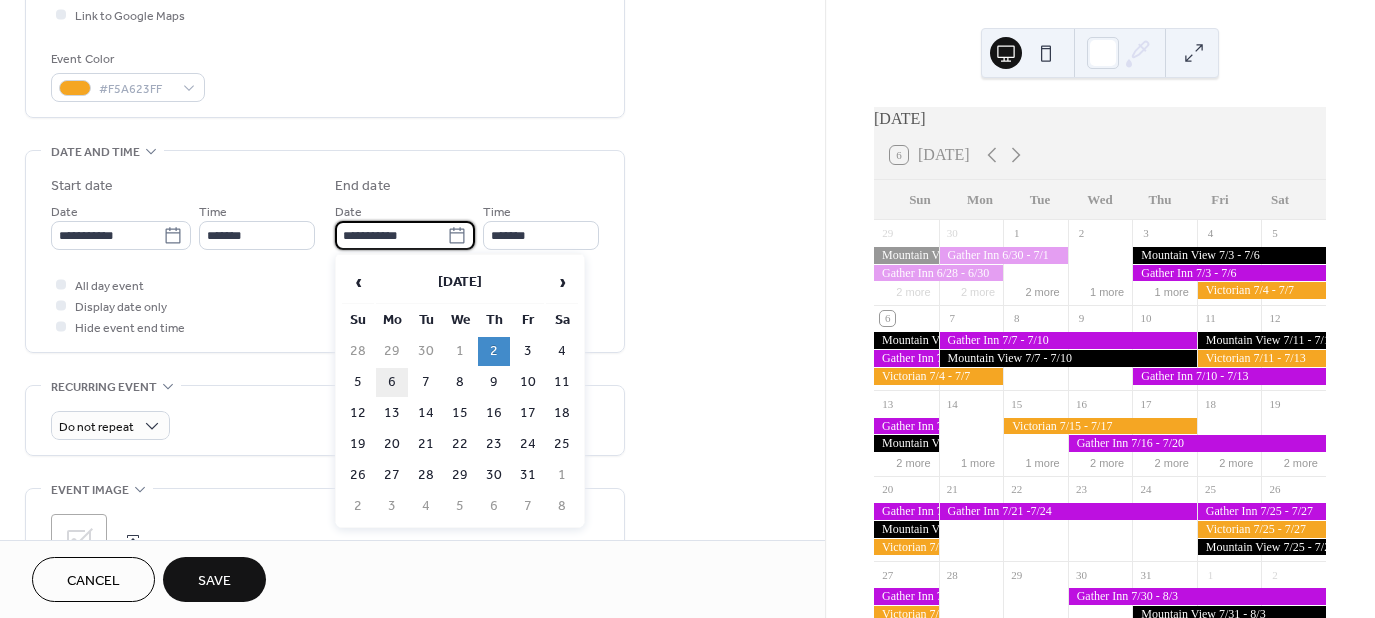 click on "6" at bounding box center (392, 382) 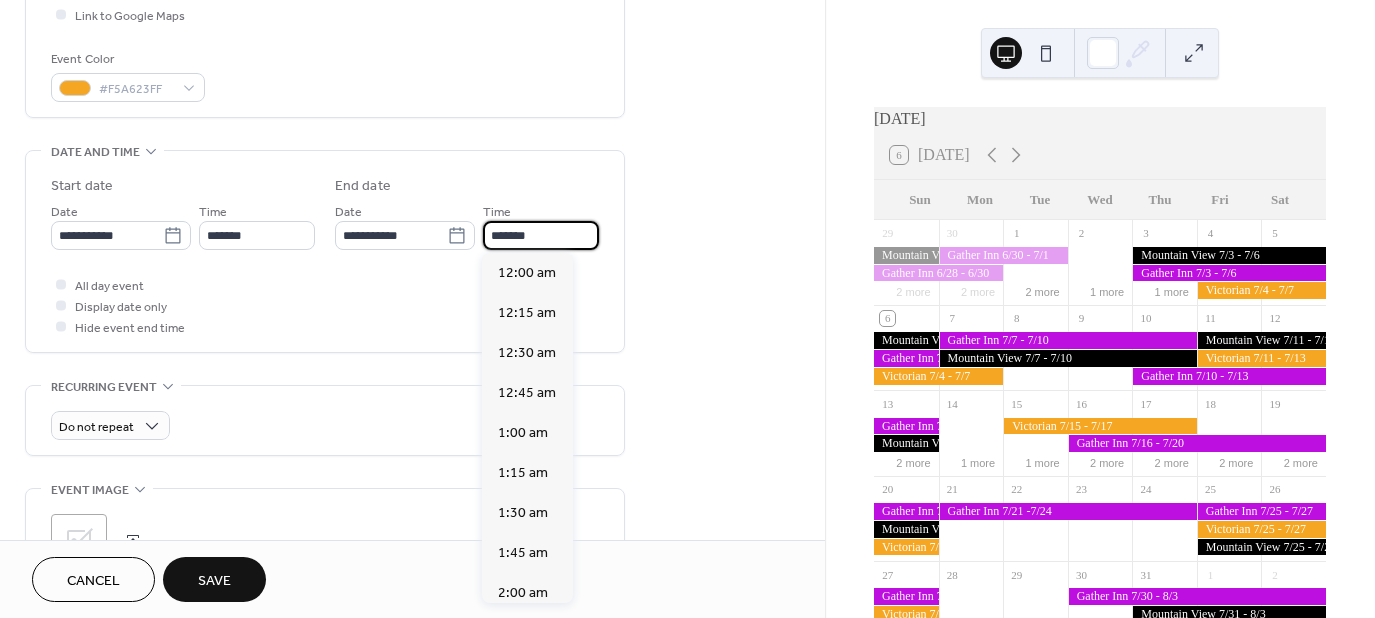 click on "*******" at bounding box center [541, 235] 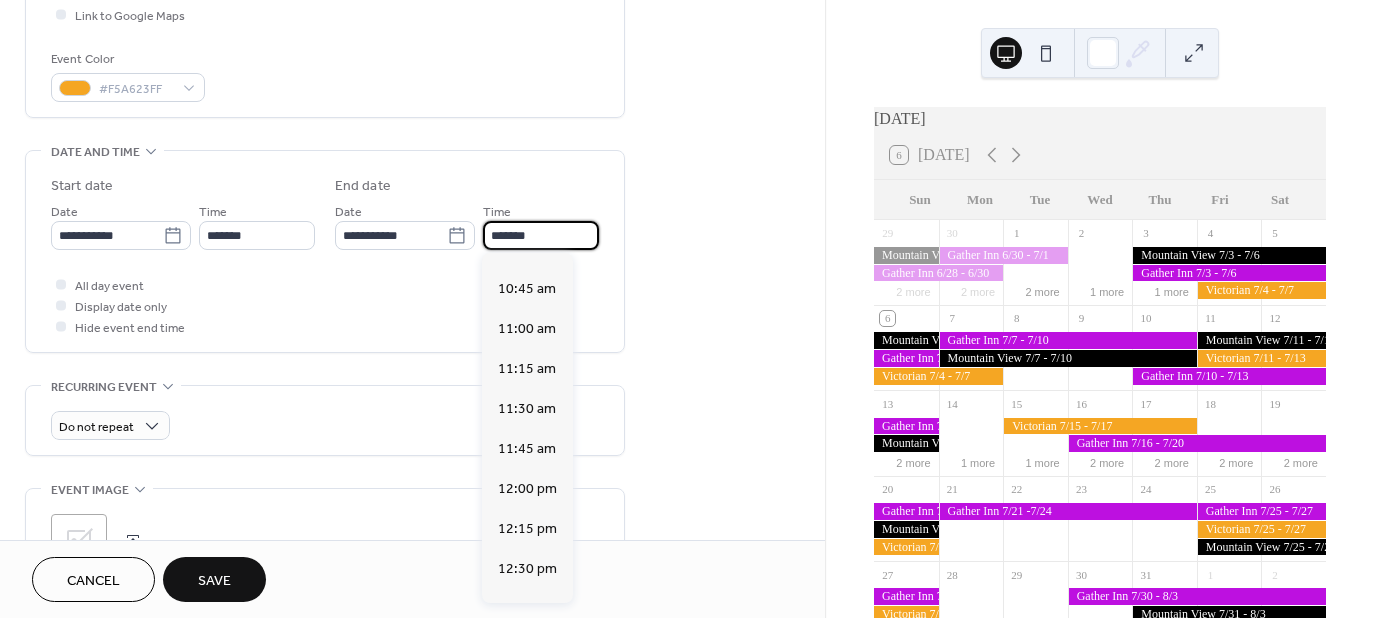 scroll, scrollTop: 1633, scrollLeft: 0, axis: vertical 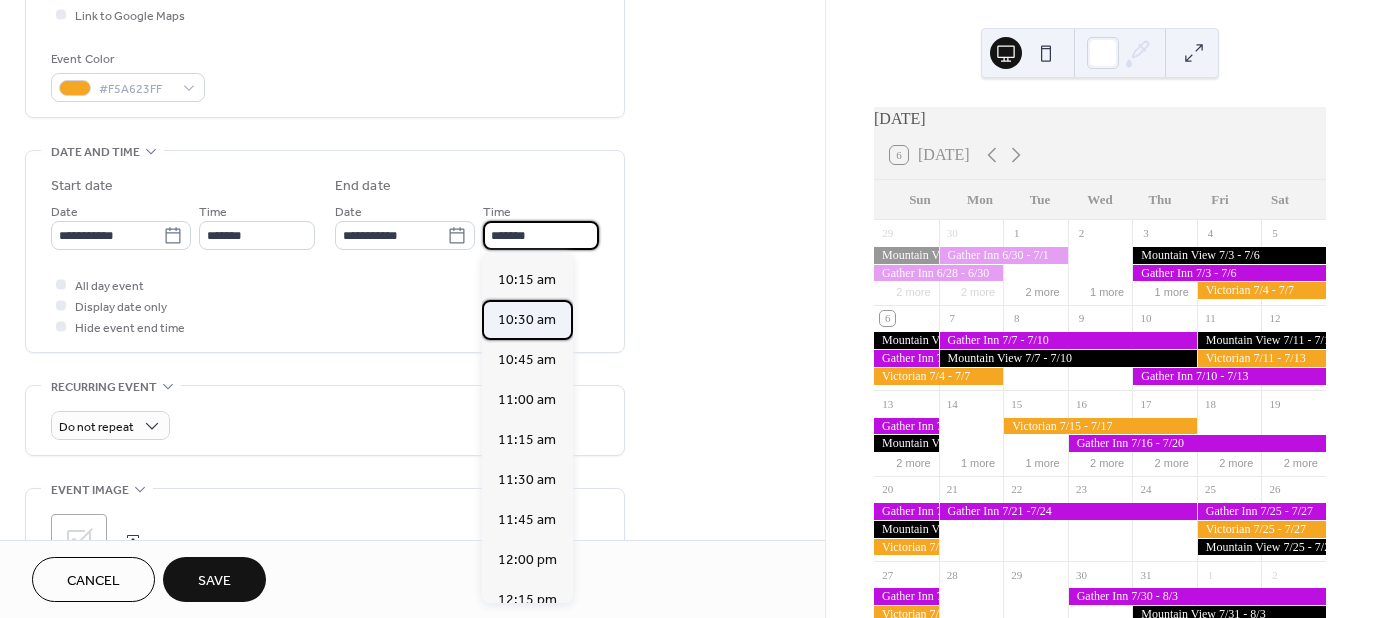 click on "10:30 am" at bounding box center (527, 320) 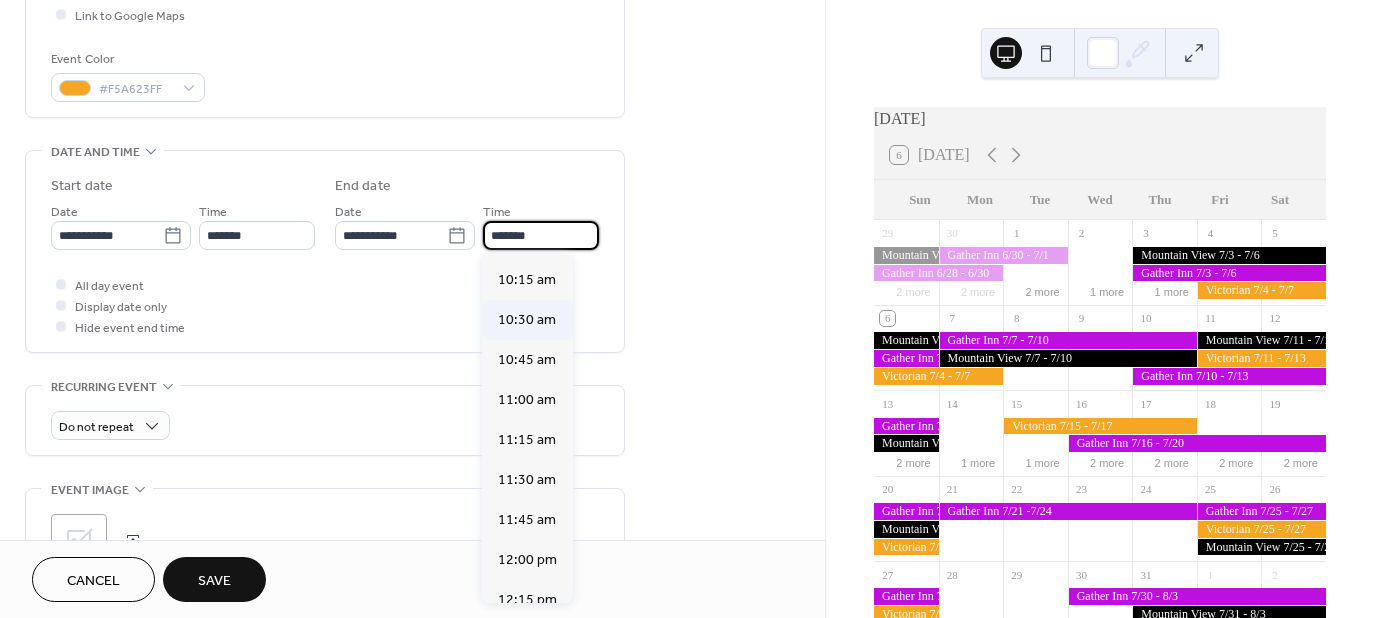 type on "********" 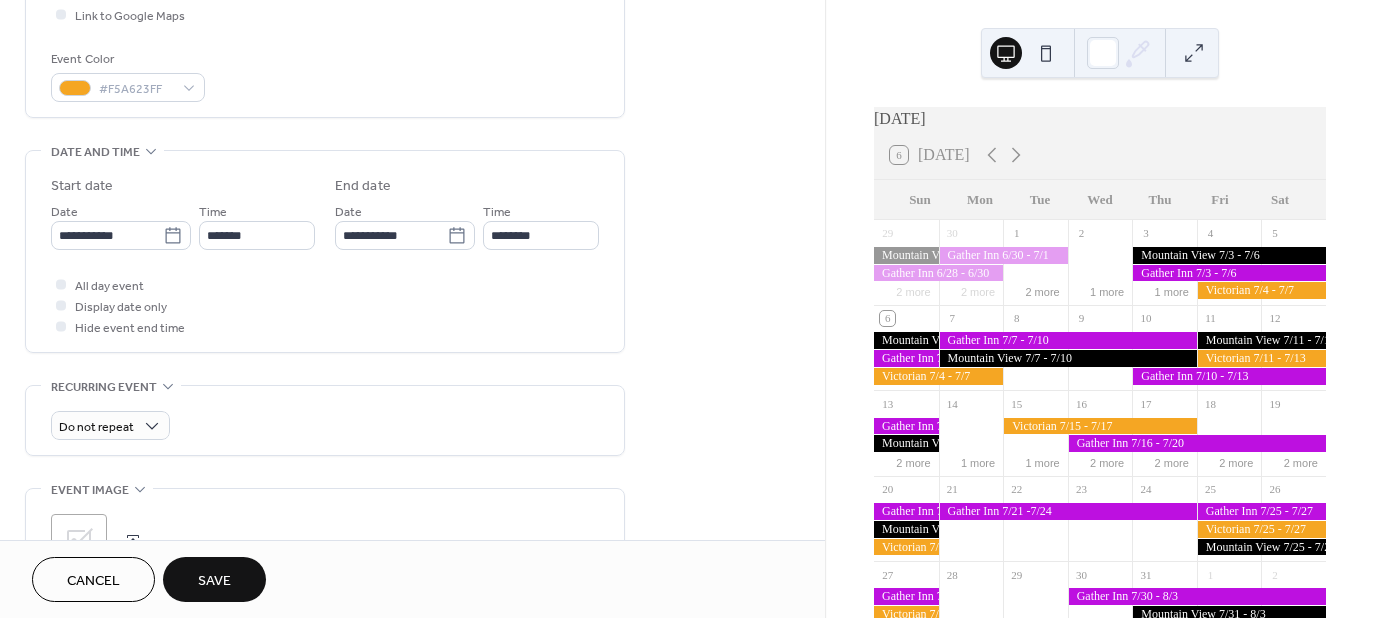 click on "**********" at bounding box center (412, 219) 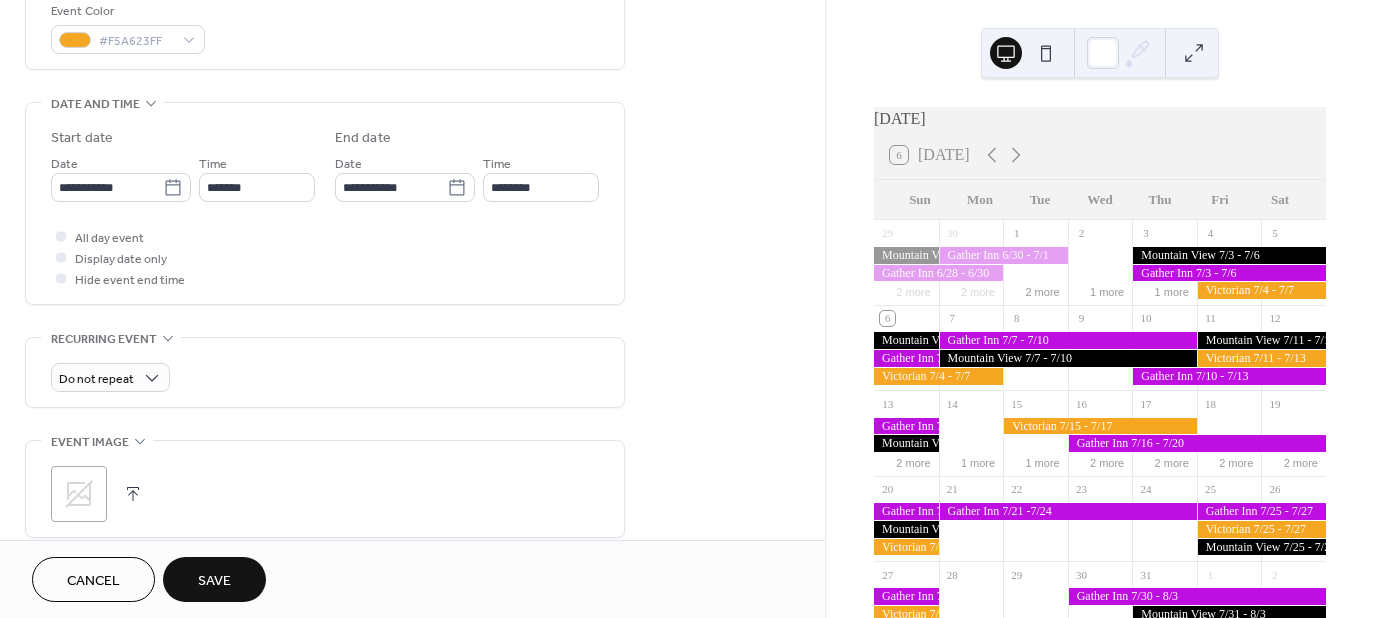 scroll, scrollTop: 700, scrollLeft: 0, axis: vertical 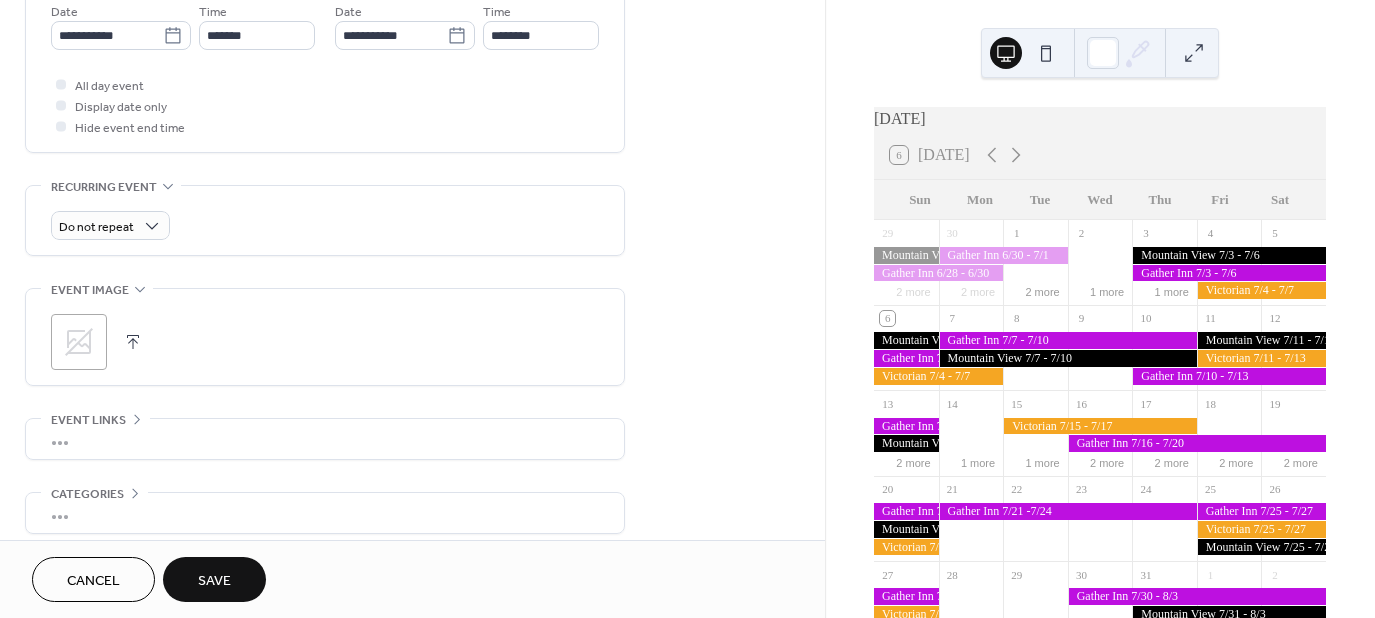 click 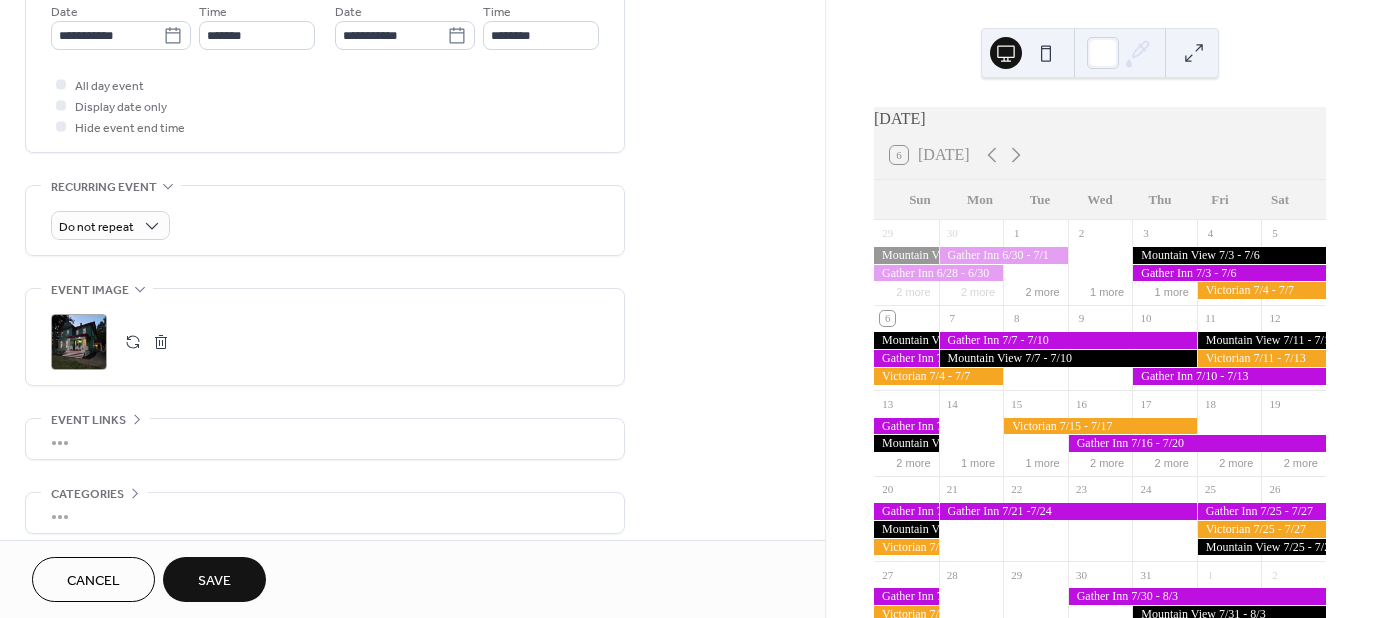 click on "Save" at bounding box center [214, 581] 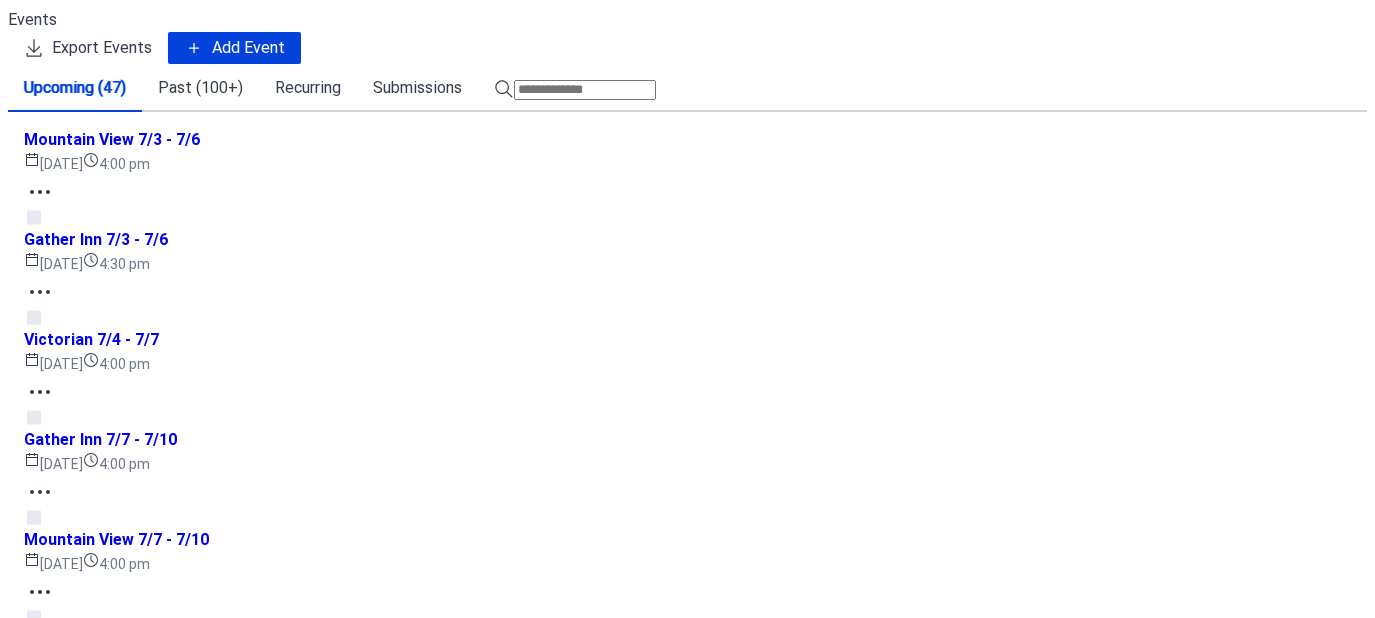 scroll, scrollTop: 0, scrollLeft: 0, axis: both 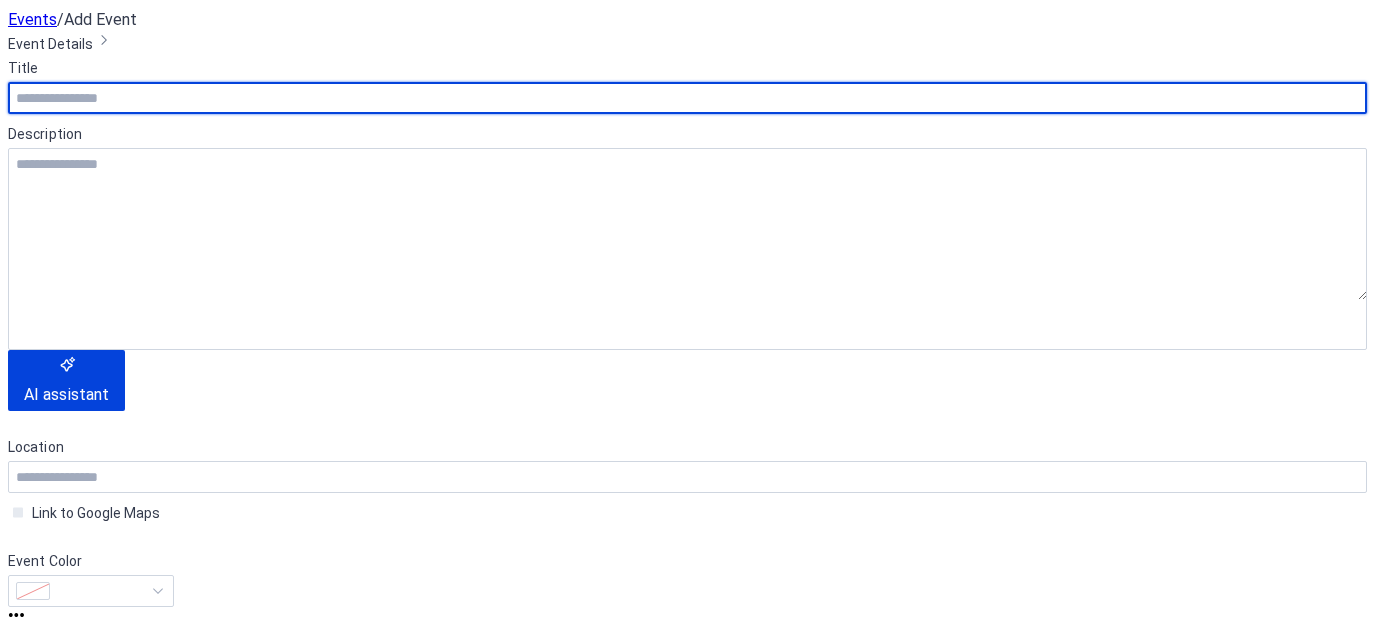 click at bounding box center [687, 98] 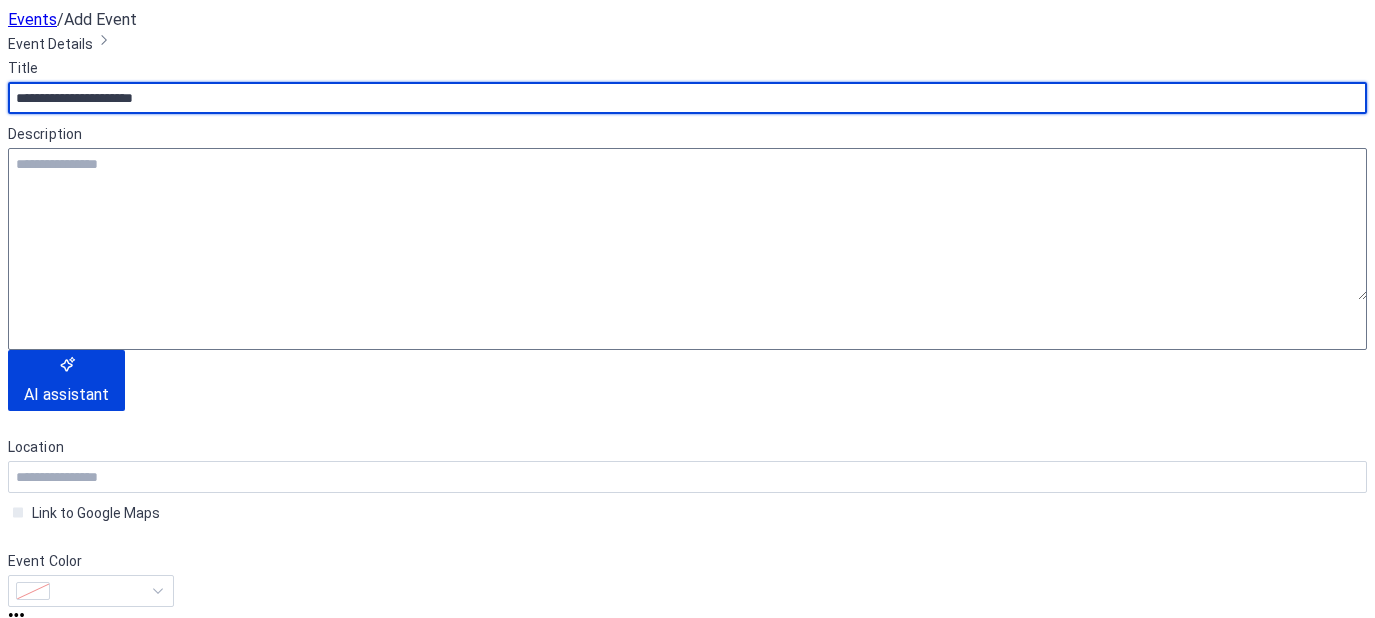 type on "**********" 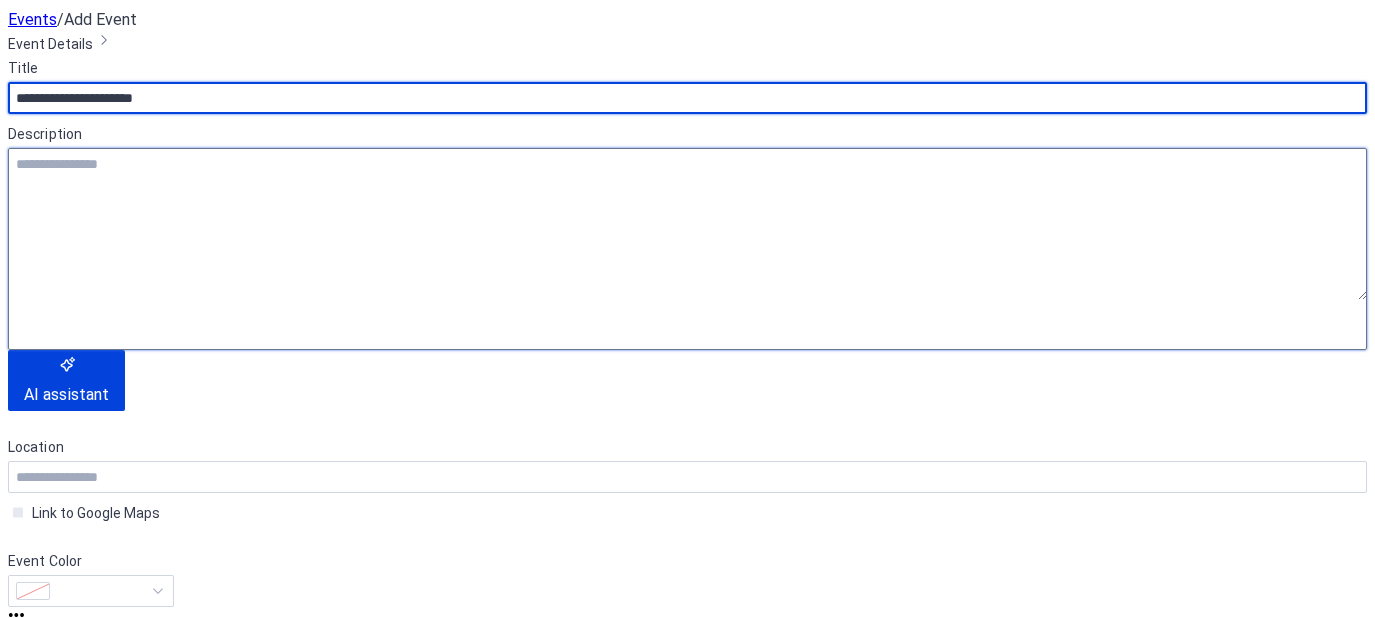 click at bounding box center (687, 224) 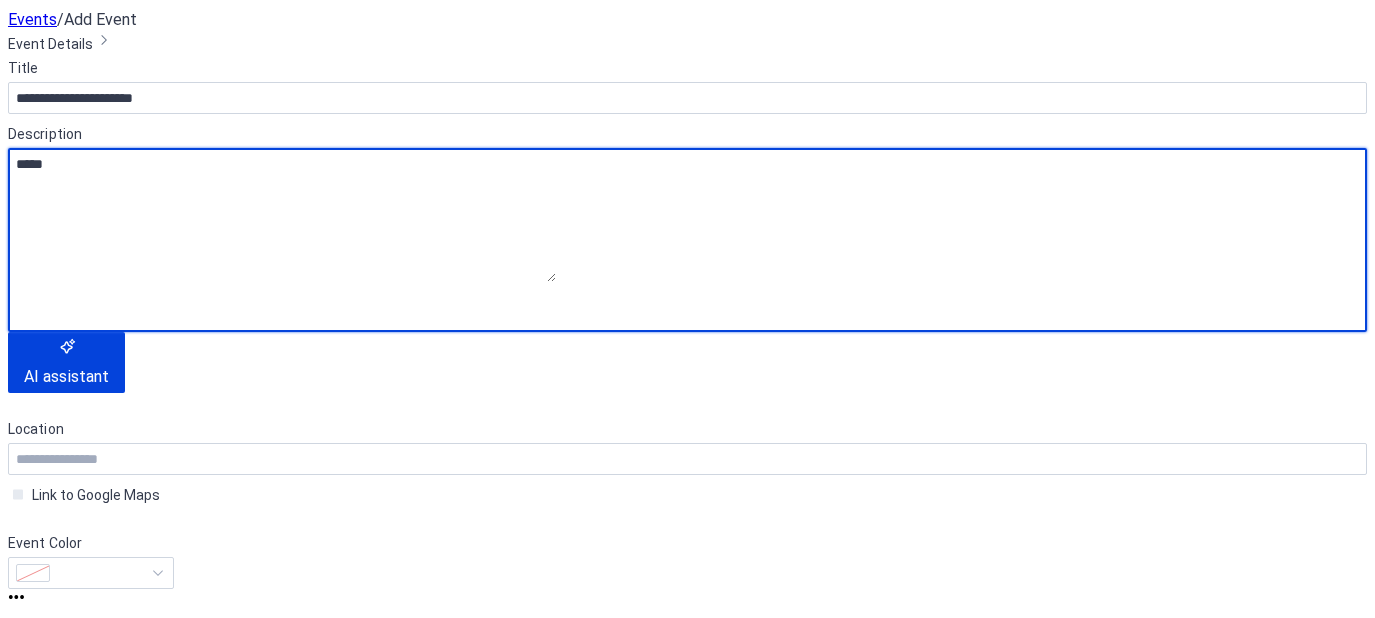 click on "*****" at bounding box center (325, 295) 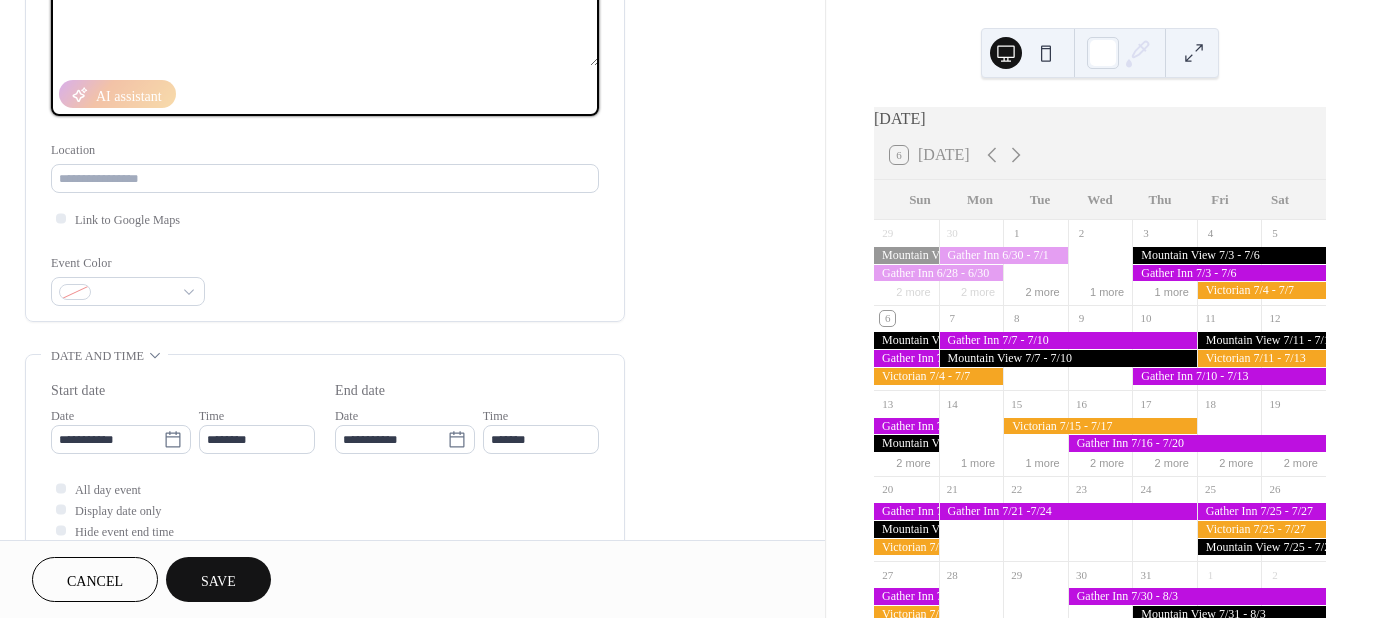 scroll, scrollTop: 300, scrollLeft: 0, axis: vertical 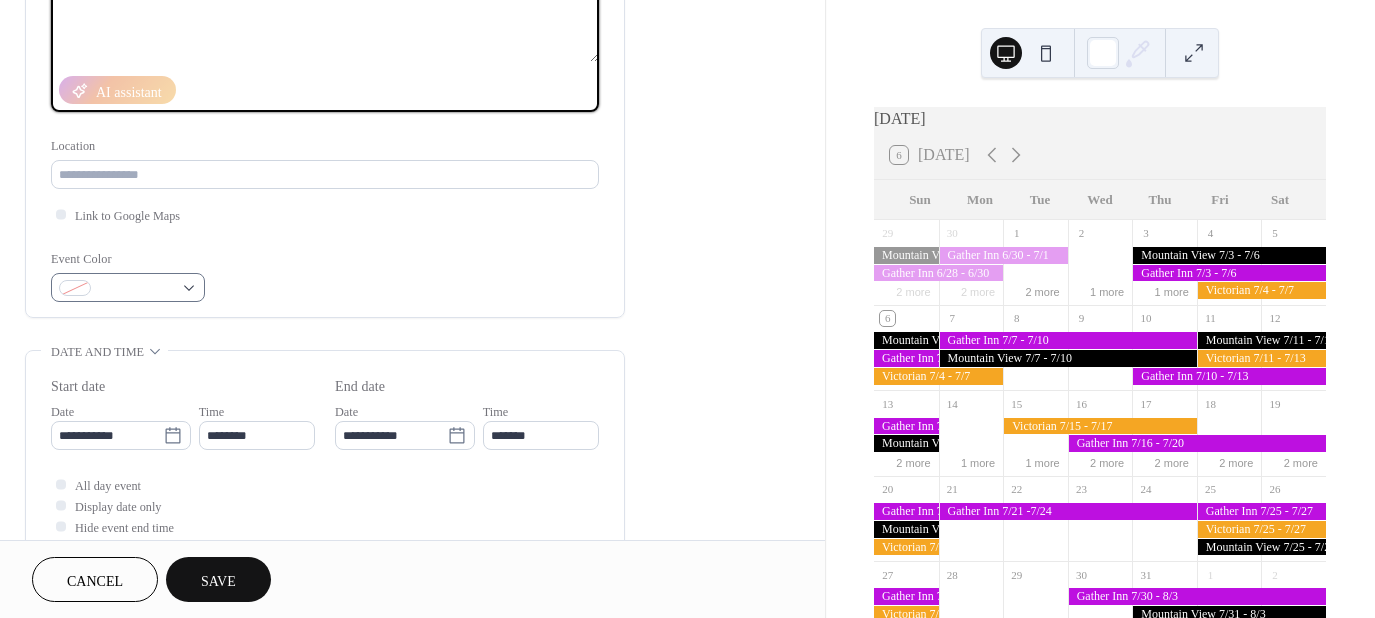 type on "*******" 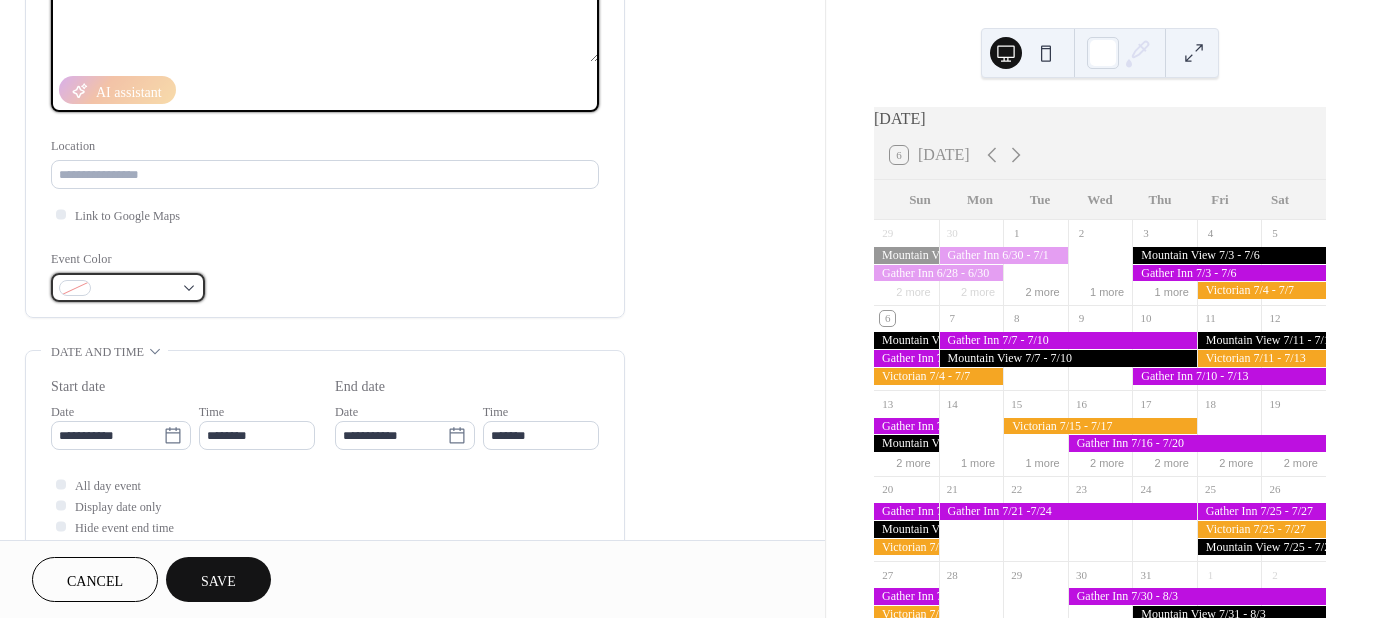click at bounding box center [128, 287] 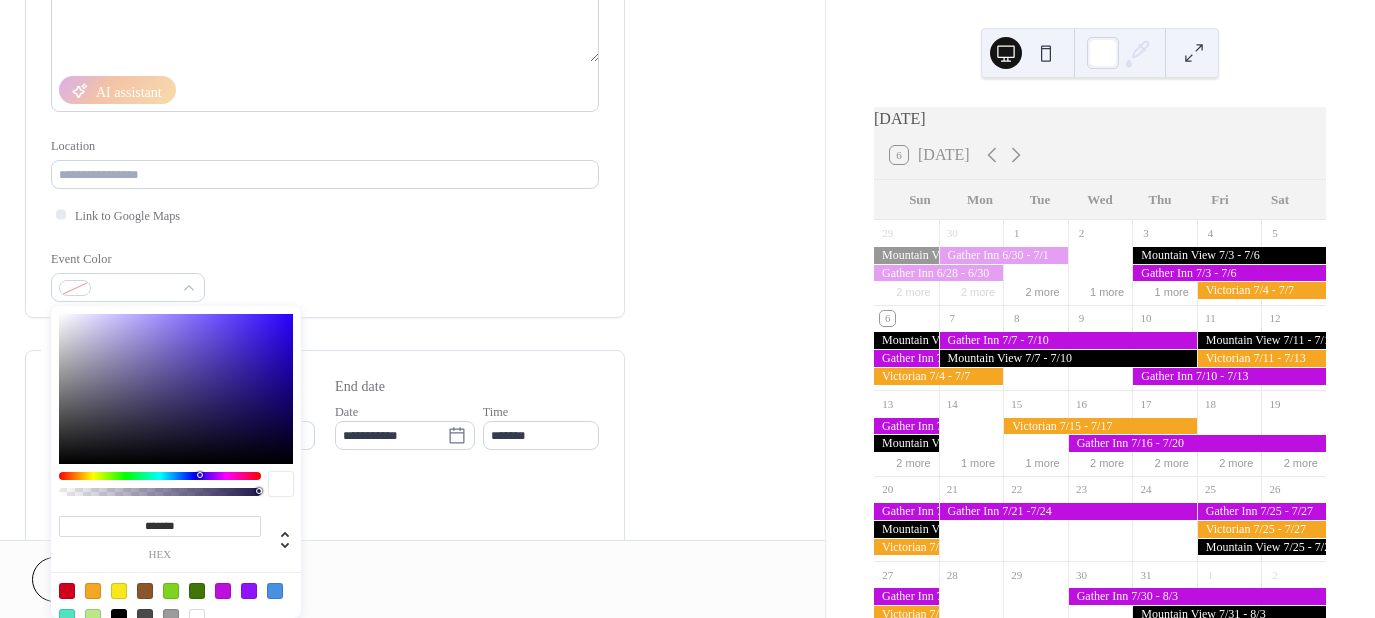 click at bounding box center [223, 591] 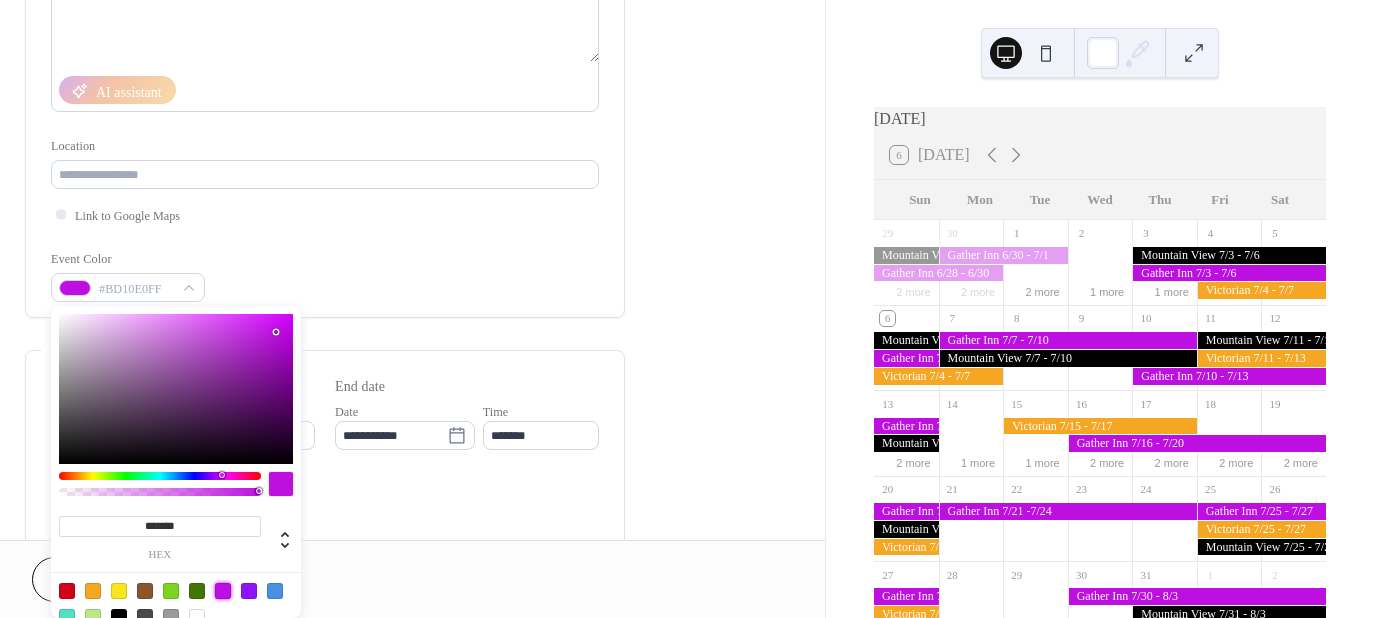 click on "**********" at bounding box center (412, 419) 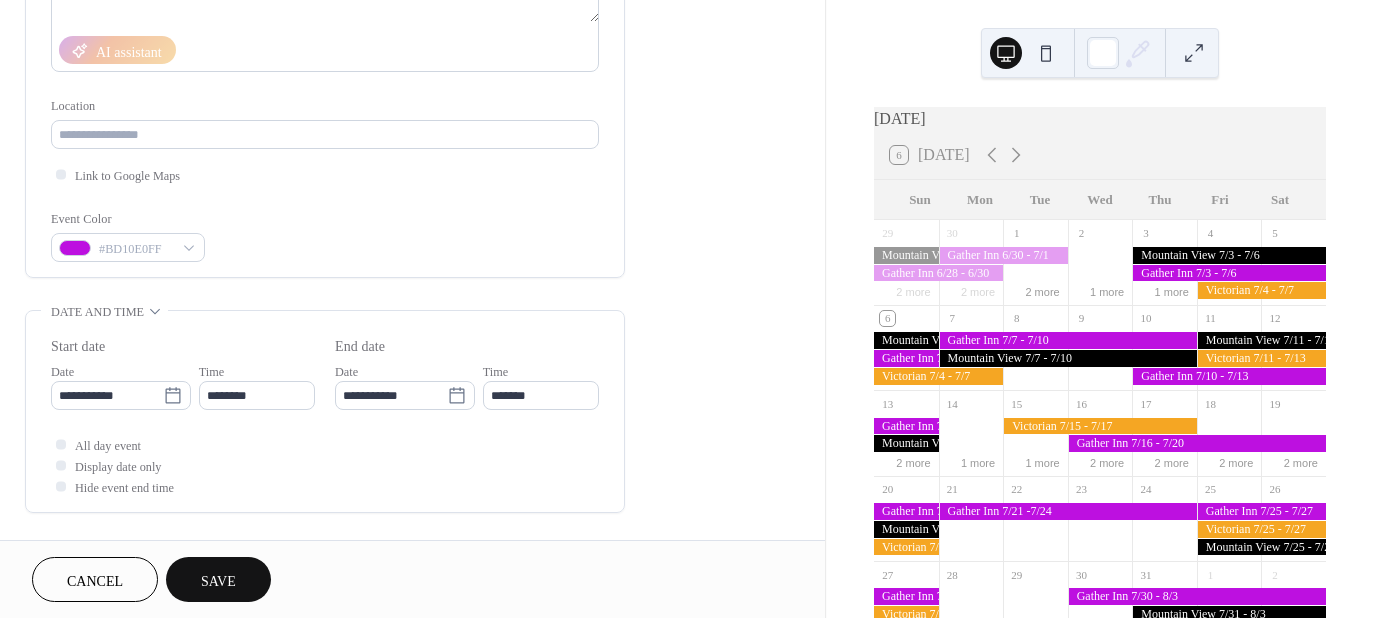 scroll, scrollTop: 500, scrollLeft: 0, axis: vertical 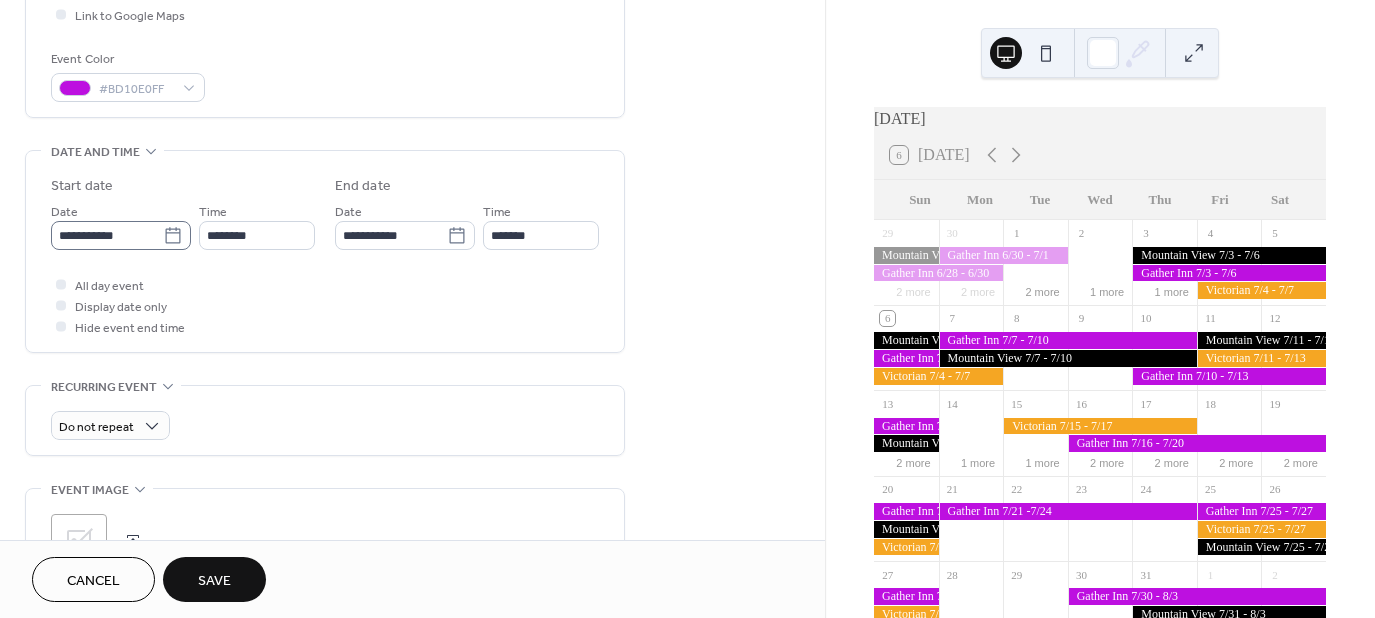 click 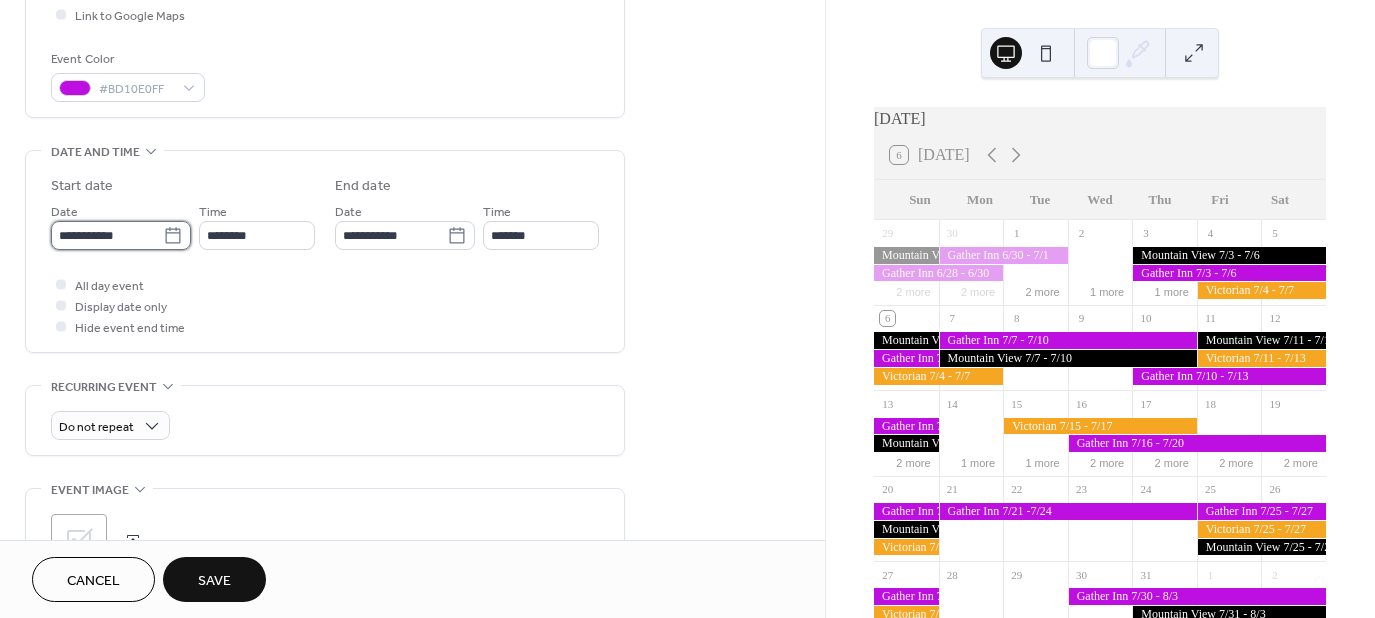 click on "**********" at bounding box center (107, 235) 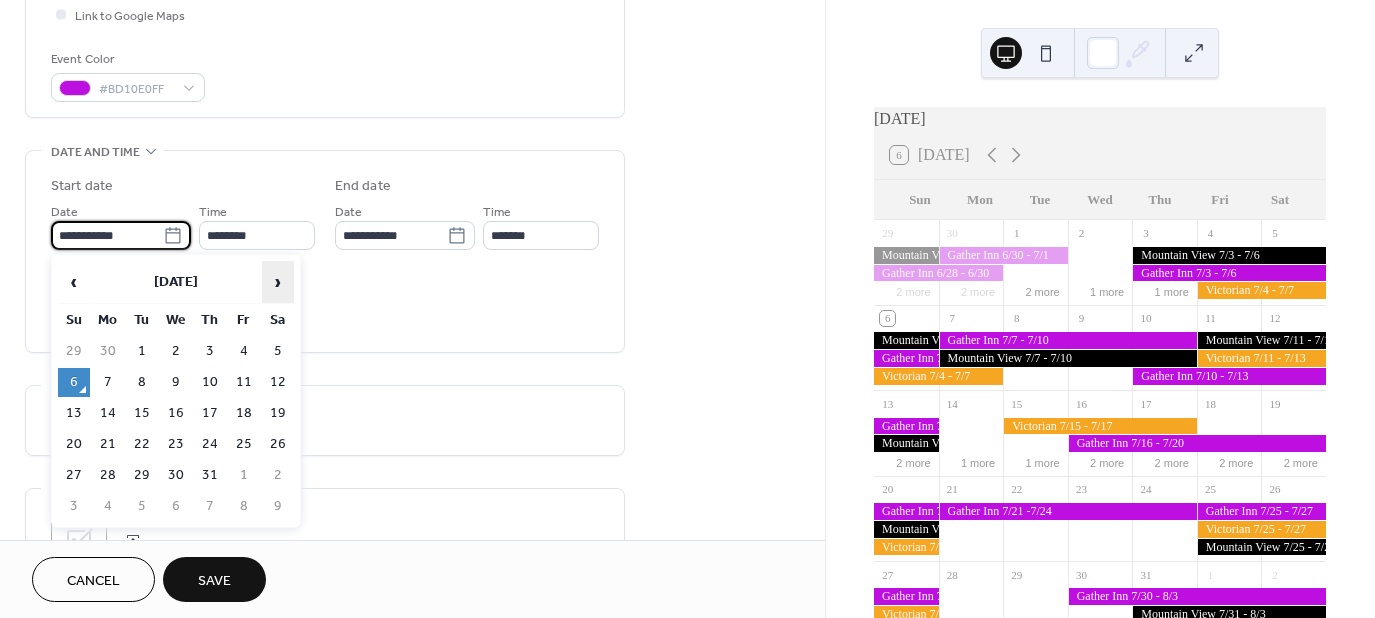 click on "›" at bounding box center [278, 282] 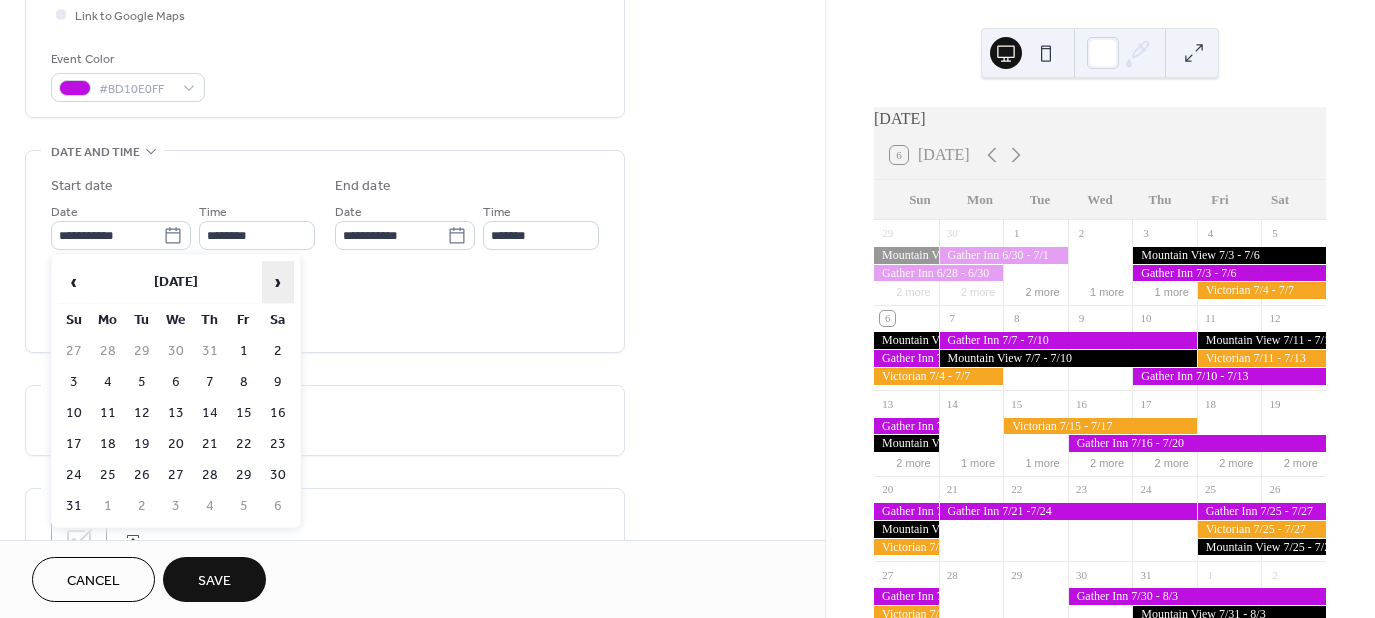 click on "›" at bounding box center [278, 282] 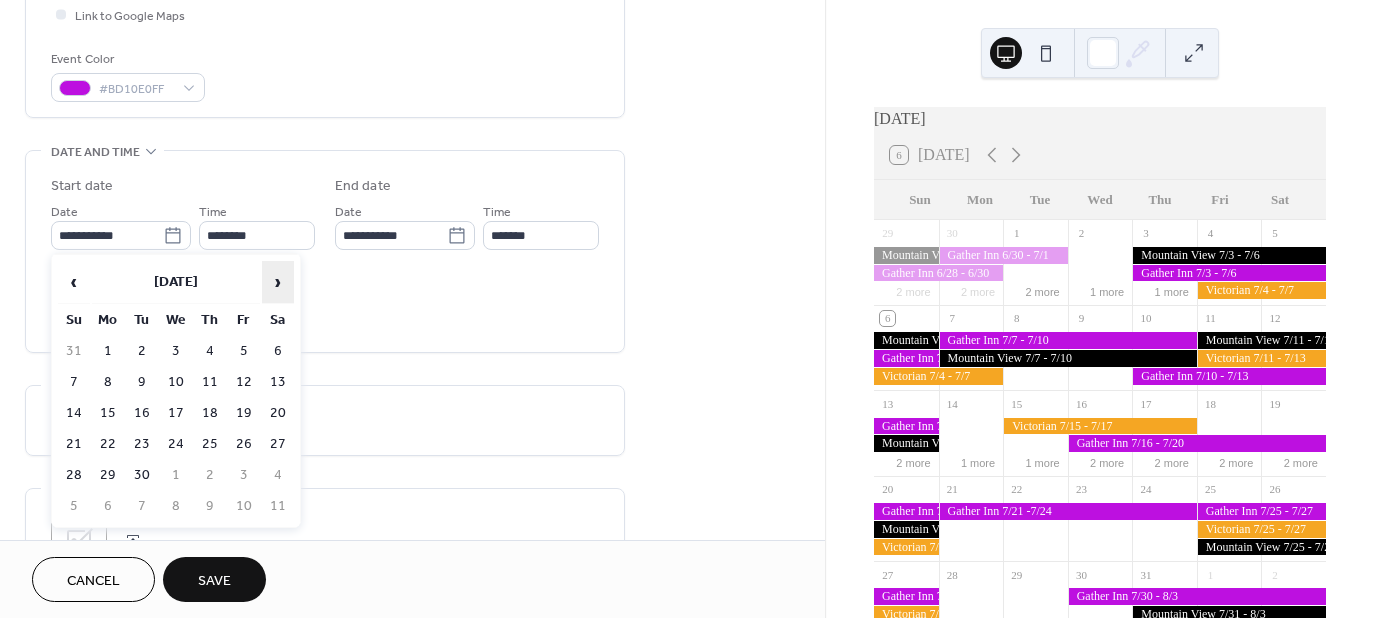 click on "›" at bounding box center (278, 282) 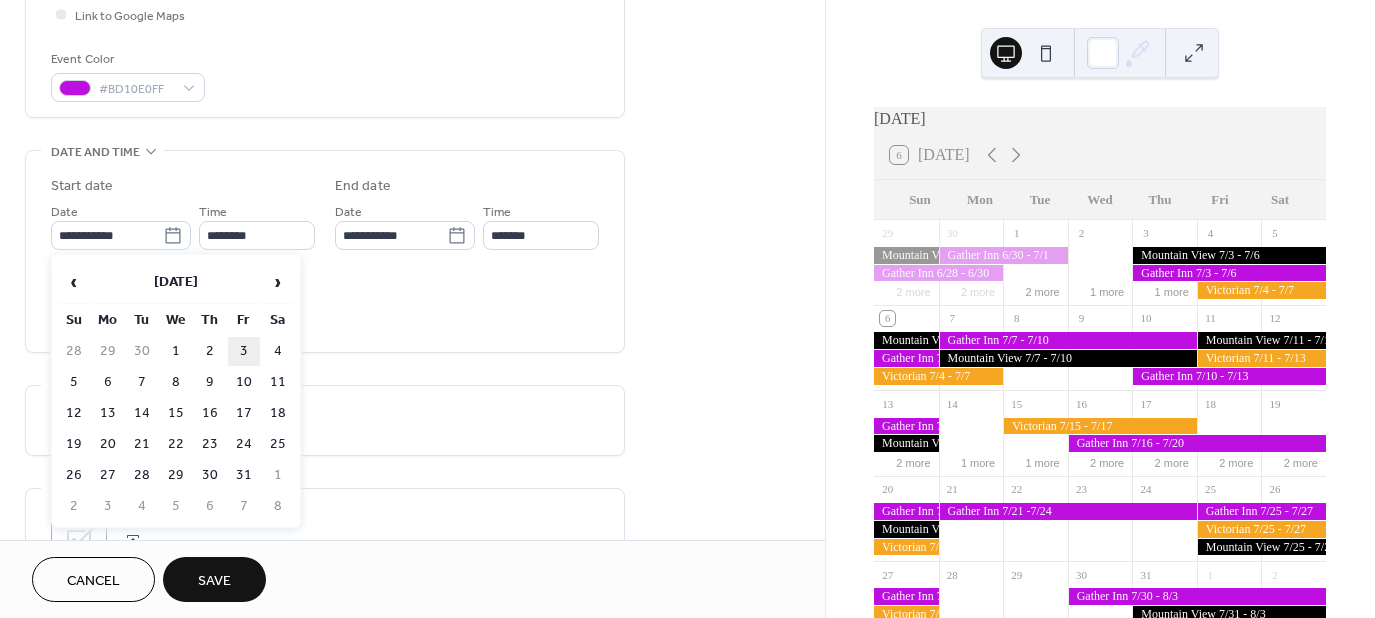 click on "3" at bounding box center [244, 351] 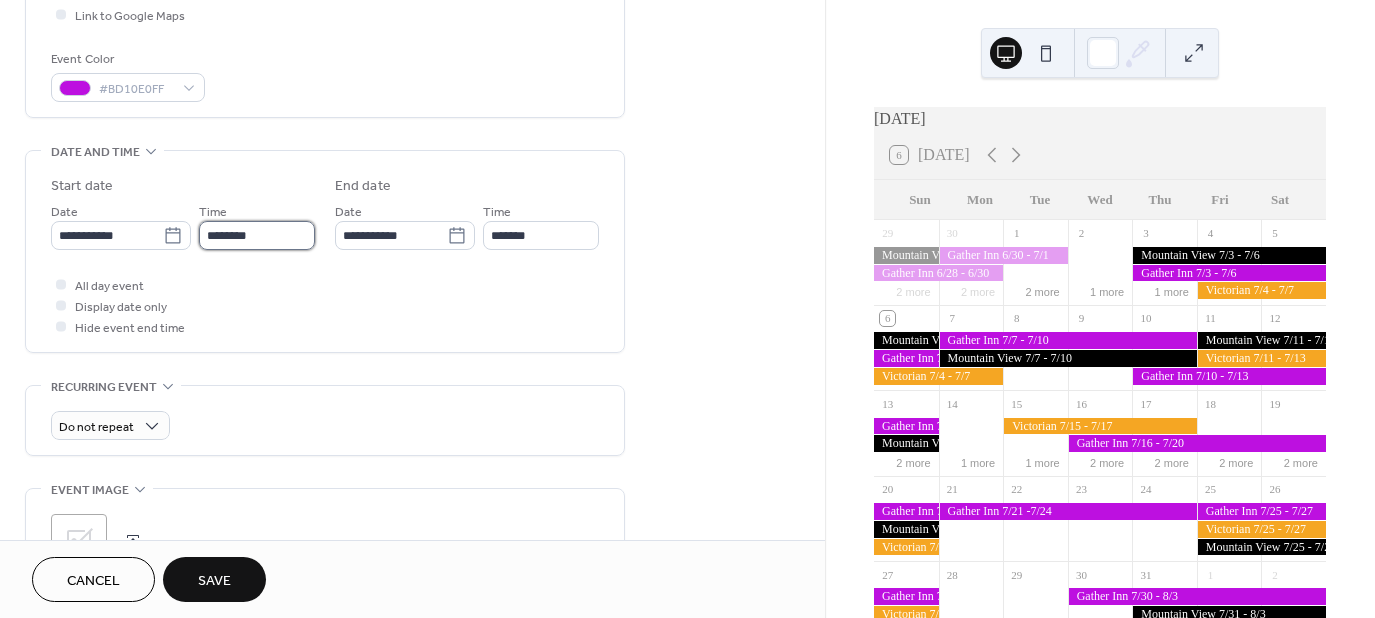 click on "********" at bounding box center (257, 235) 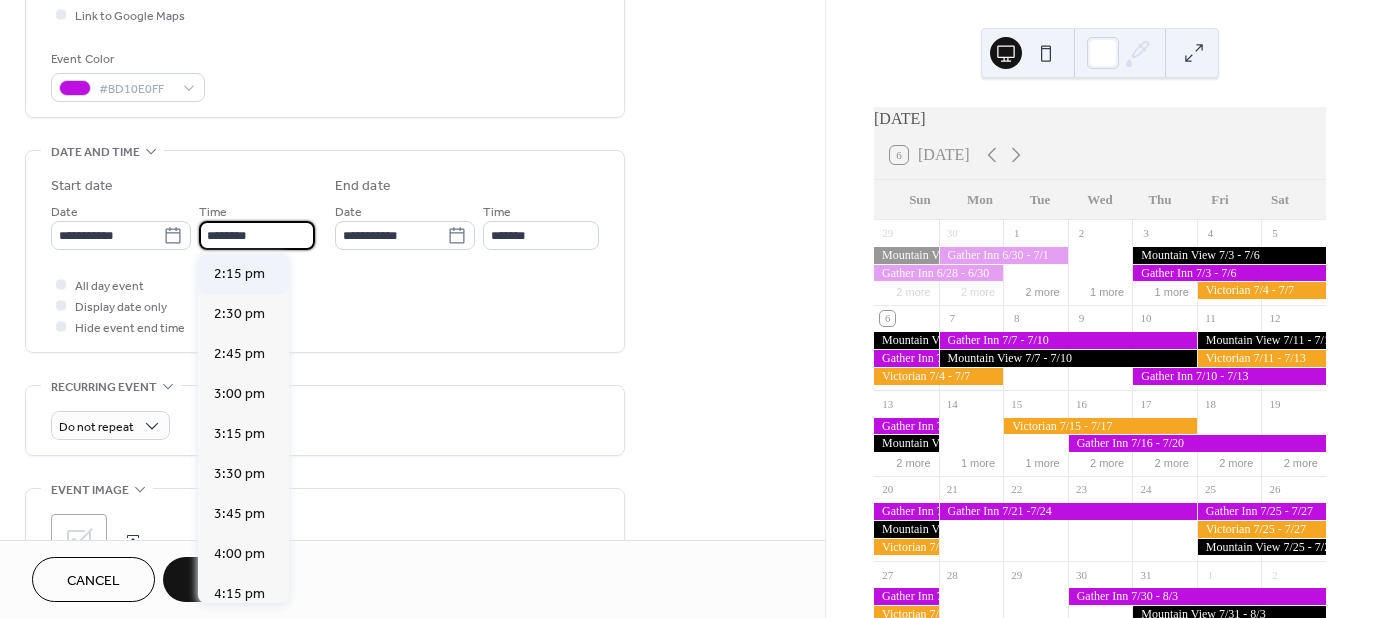 scroll, scrollTop: 2329, scrollLeft: 0, axis: vertical 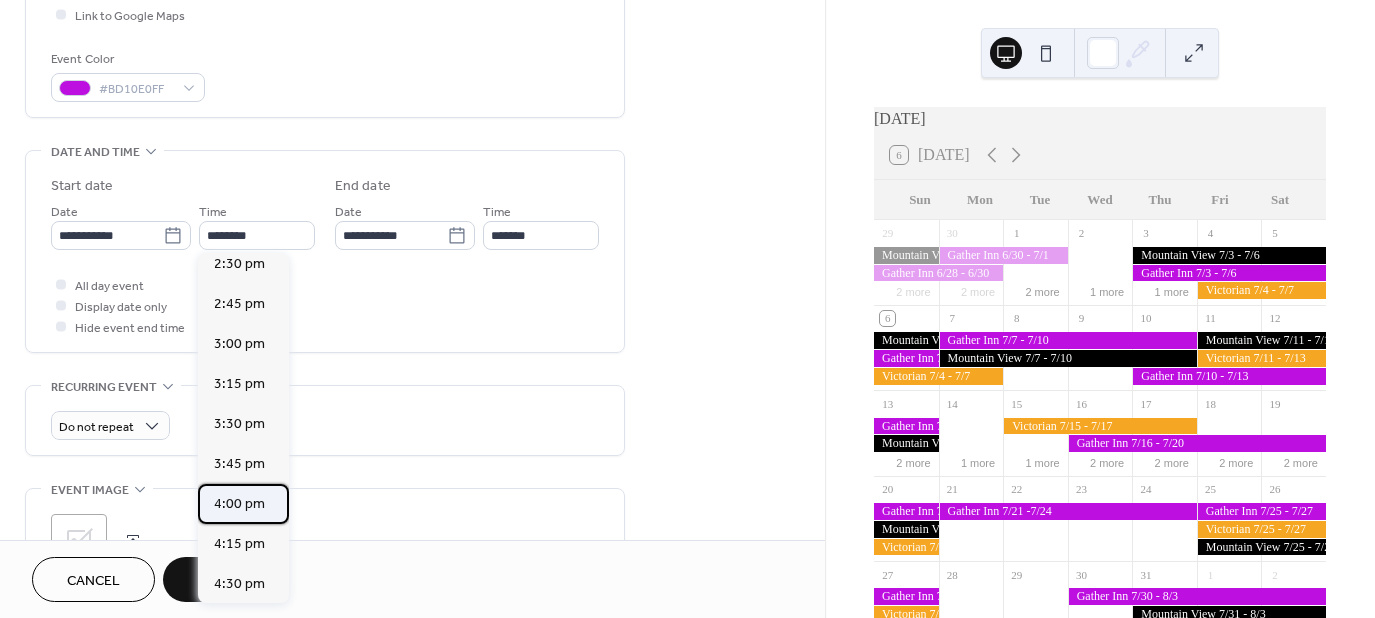 click on "4:00 pm" at bounding box center (239, 504) 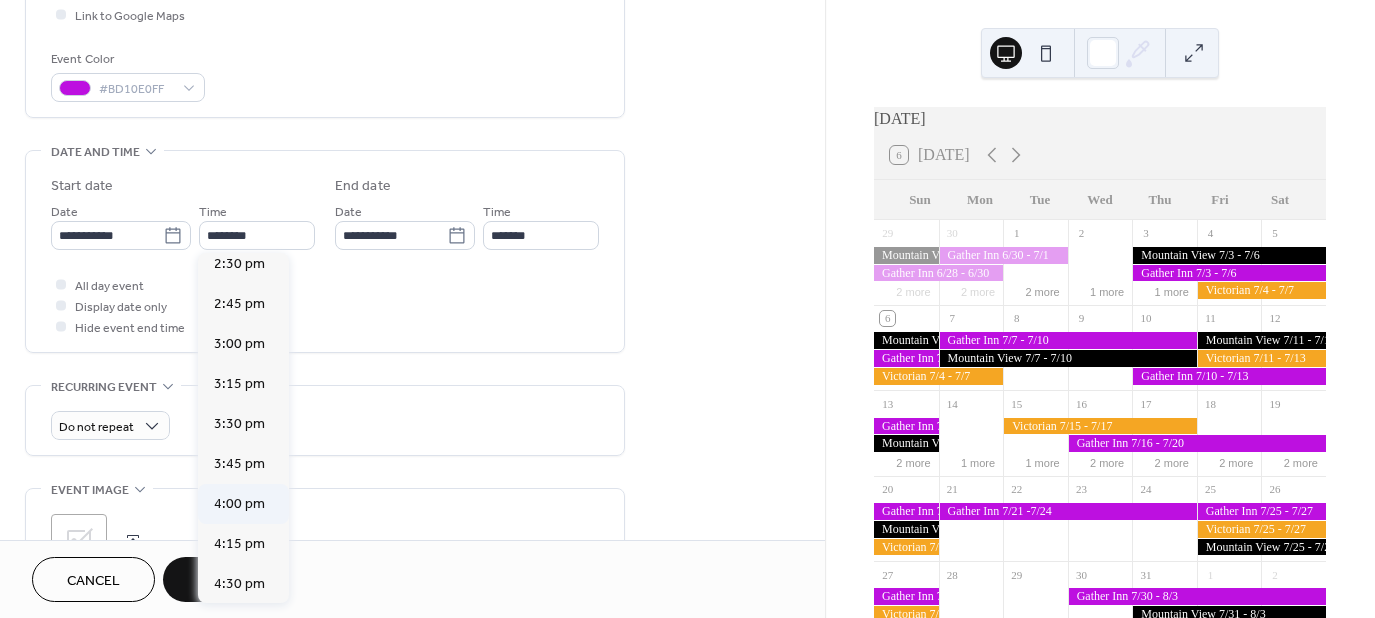 type on "*******" 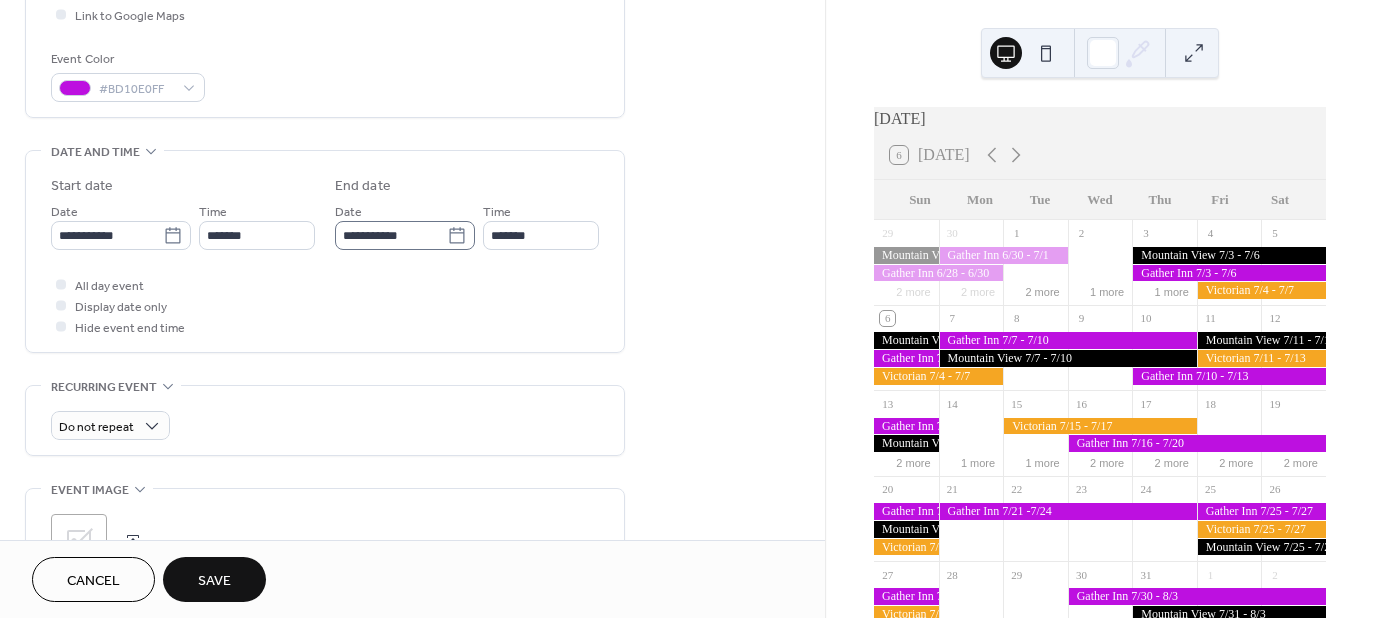 click 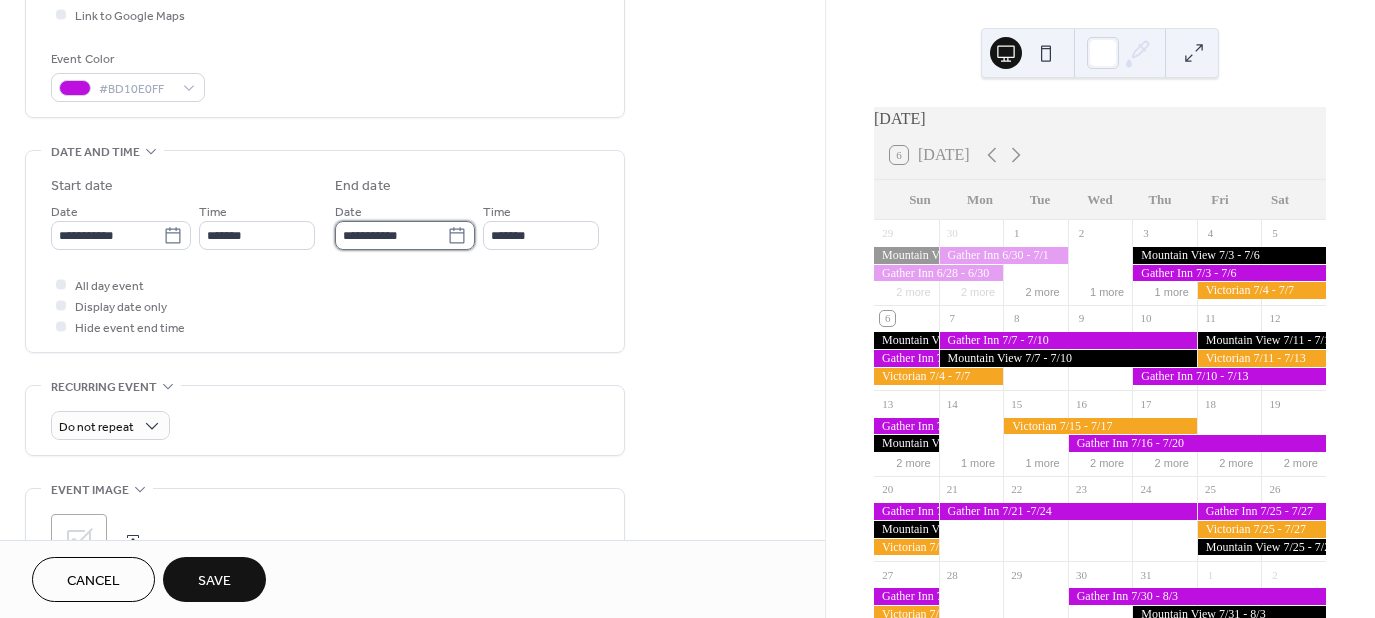 click on "**********" at bounding box center (391, 235) 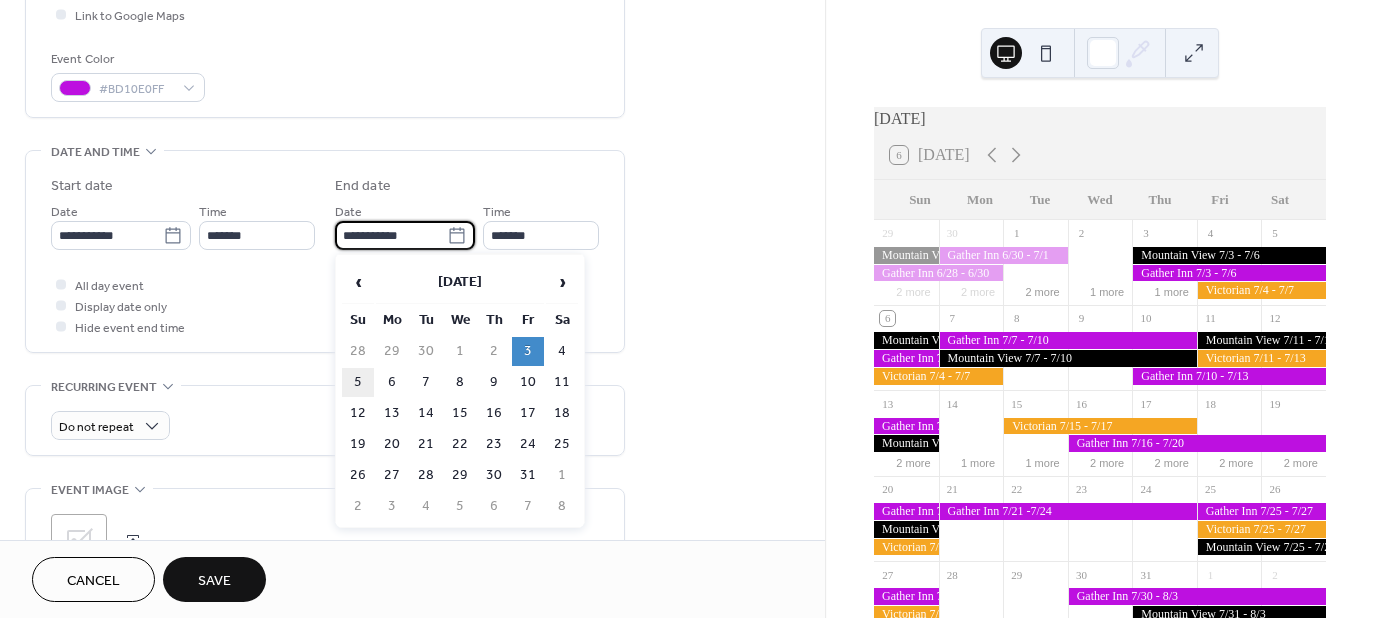 click on "5" at bounding box center [358, 382] 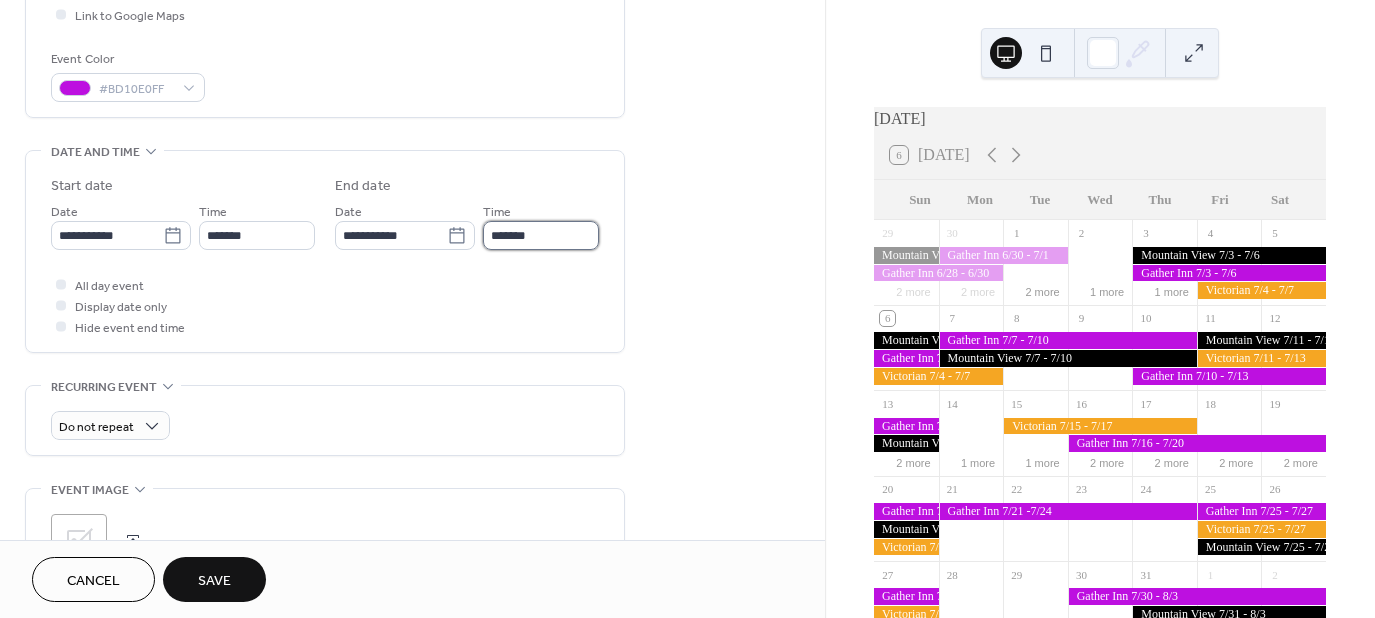 click on "*******" at bounding box center (541, 235) 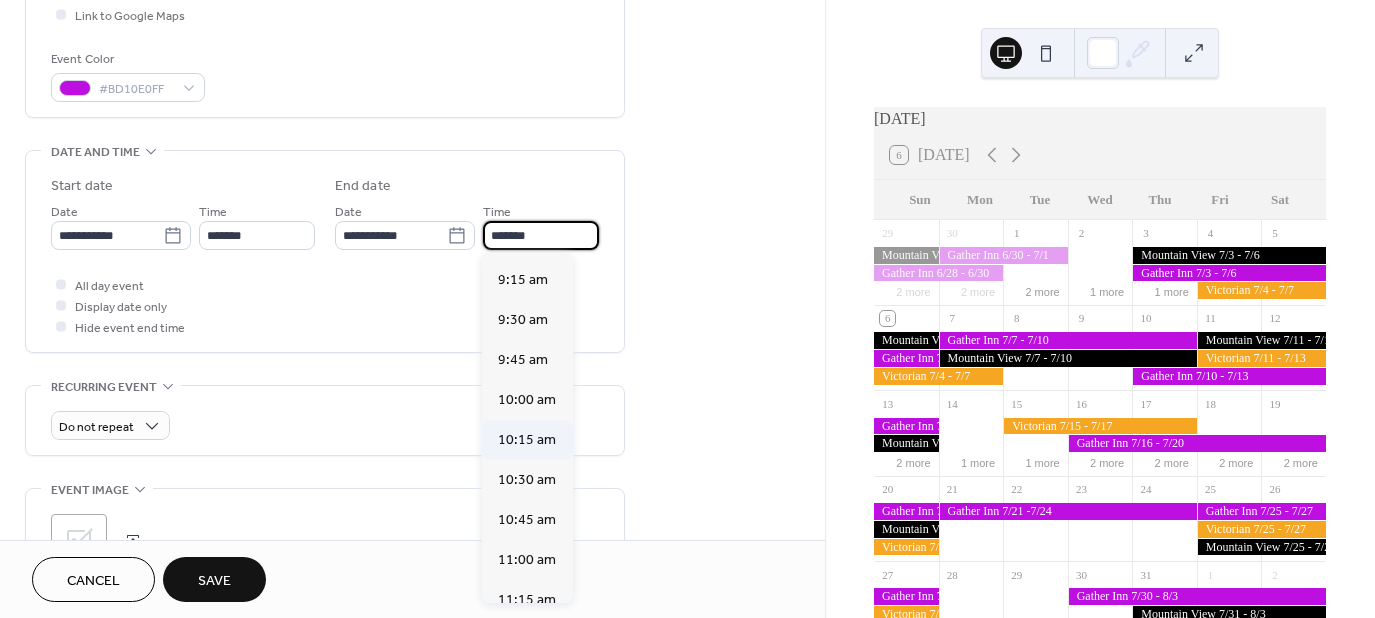 scroll, scrollTop: 1533, scrollLeft: 0, axis: vertical 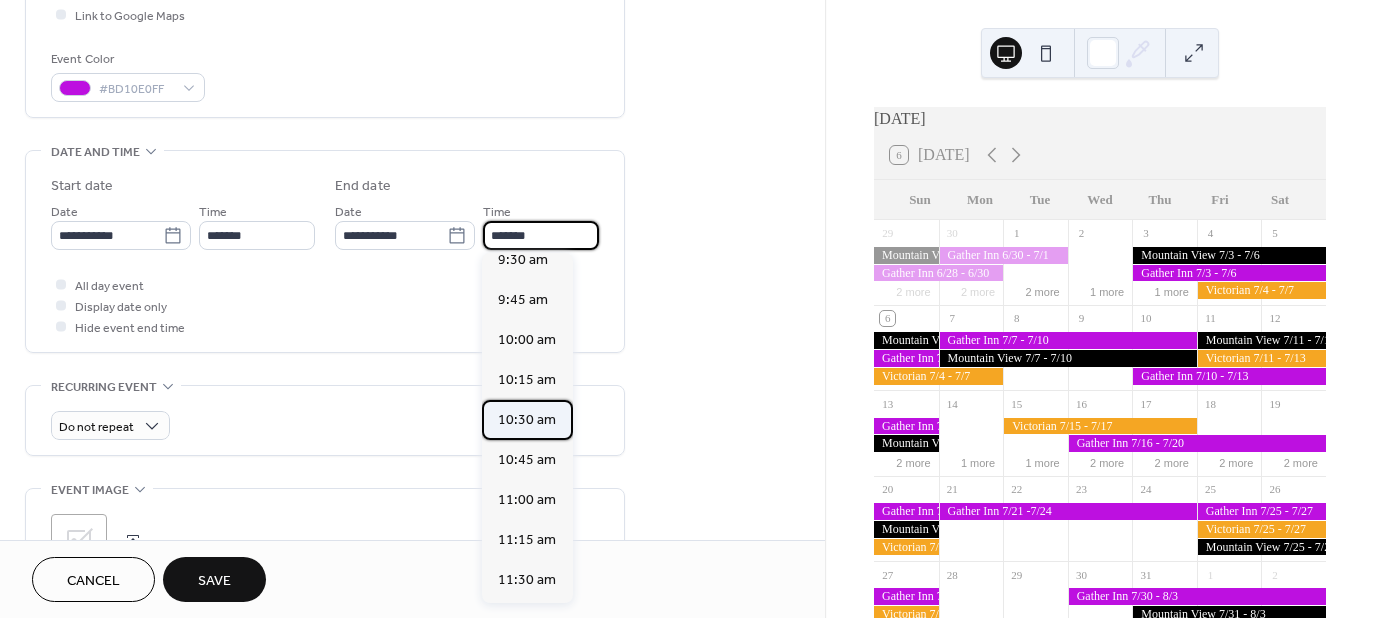 click on "10:30 am" at bounding box center [527, 420] 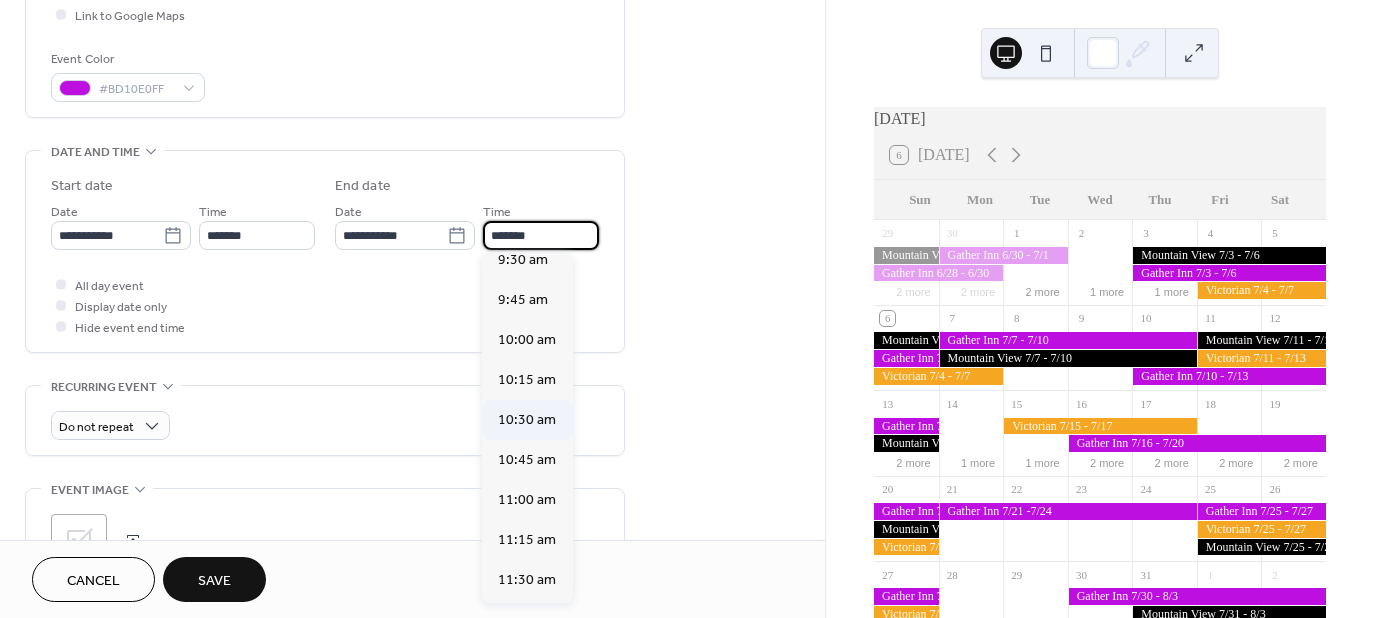 type on "********" 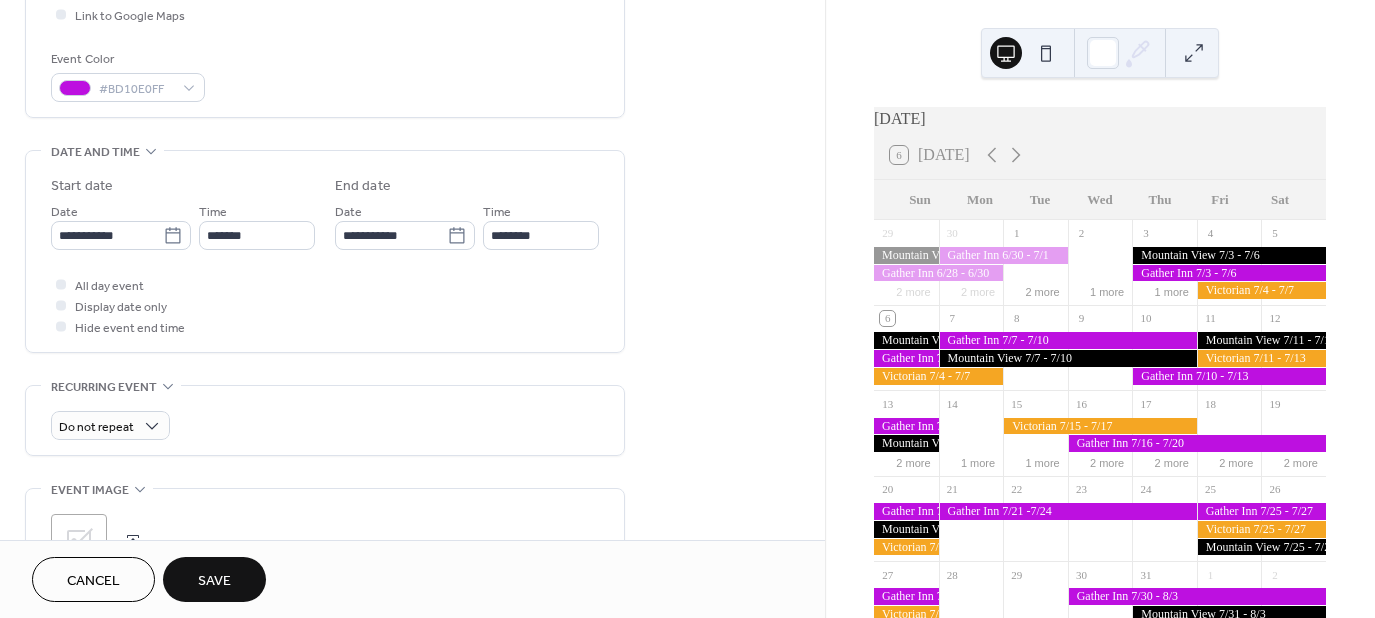 click on "**********" at bounding box center (325, 209) 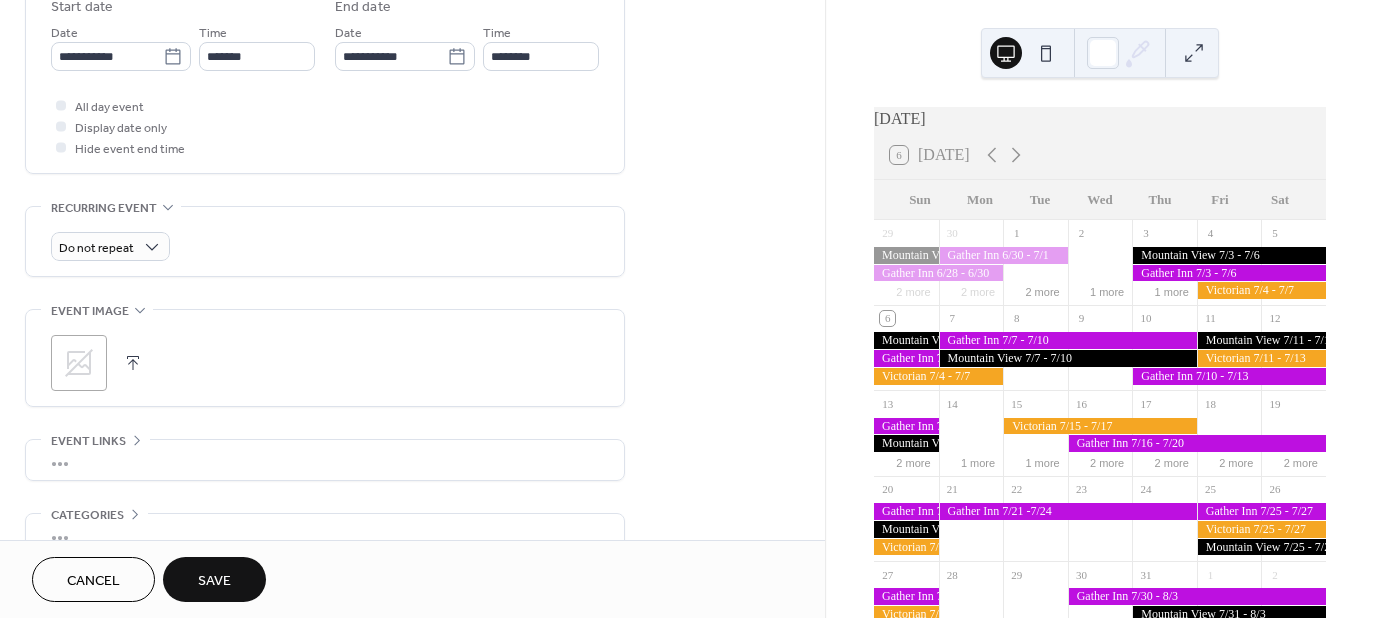 scroll, scrollTop: 700, scrollLeft: 0, axis: vertical 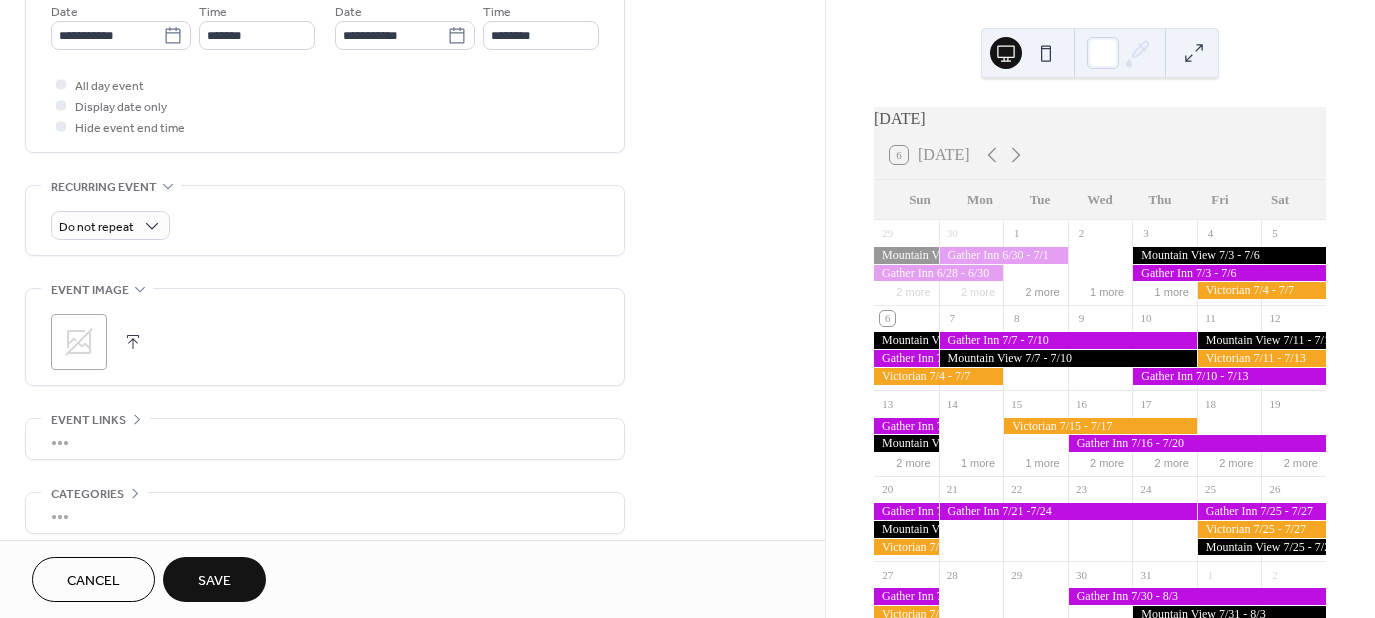 click 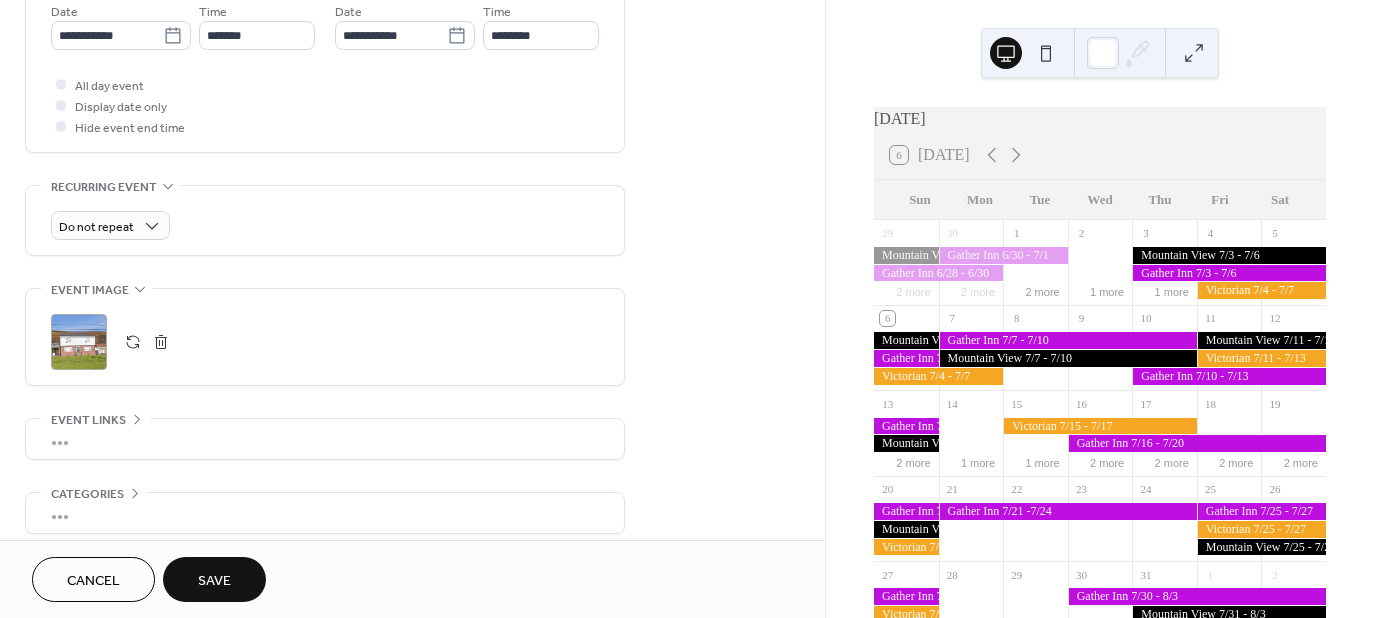 click on "Save" at bounding box center (214, 579) 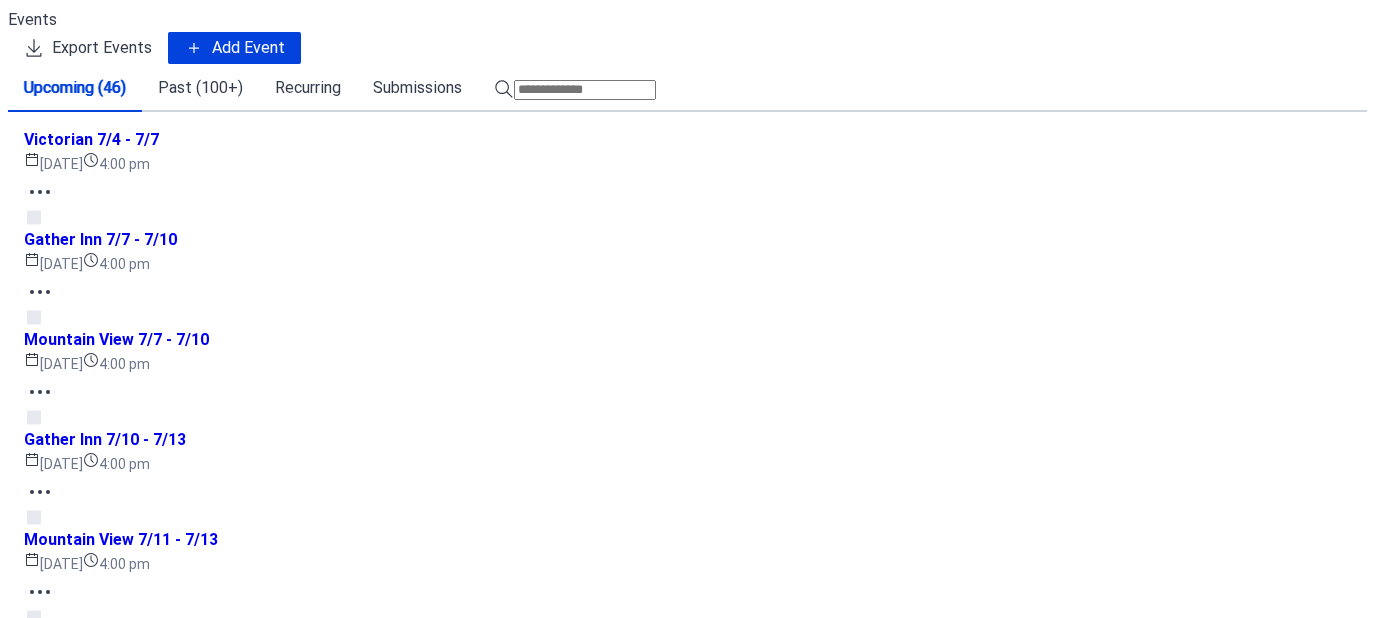 scroll, scrollTop: 0, scrollLeft: 0, axis: both 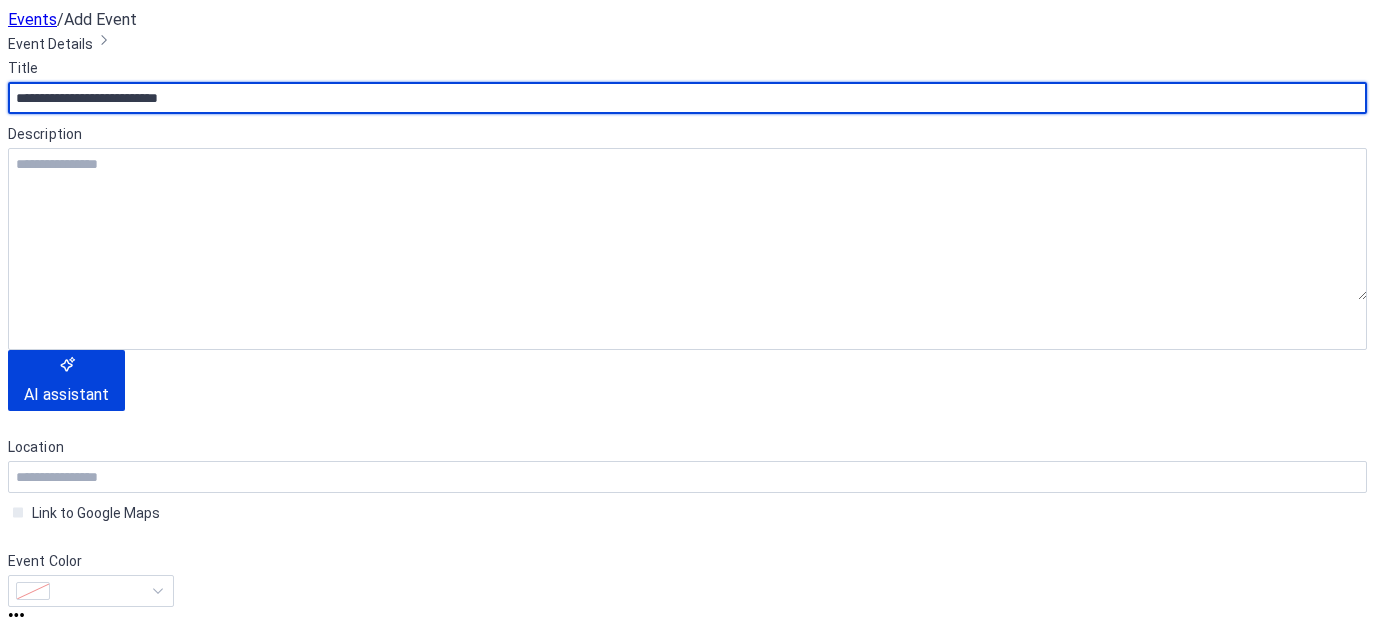 click on "**********" at bounding box center [687, 98] 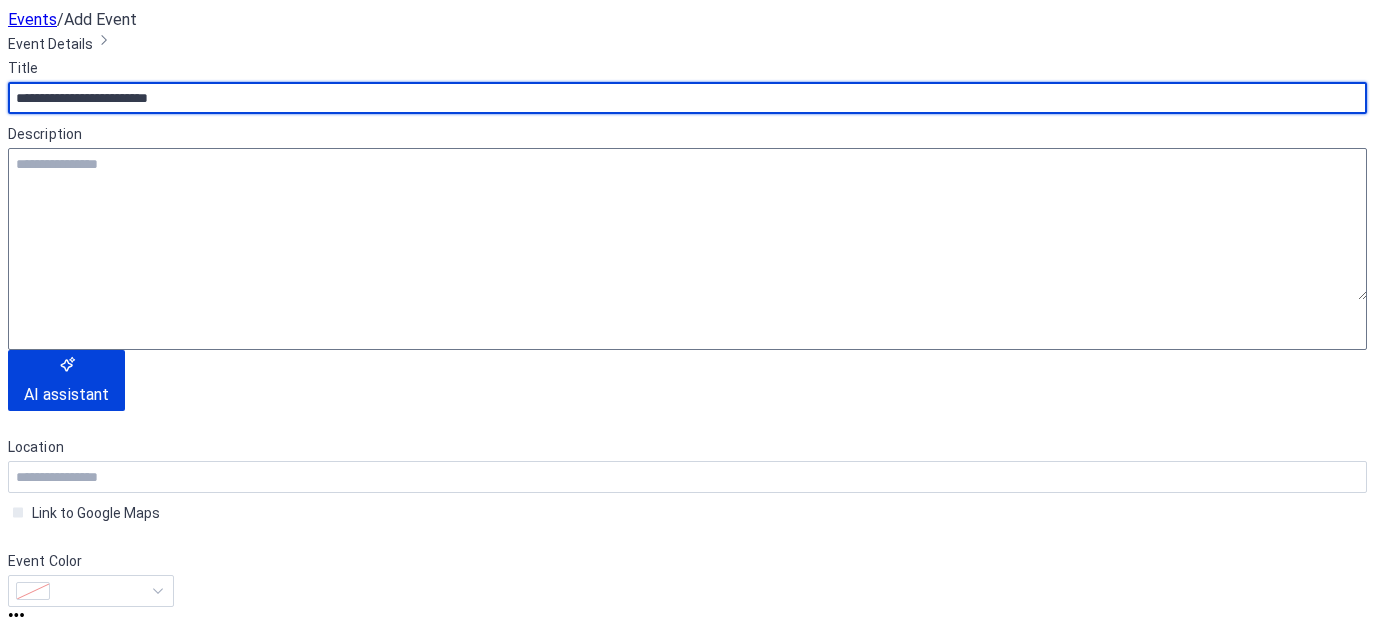 type on "**********" 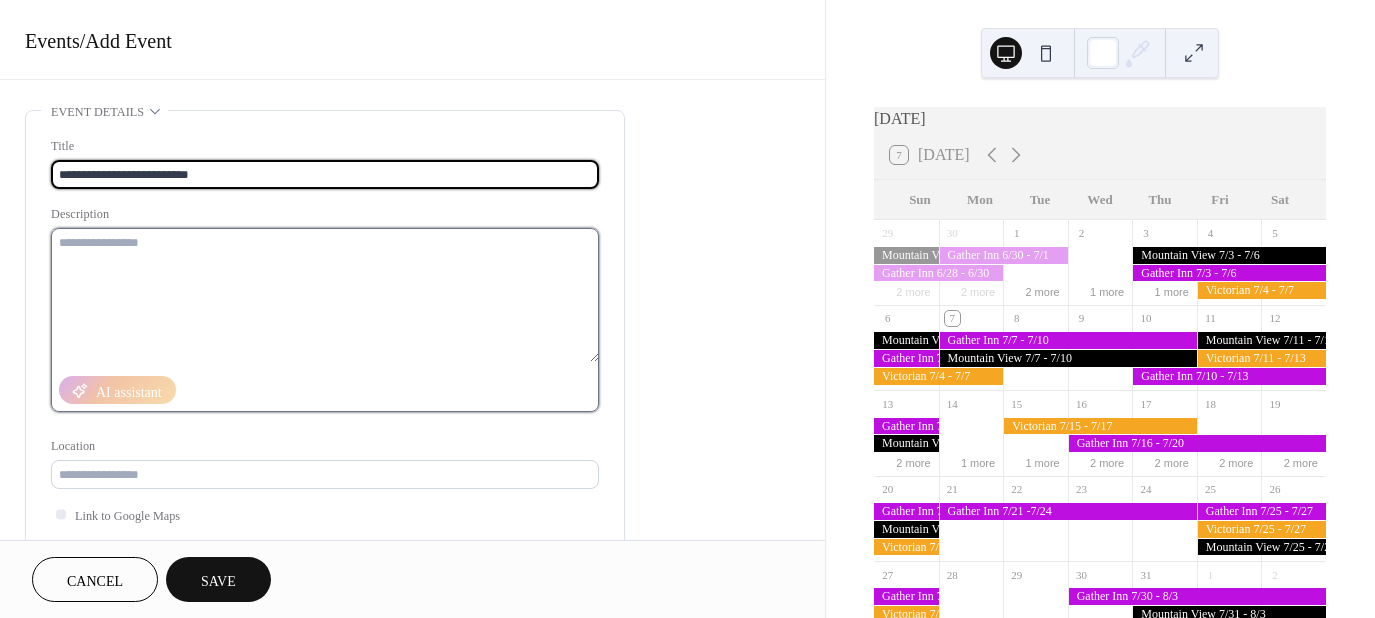 click at bounding box center [325, 295] 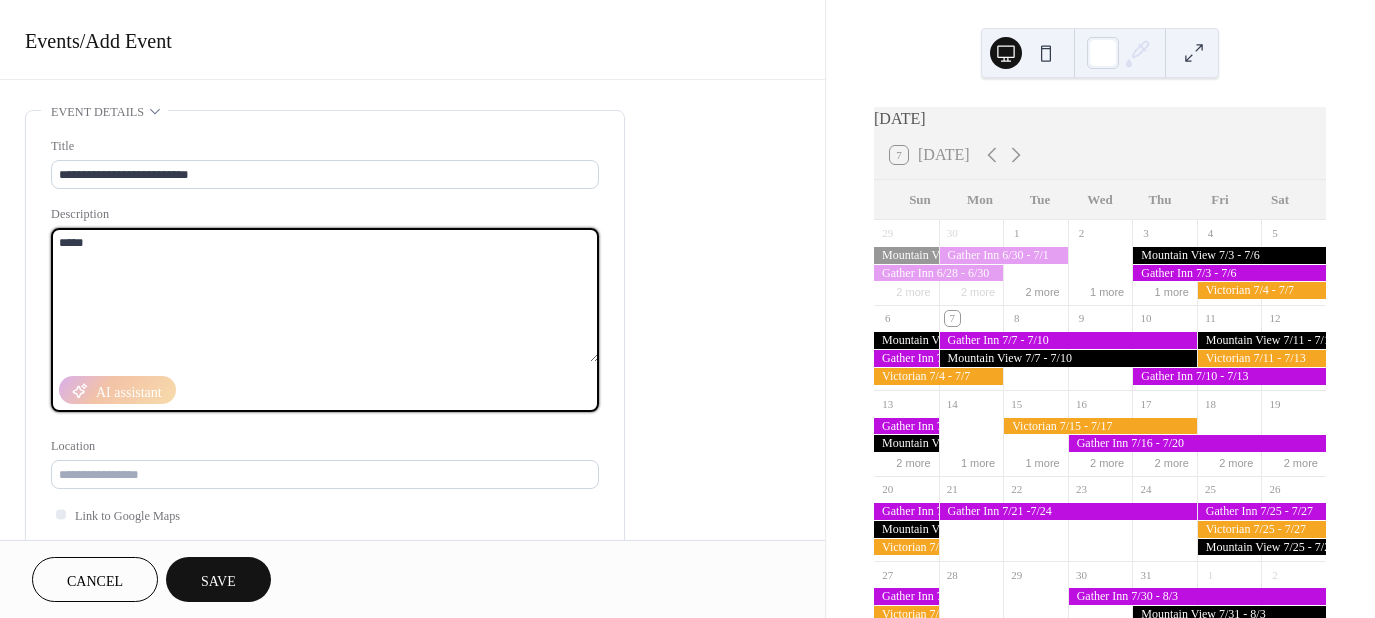 type on "*****" 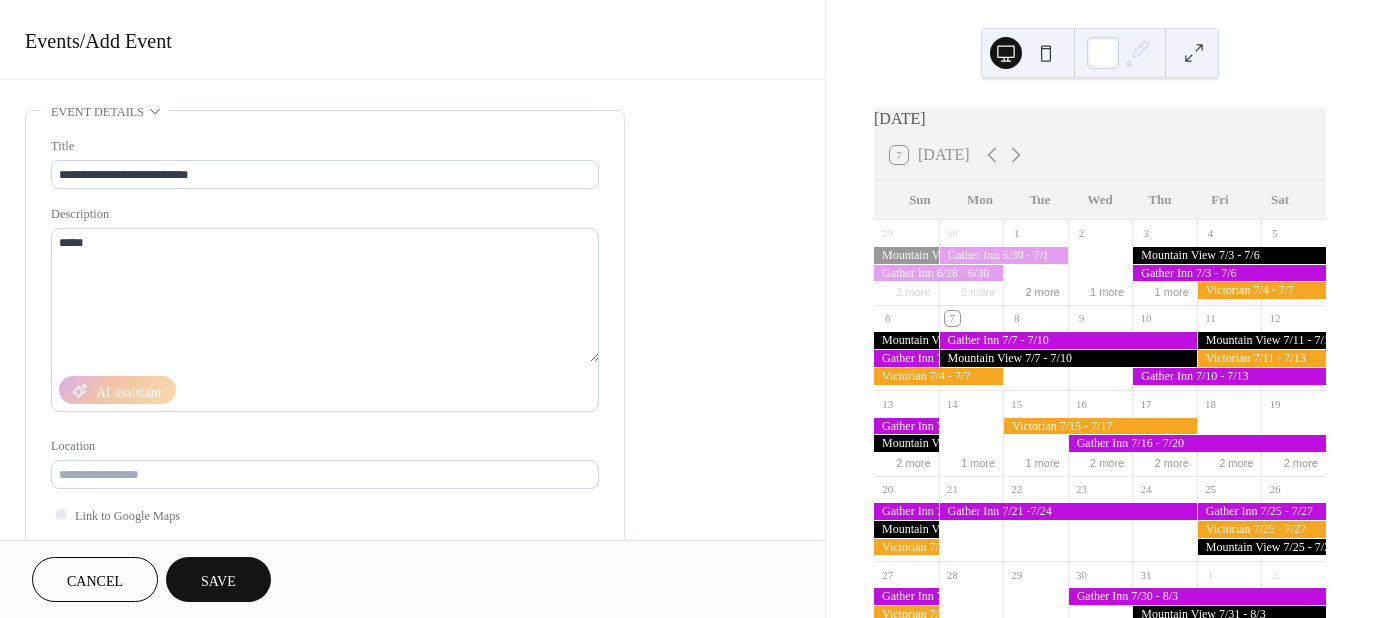 click on "**********" at bounding box center [412, 719] 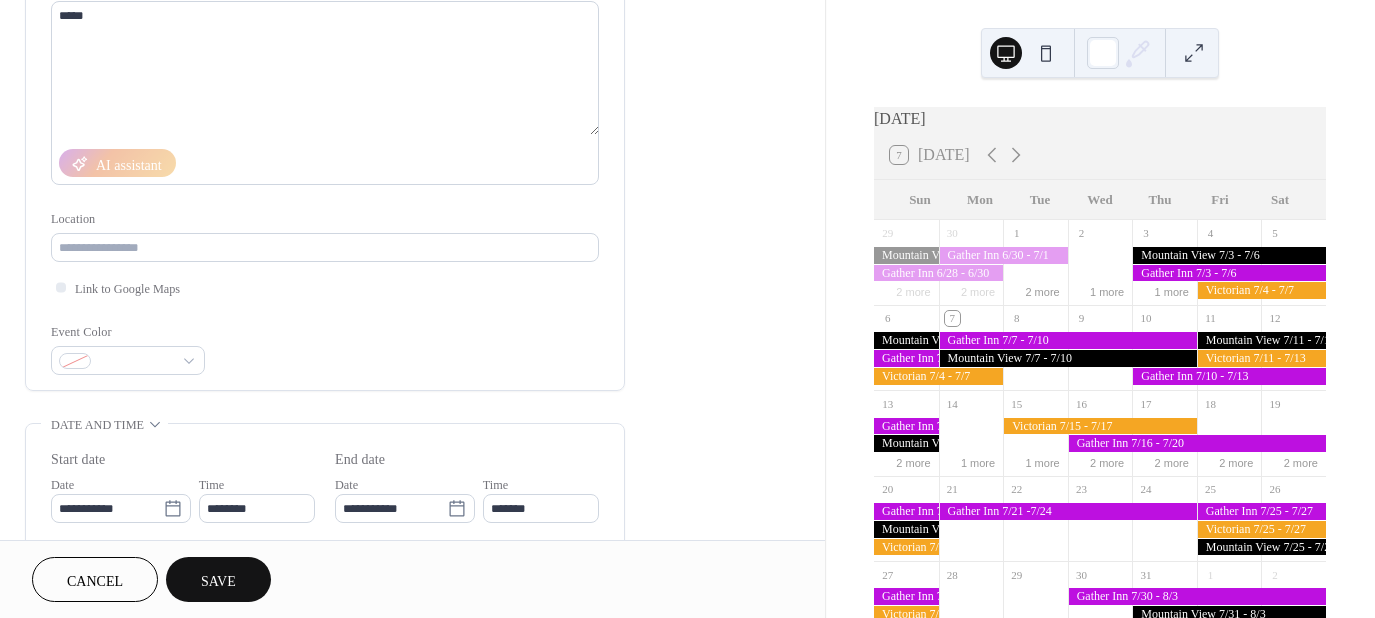 scroll, scrollTop: 300, scrollLeft: 0, axis: vertical 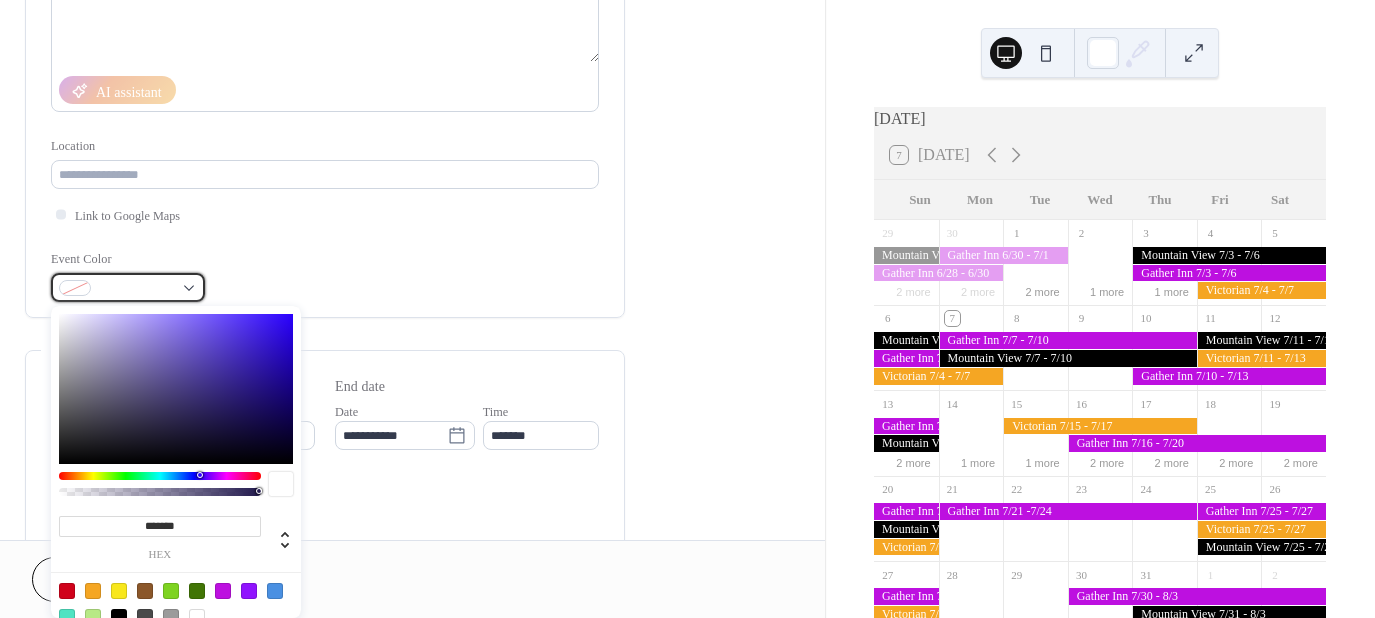 click at bounding box center [128, 287] 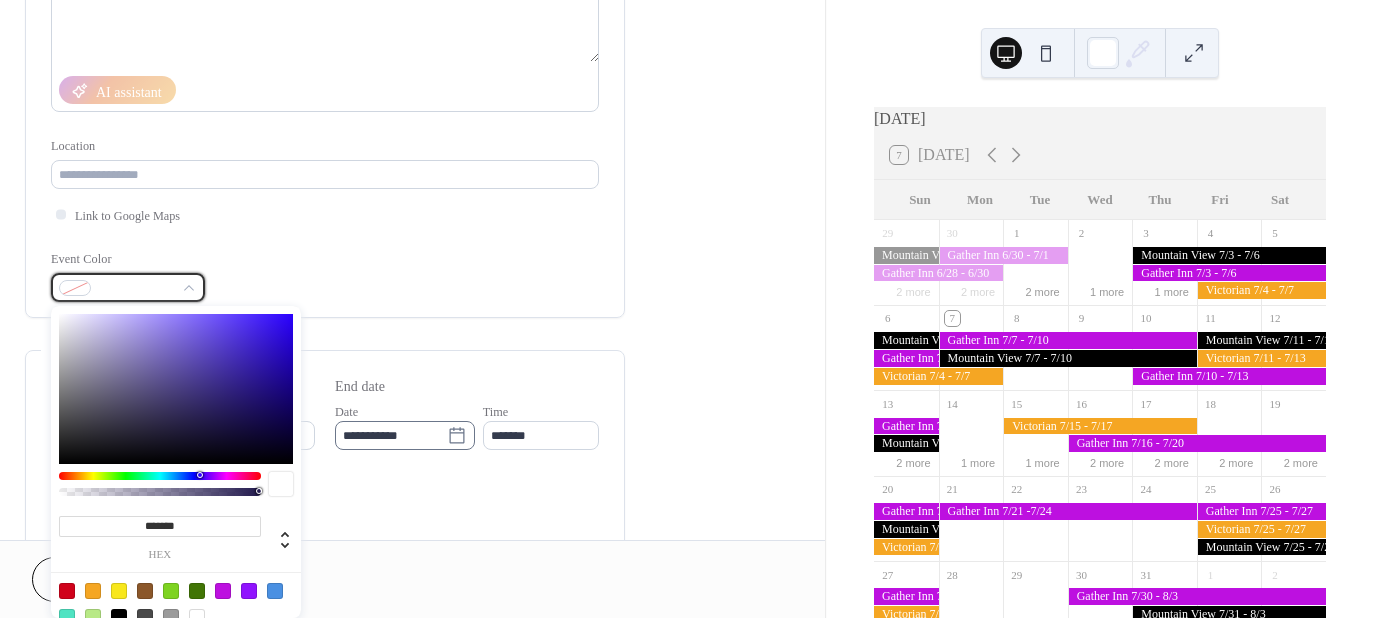 scroll, scrollTop: 1, scrollLeft: 0, axis: vertical 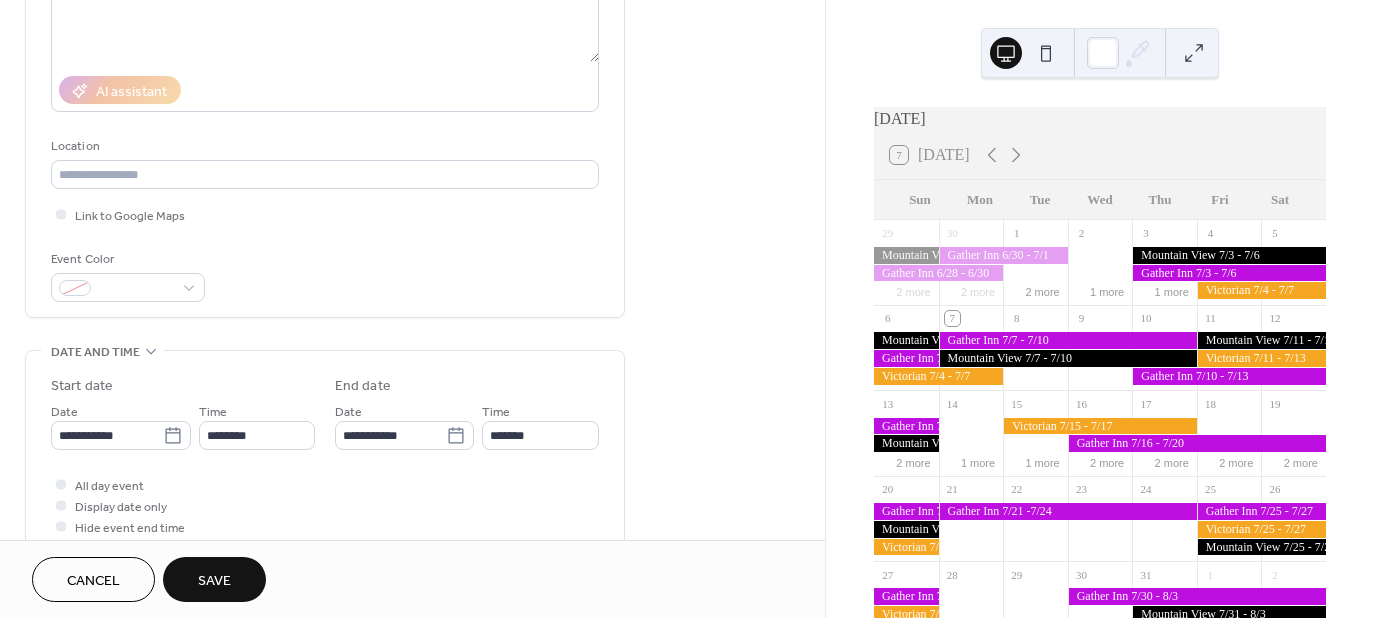 drag, startPoint x: 741, startPoint y: 441, endPoint x: 728, endPoint y: 440, distance: 13.038404 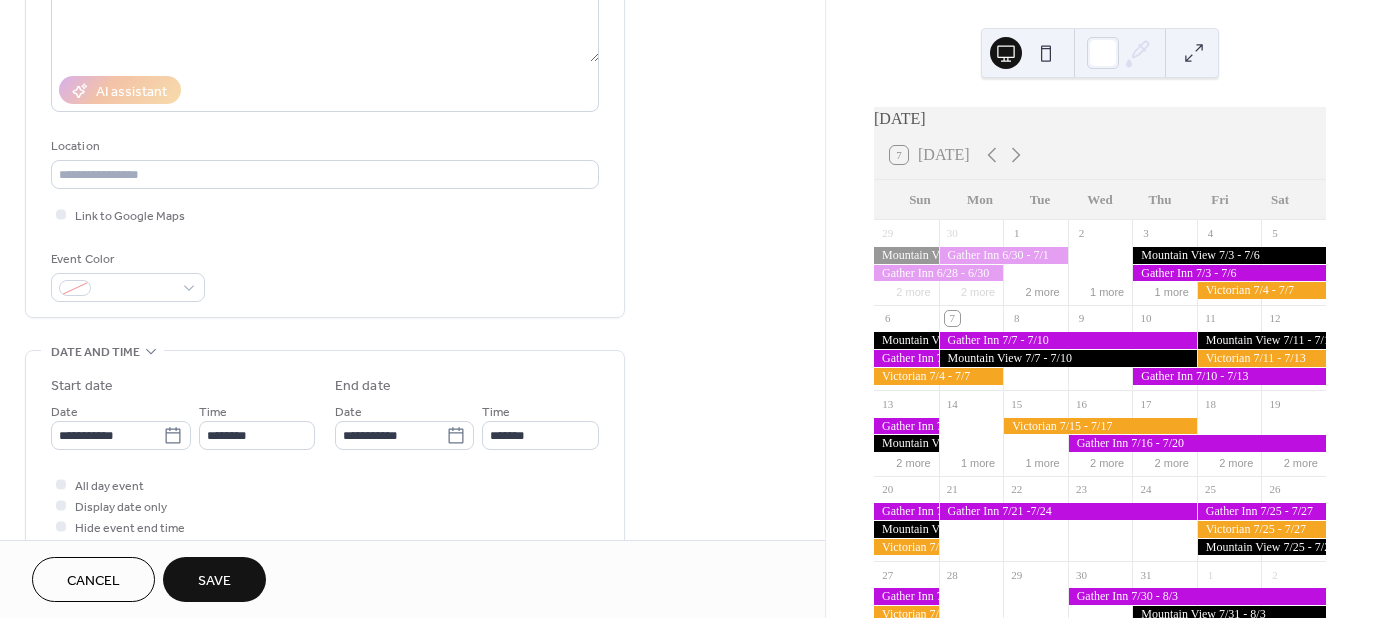 click on "**********" at bounding box center (412, 419) 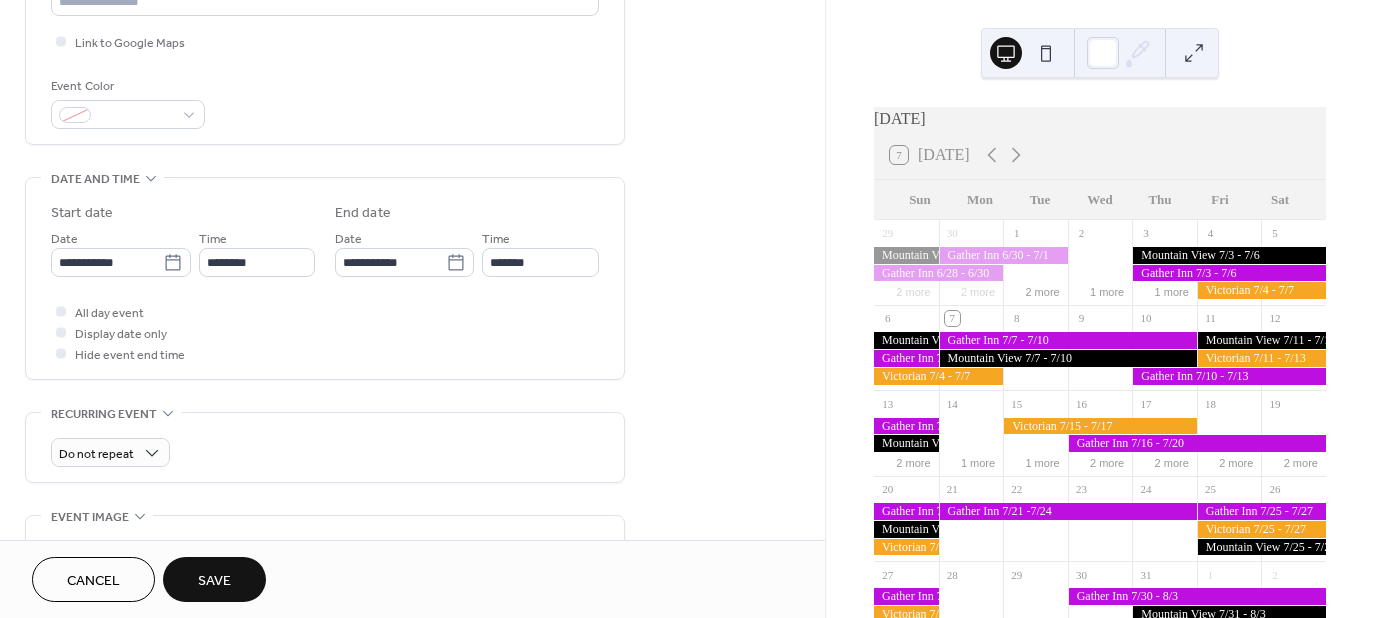 scroll, scrollTop: 500, scrollLeft: 0, axis: vertical 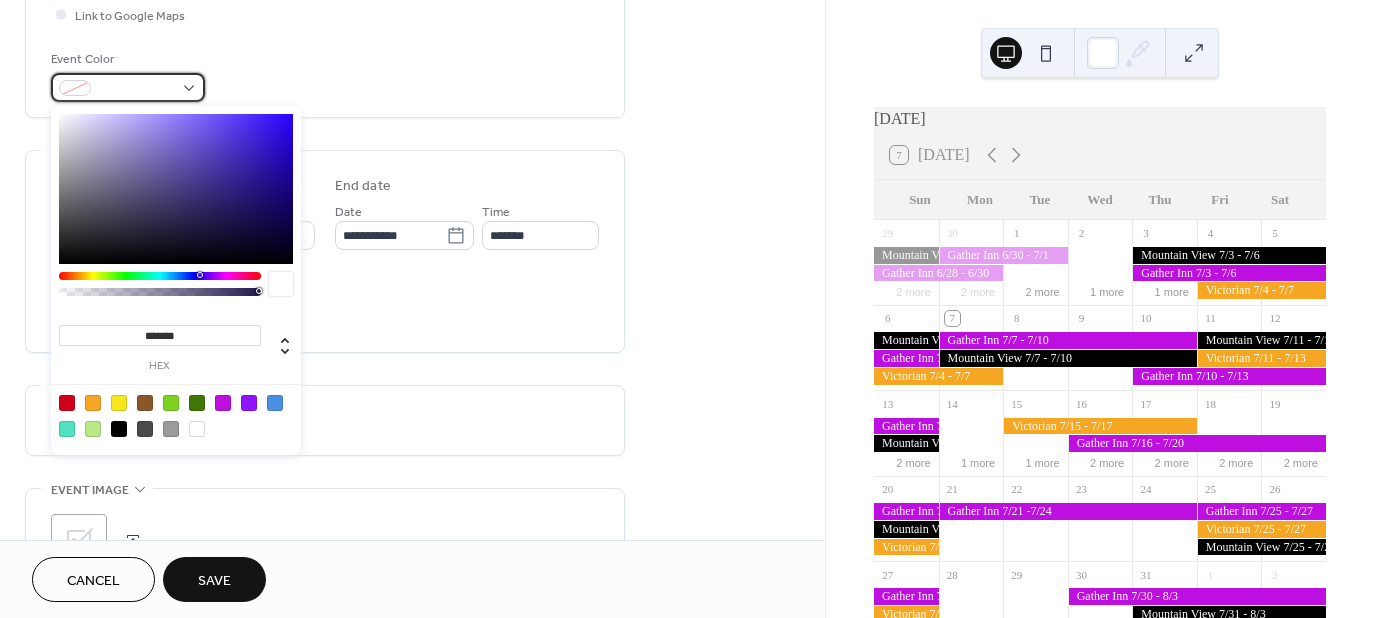 click at bounding box center [128, 87] 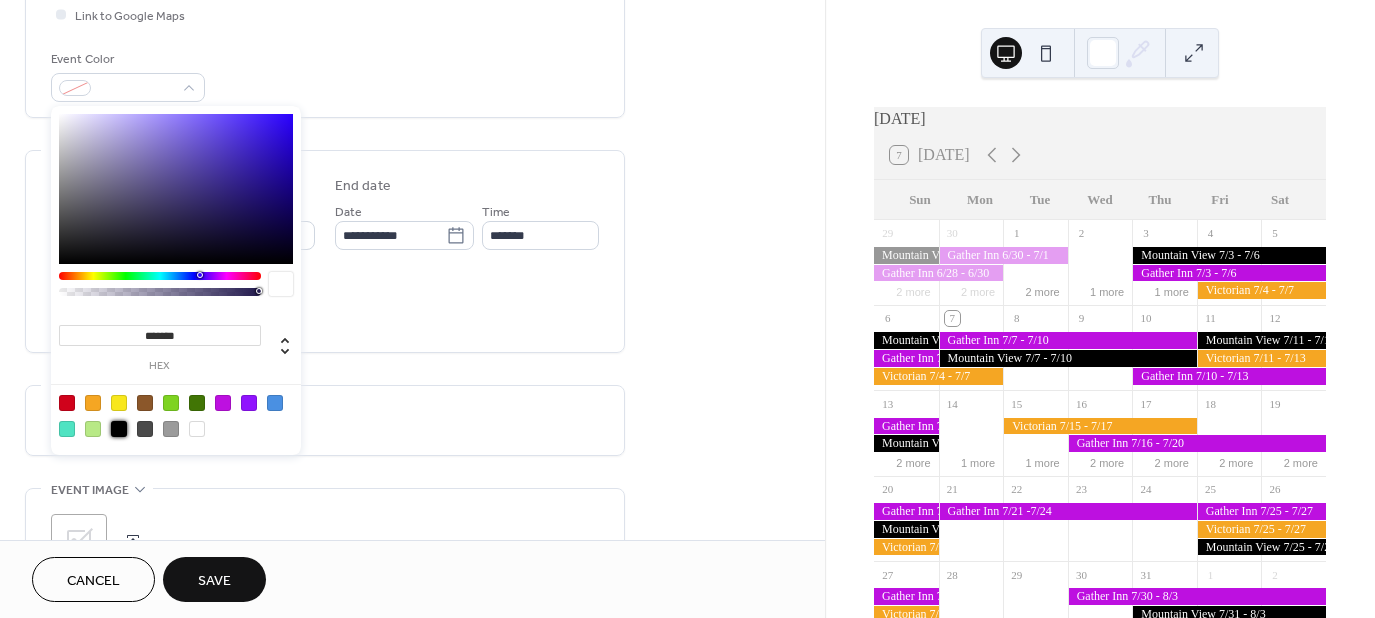 click at bounding box center [119, 429] 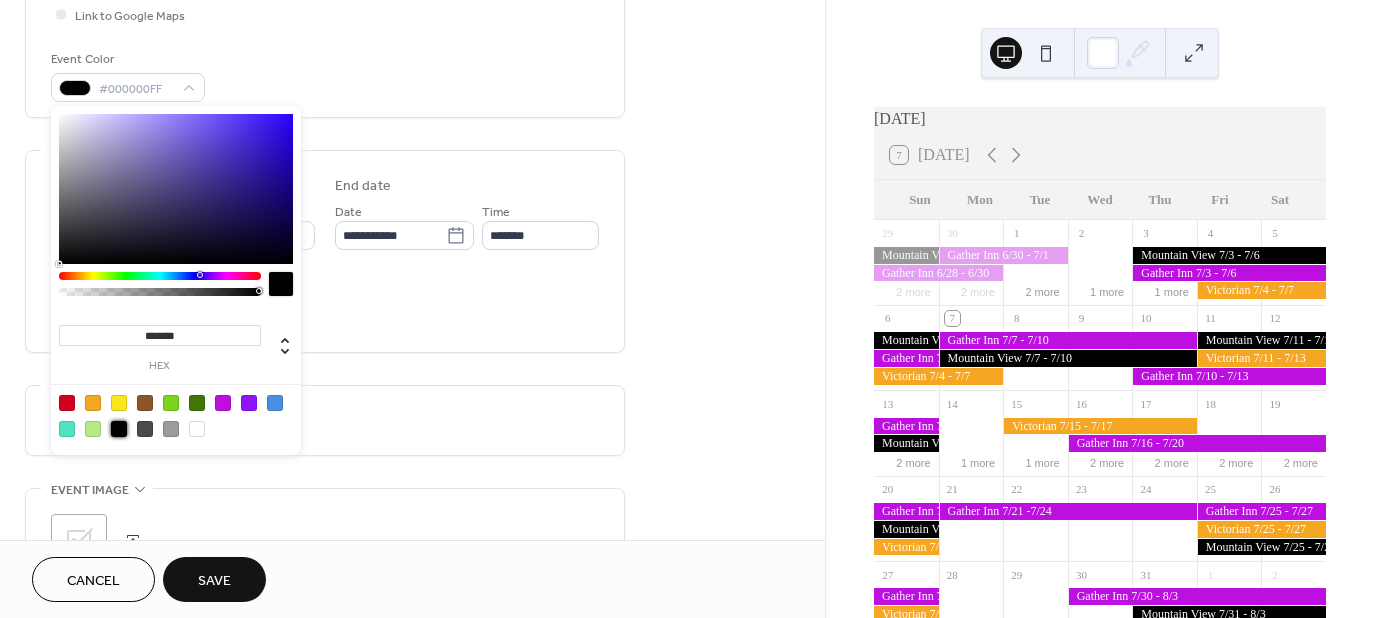 click on "**********" at bounding box center (412, 219) 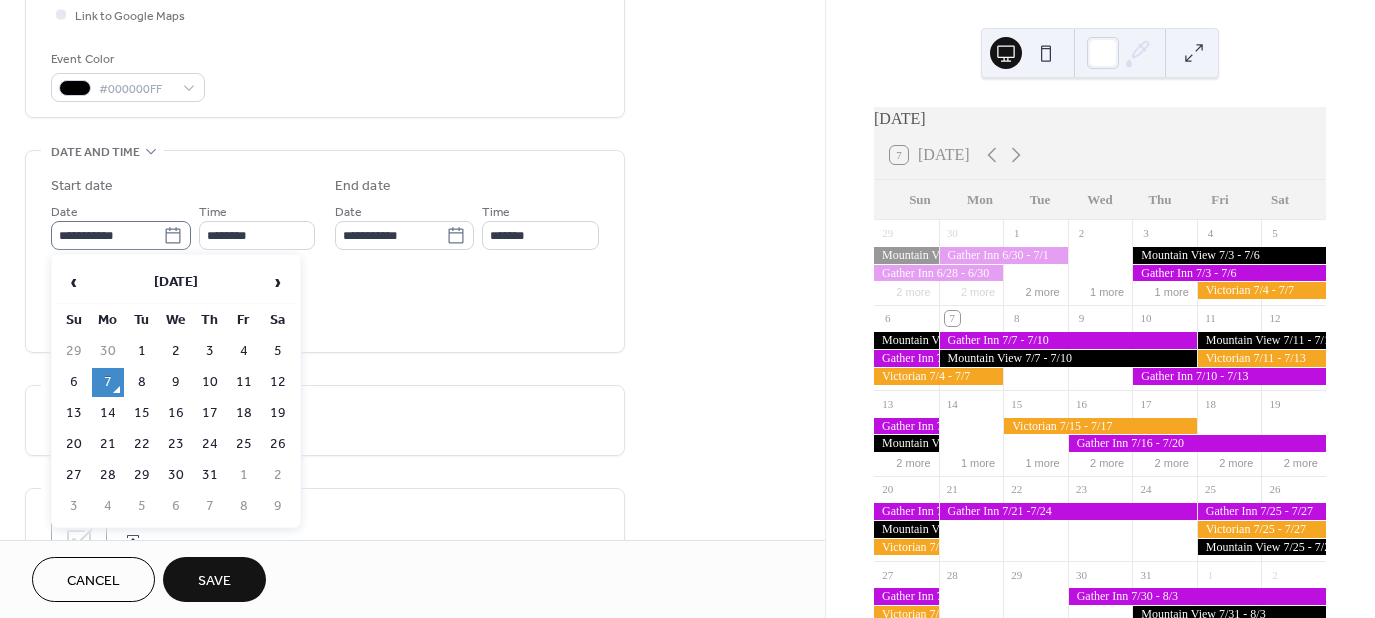 click 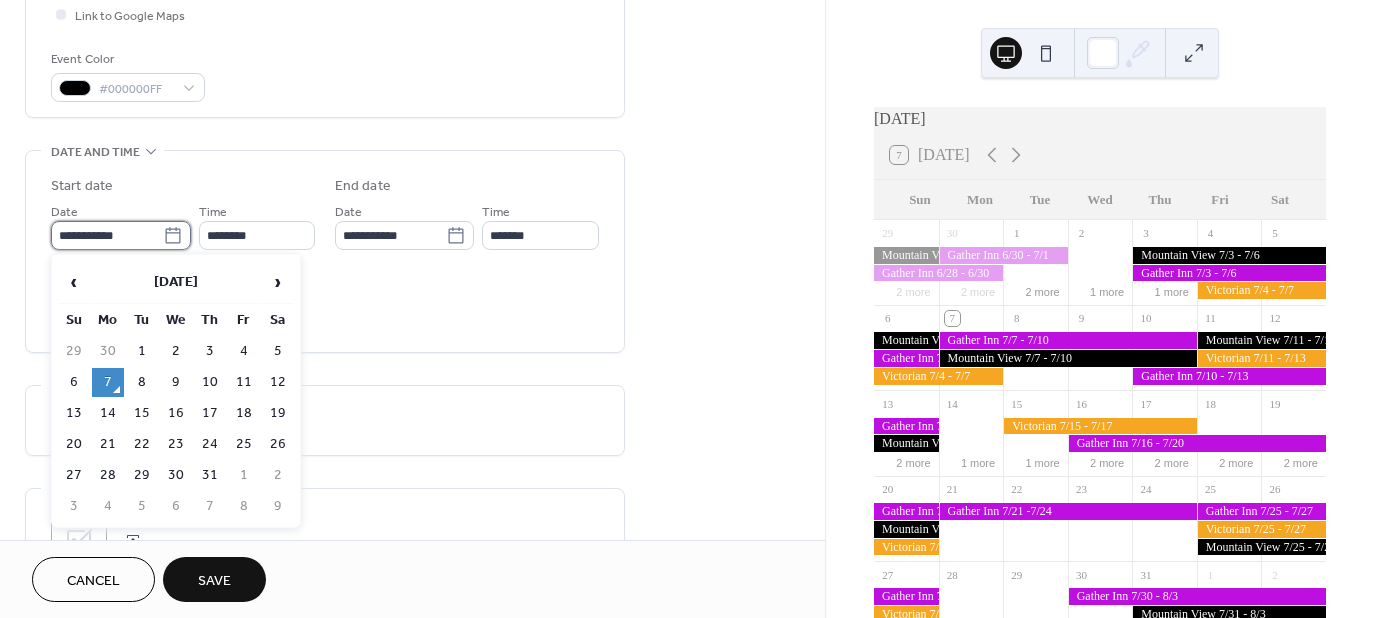 click on "**********" at bounding box center [107, 235] 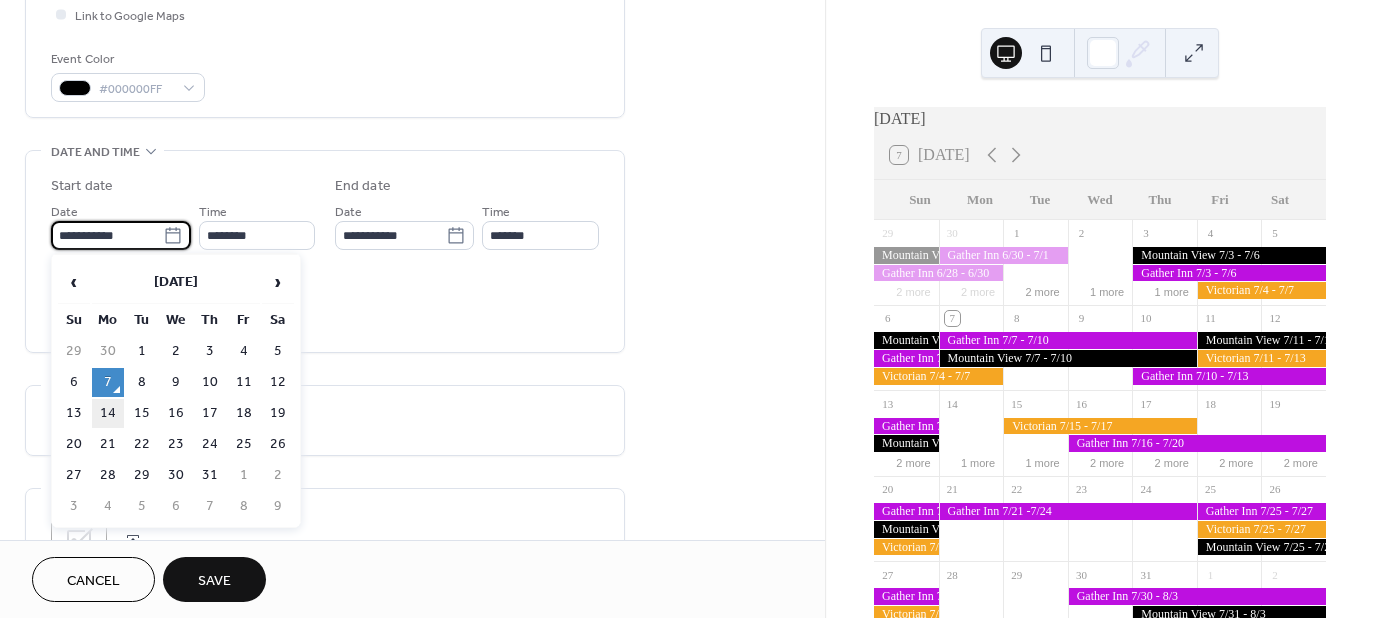 click on "14" at bounding box center (108, 413) 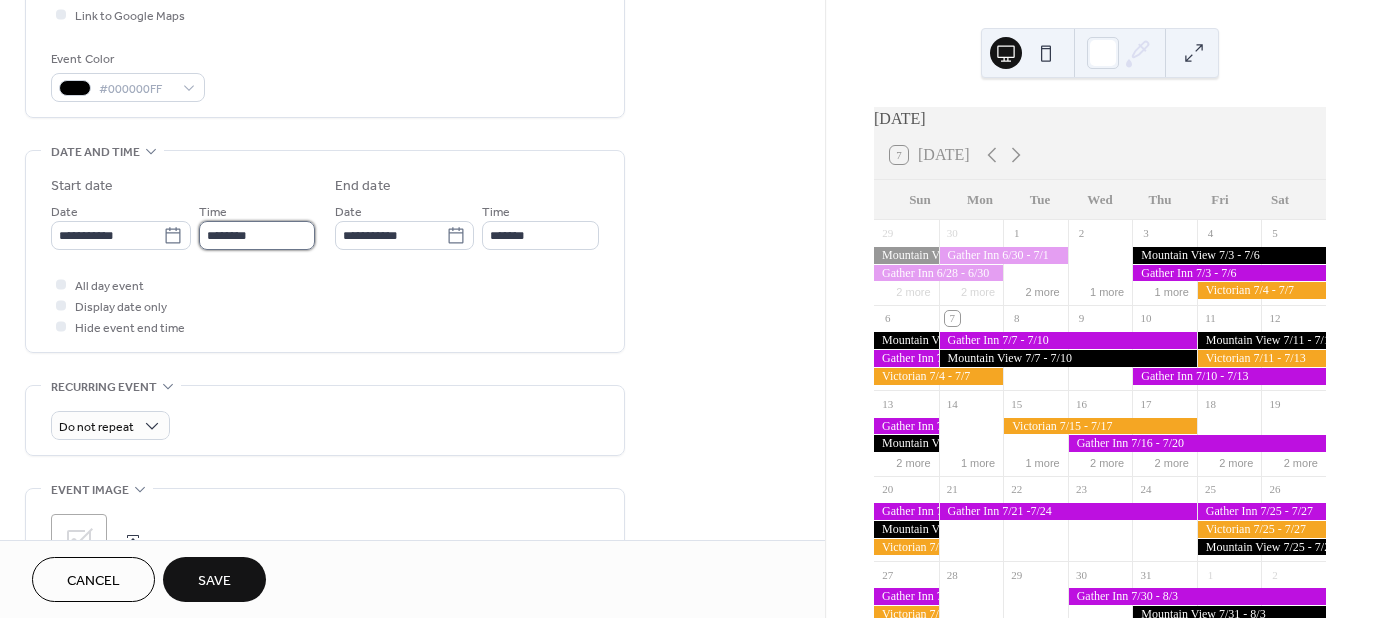 click on "********" at bounding box center [257, 235] 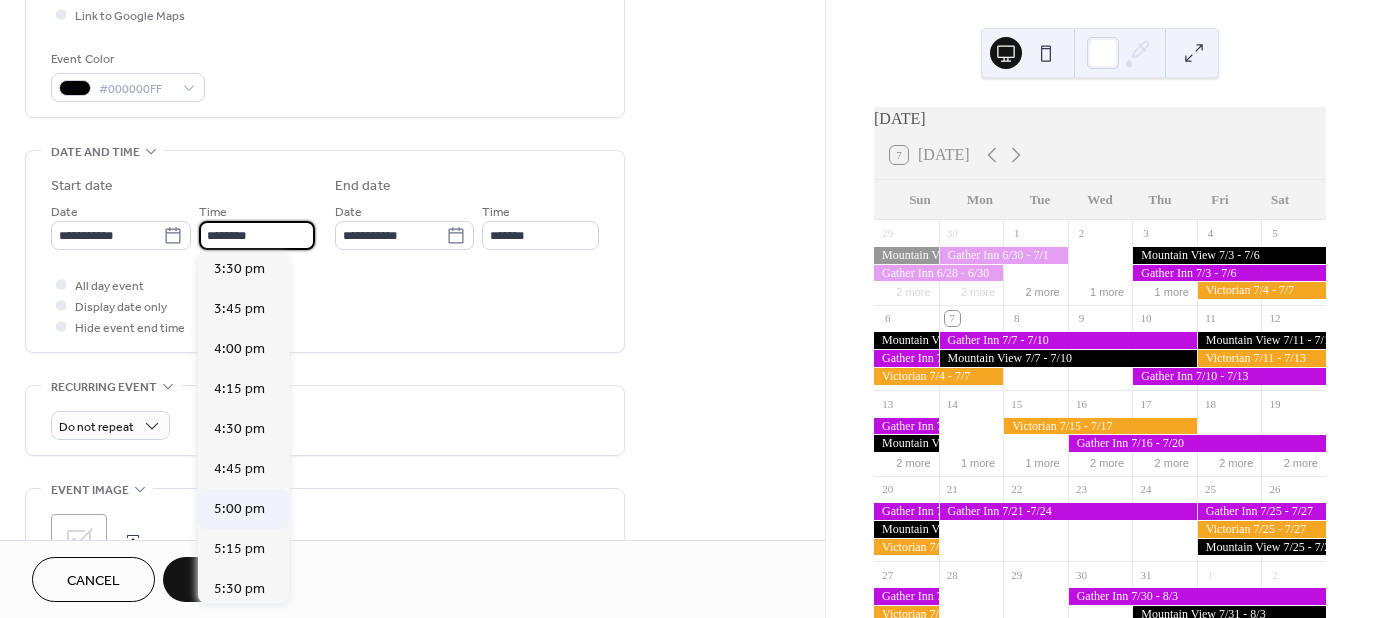 scroll, scrollTop: 2529, scrollLeft: 0, axis: vertical 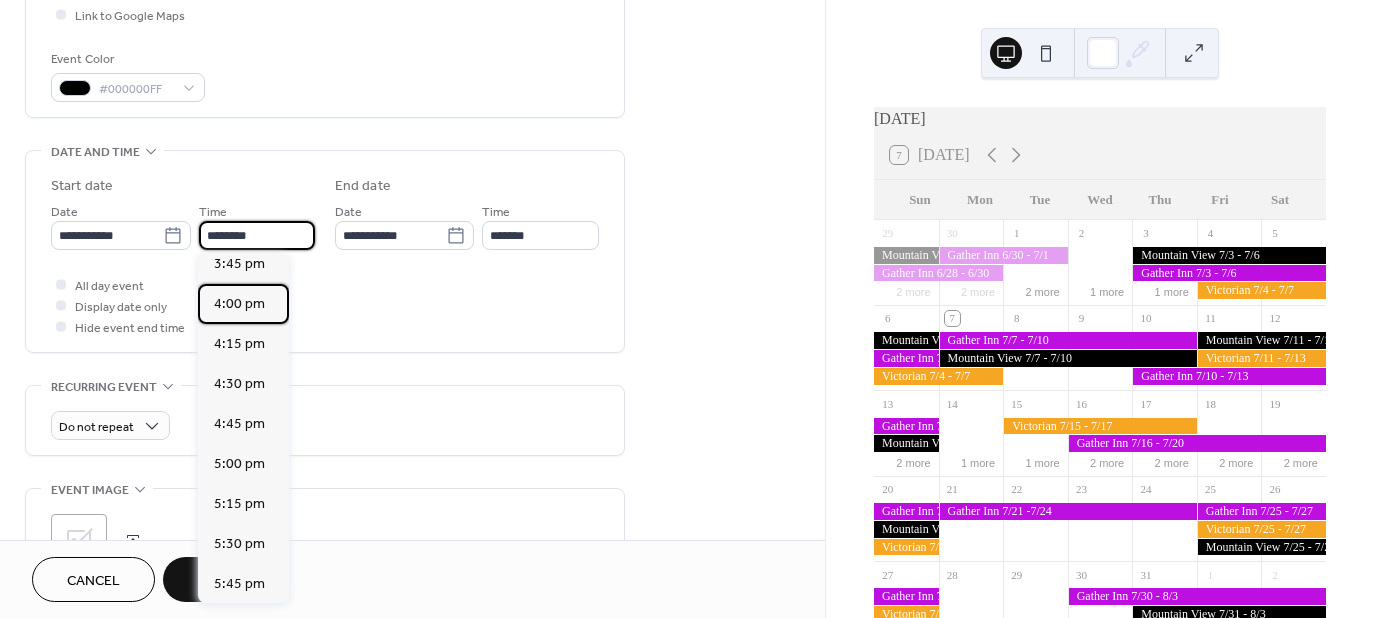 click on "4:00 pm" at bounding box center (239, 304) 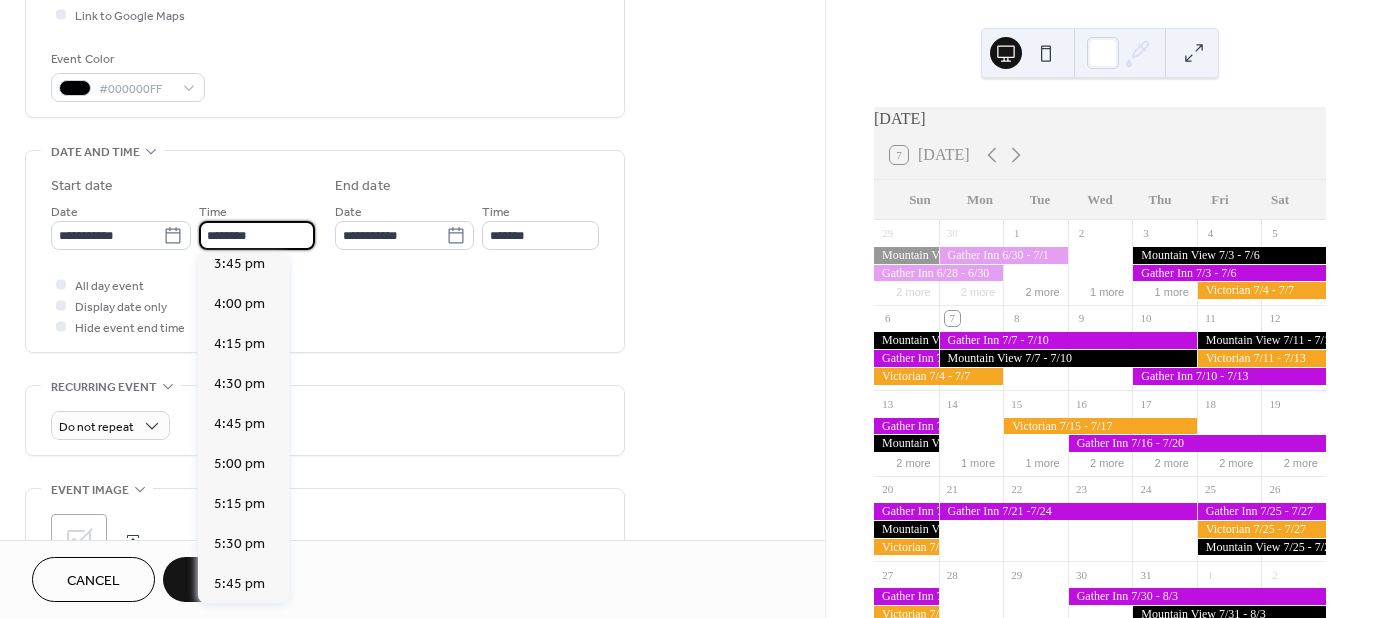 type on "*******" 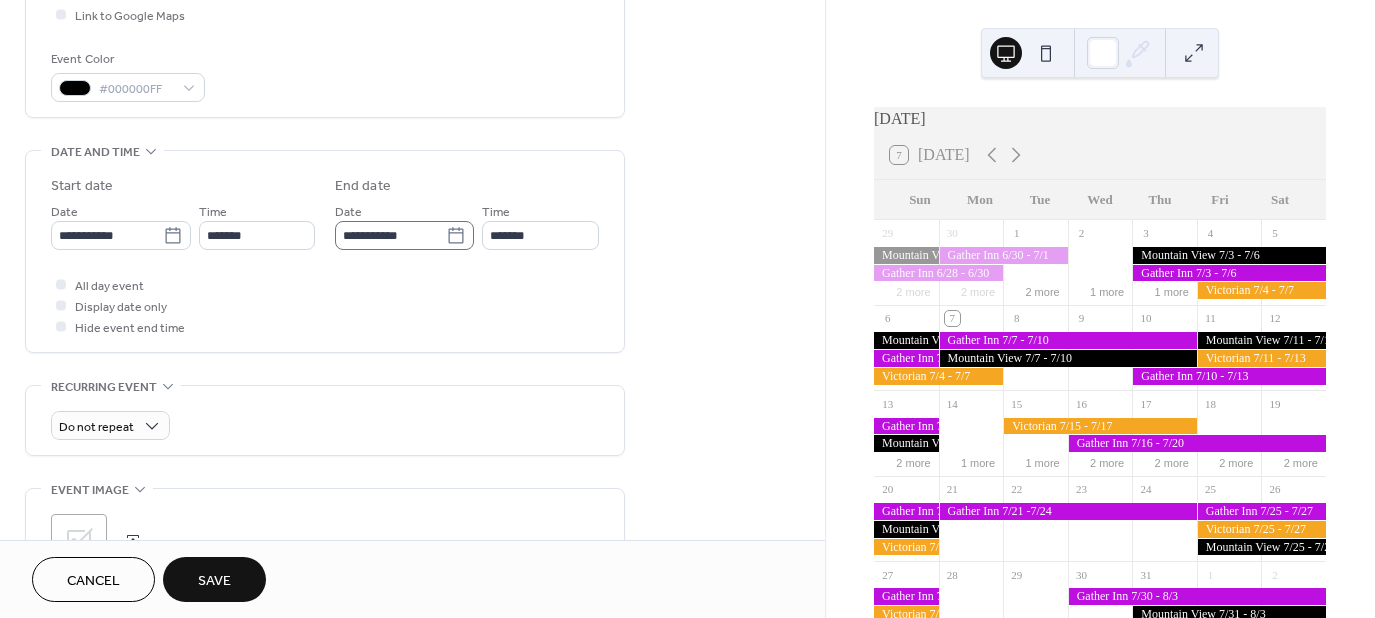 click 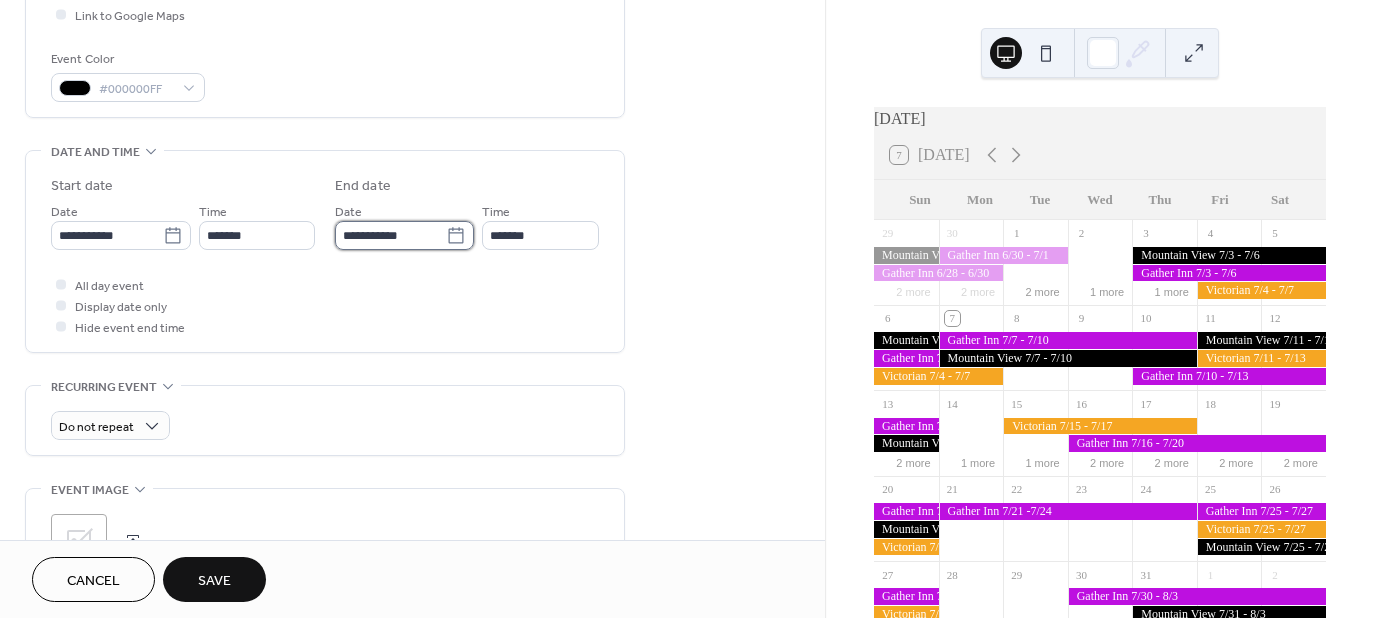 click on "**********" at bounding box center [390, 235] 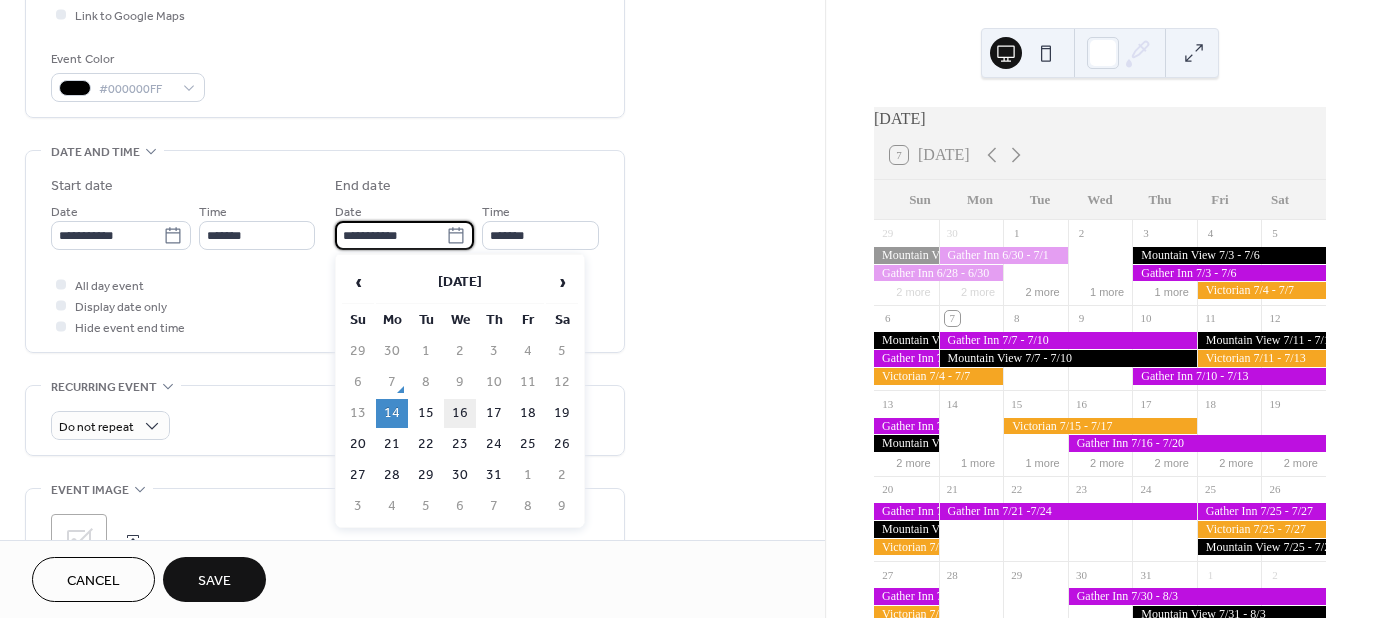 scroll, scrollTop: 0, scrollLeft: 0, axis: both 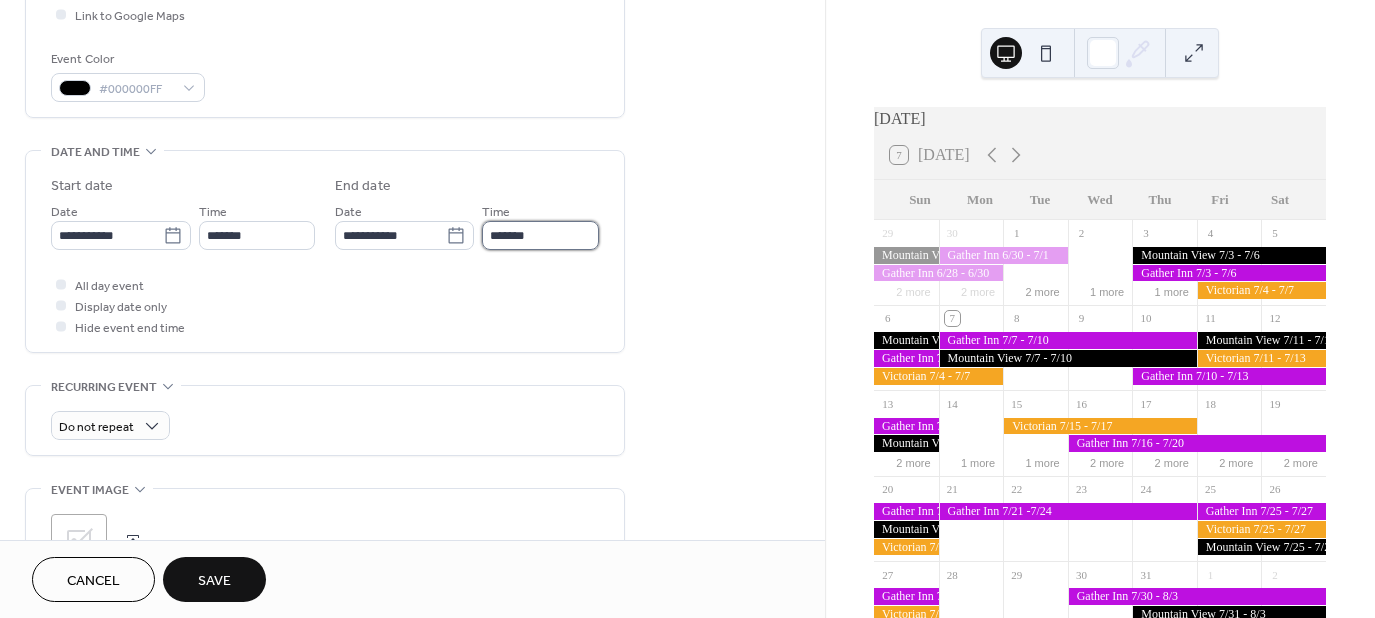 click on "*******" at bounding box center (540, 235) 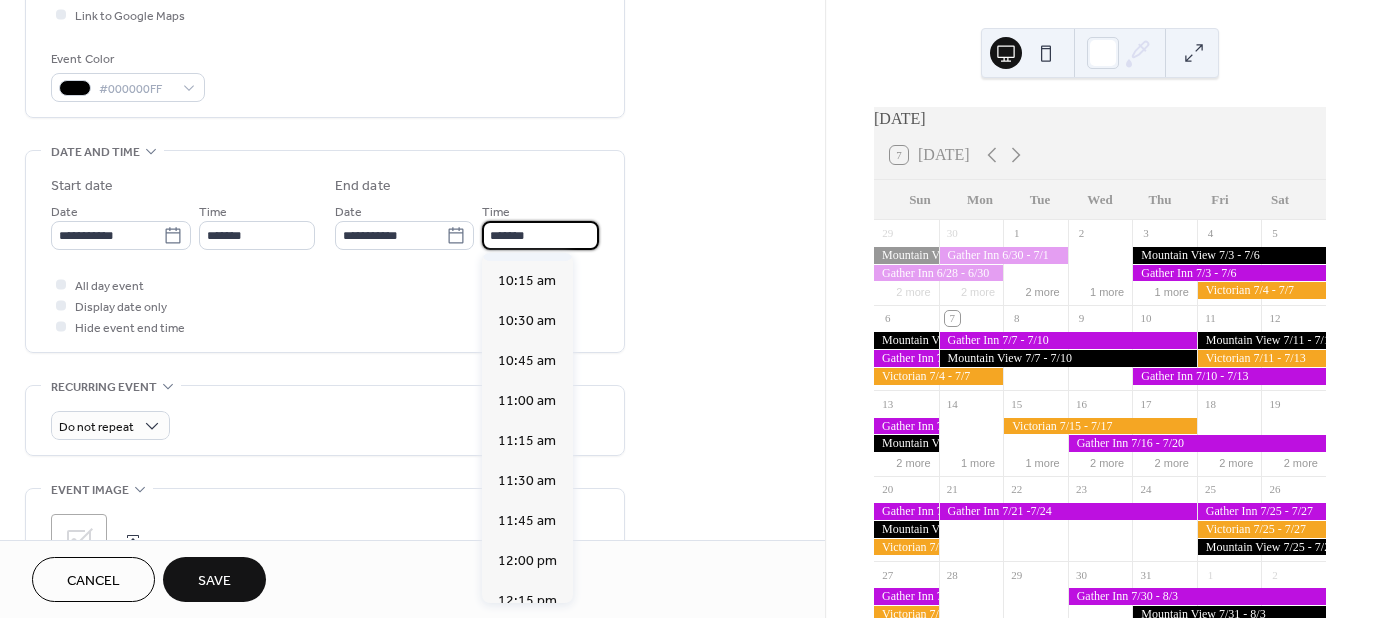 scroll, scrollTop: 1633, scrollLeft: 0, axis: vertical 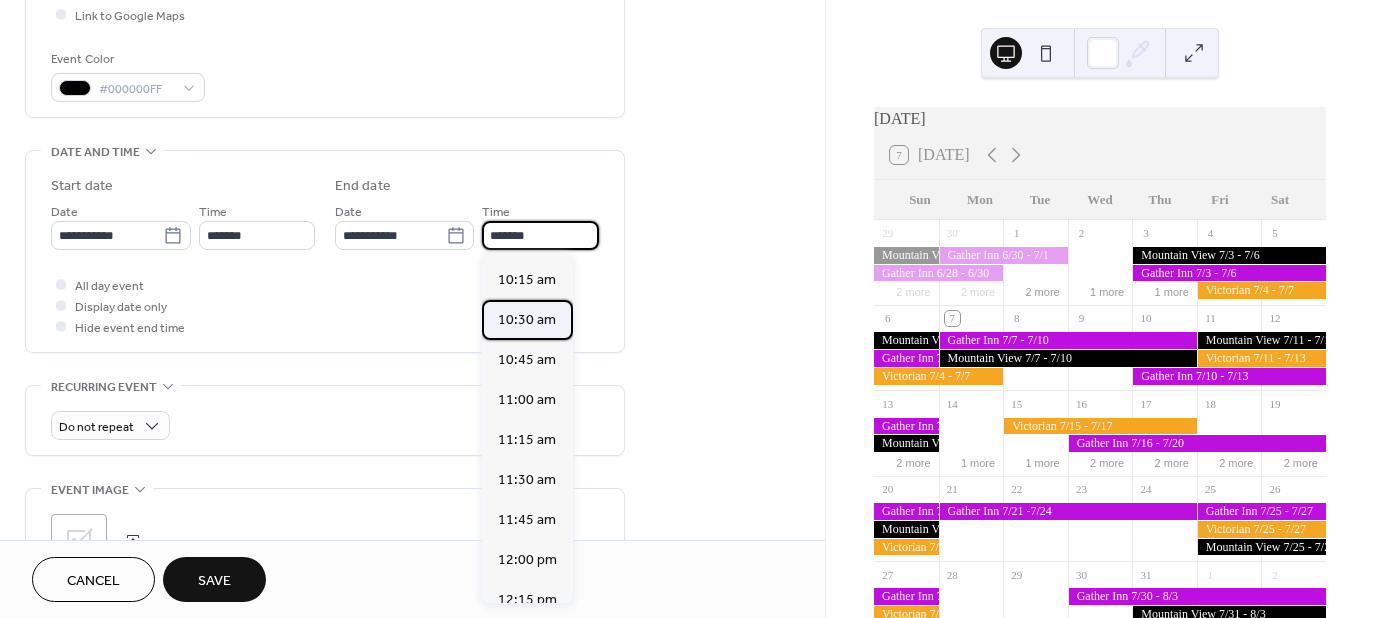 click on "10:30 am" at bounding box center (527, 320) 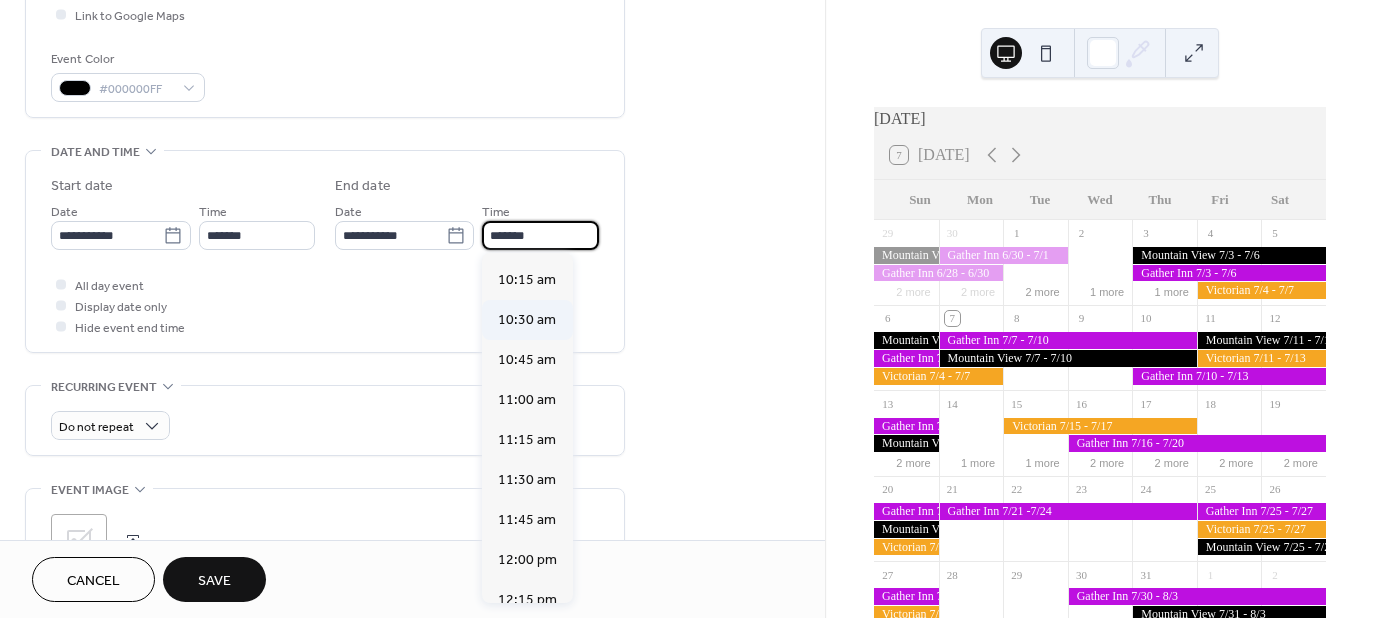 type on "********" 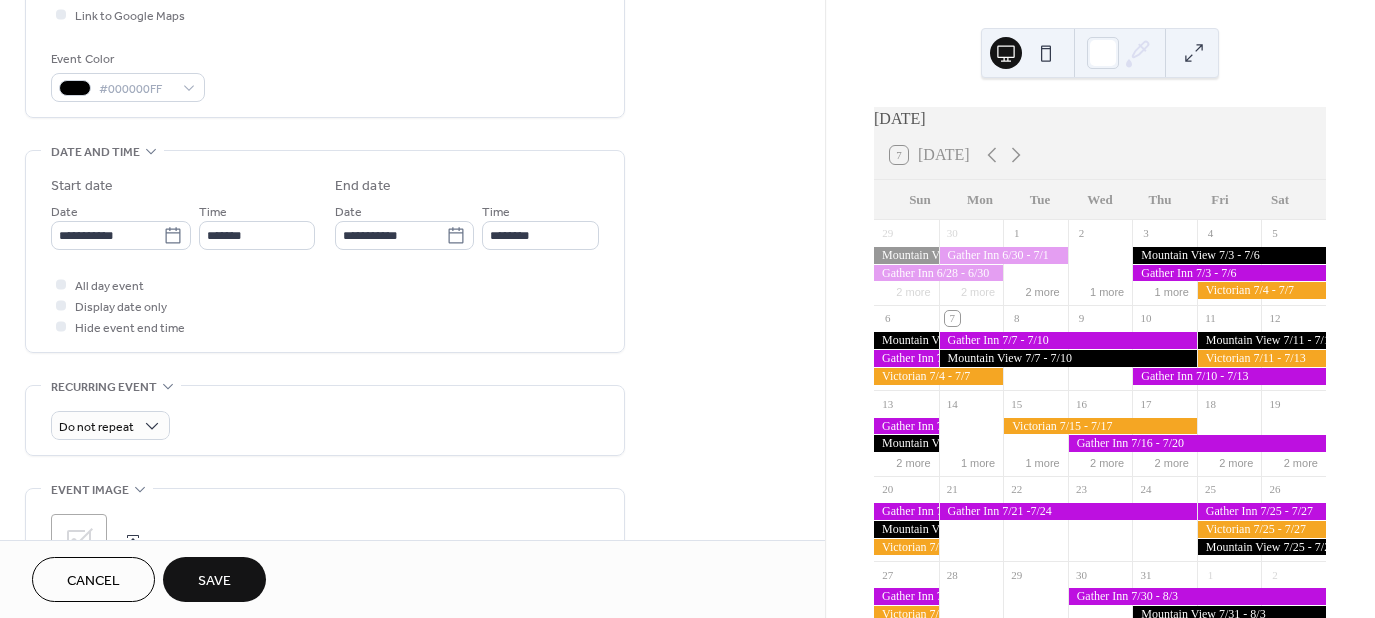click on "**********" at bounding box center [412, 219] 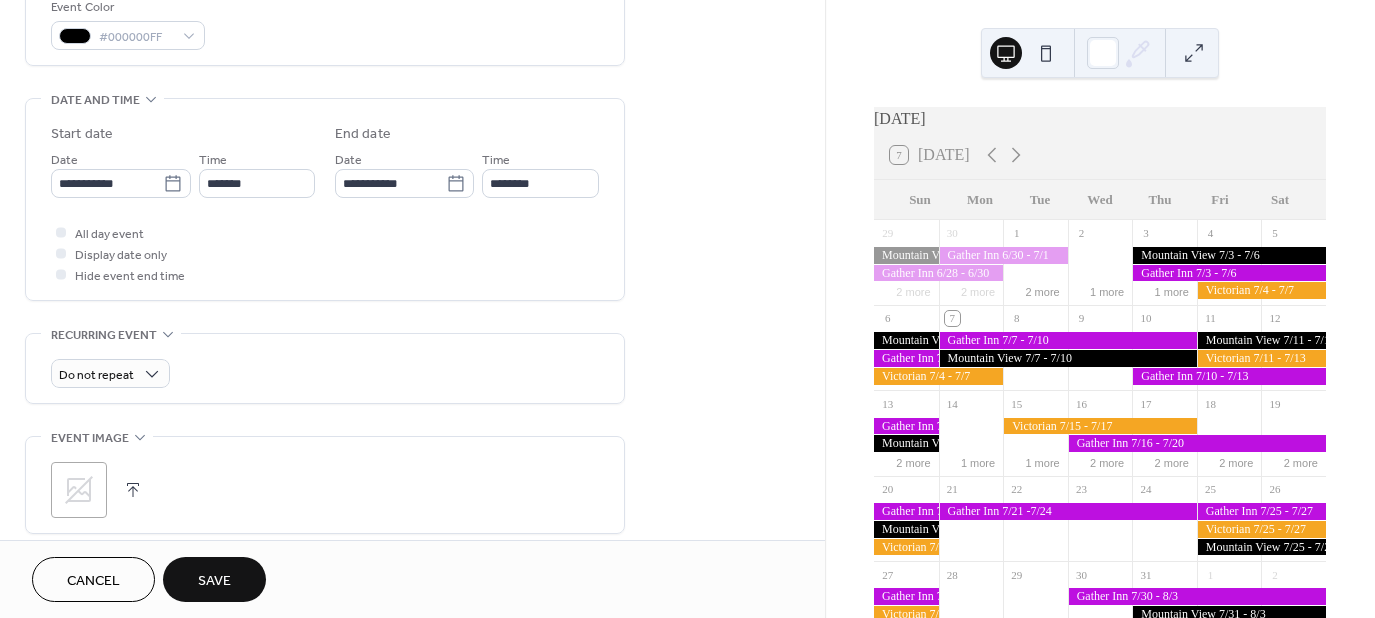 scroll, scrollTop: 600, scrollLeft: 0, axis: vertical 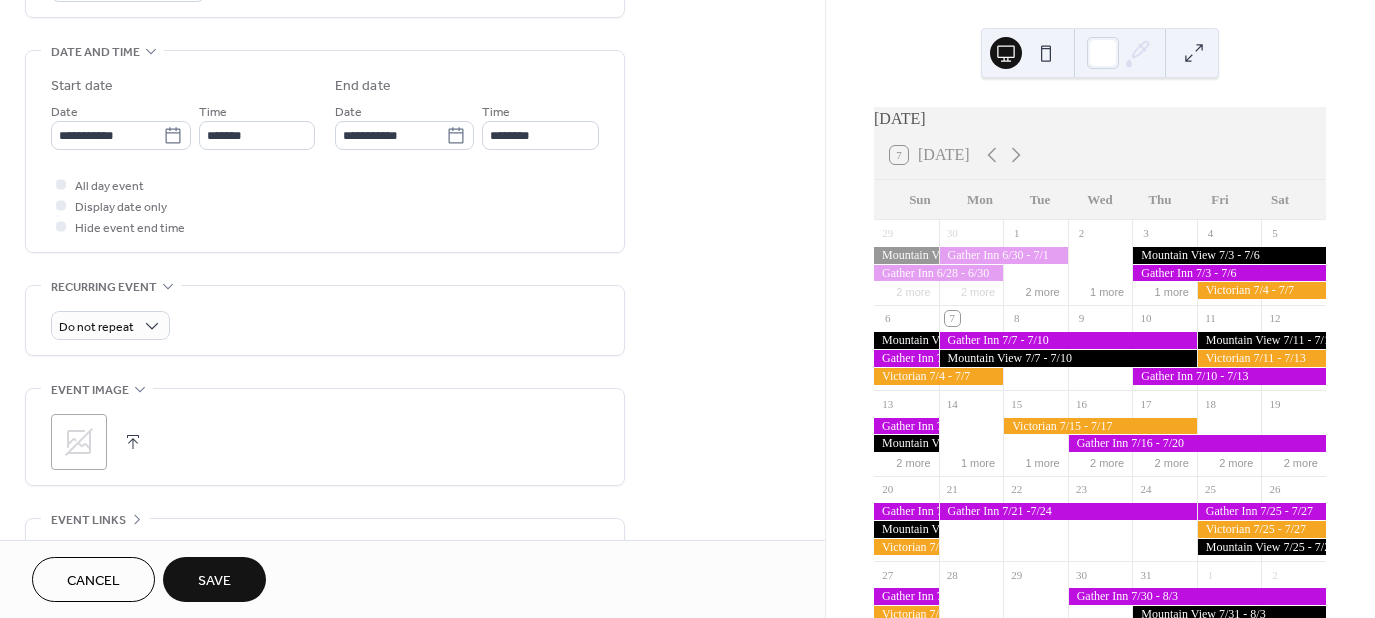 click 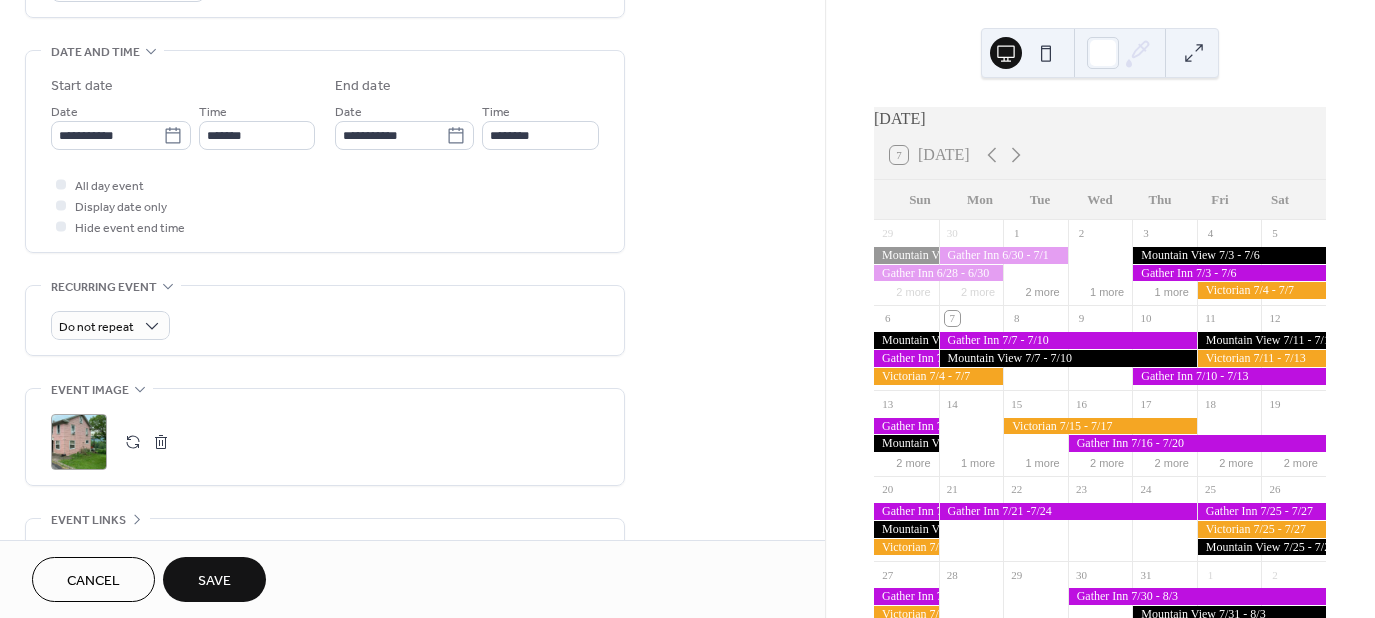 click on "Save" at bounding box center (214, 579) 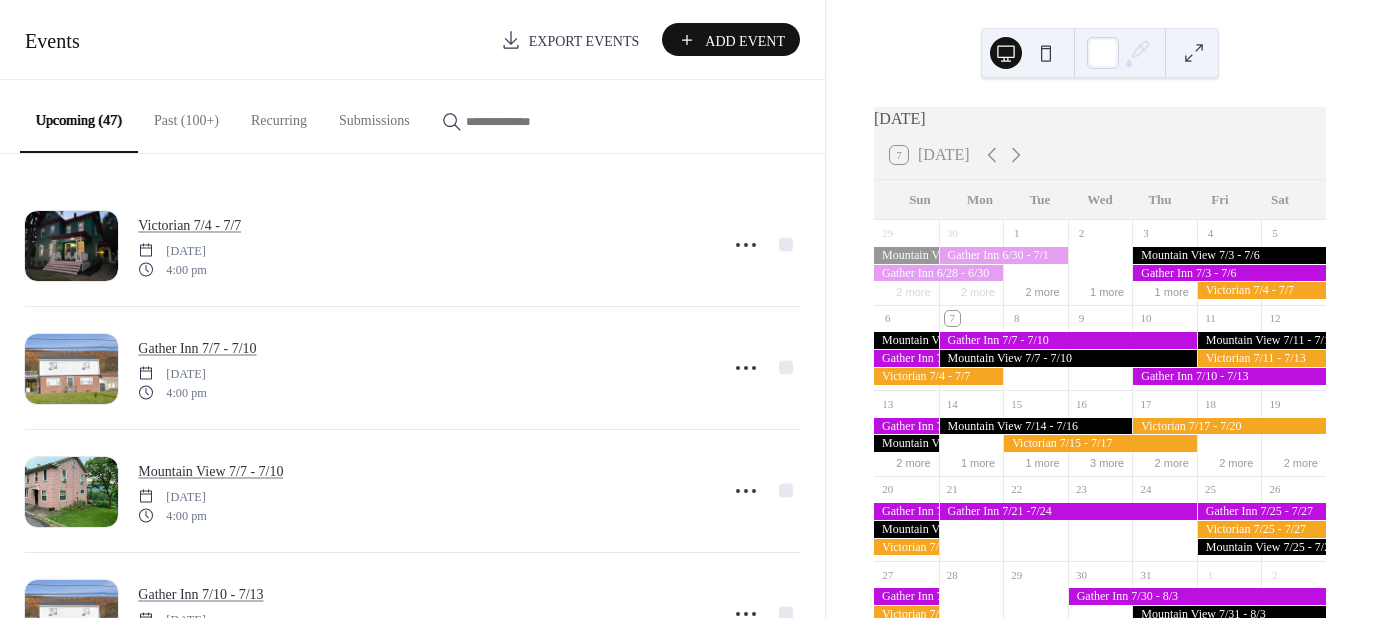 scroll, scrollTop: 0, scrollLeft: 0, axis: both 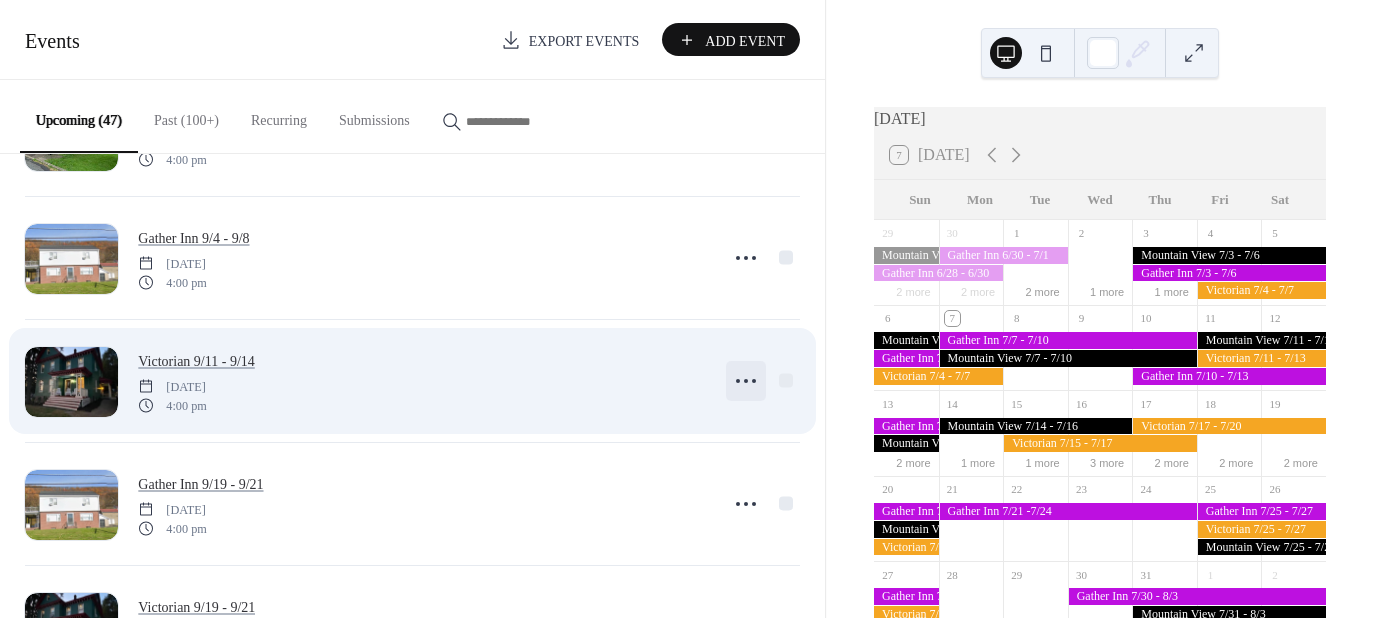click 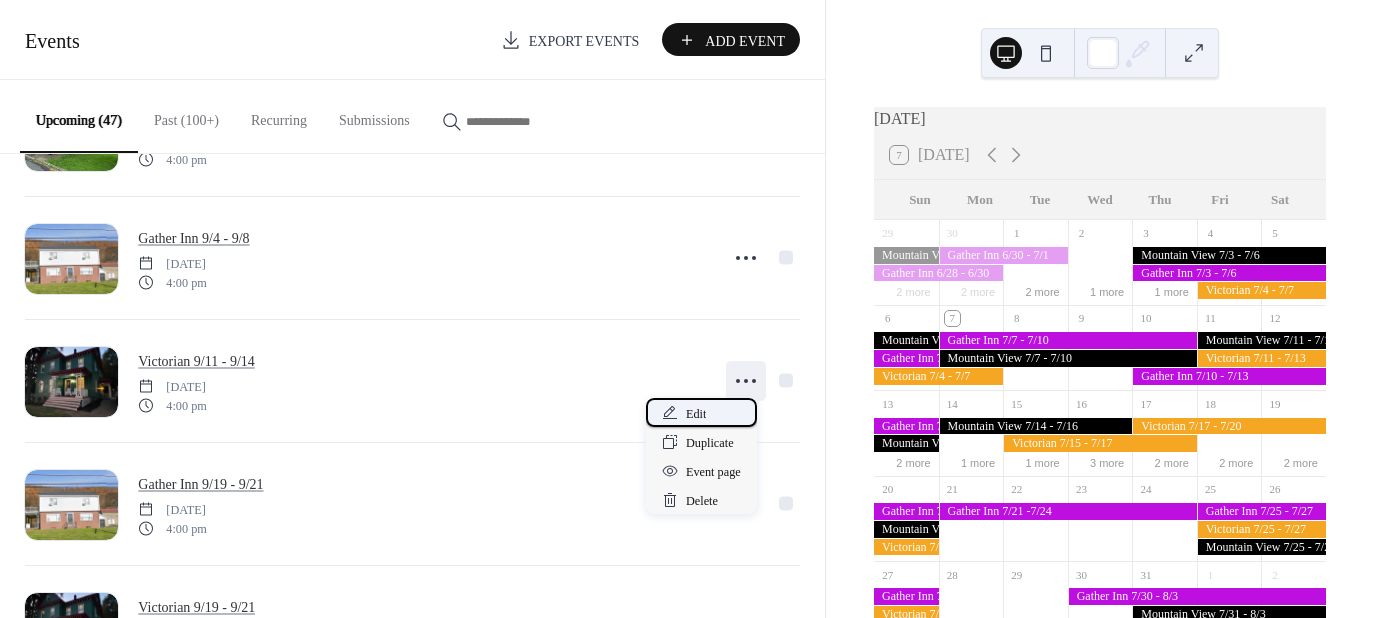click on "Edit" at bounding box center (701, 412) 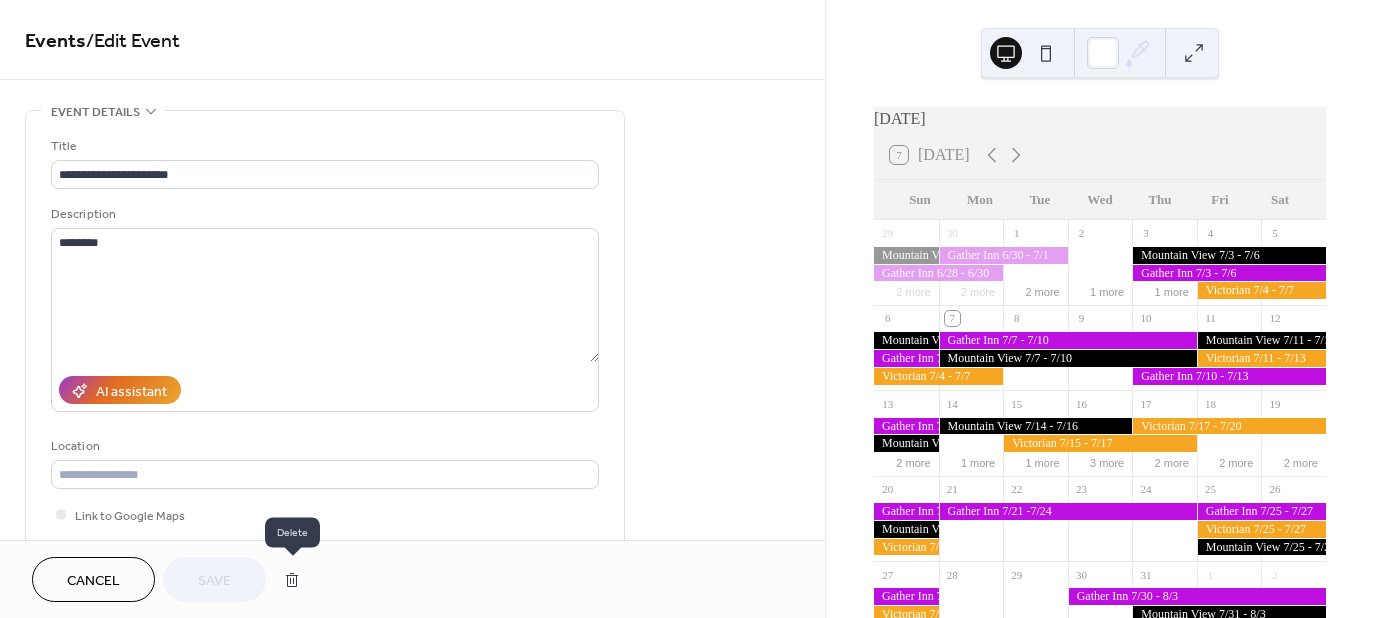 click at bounding box center [292, 580] 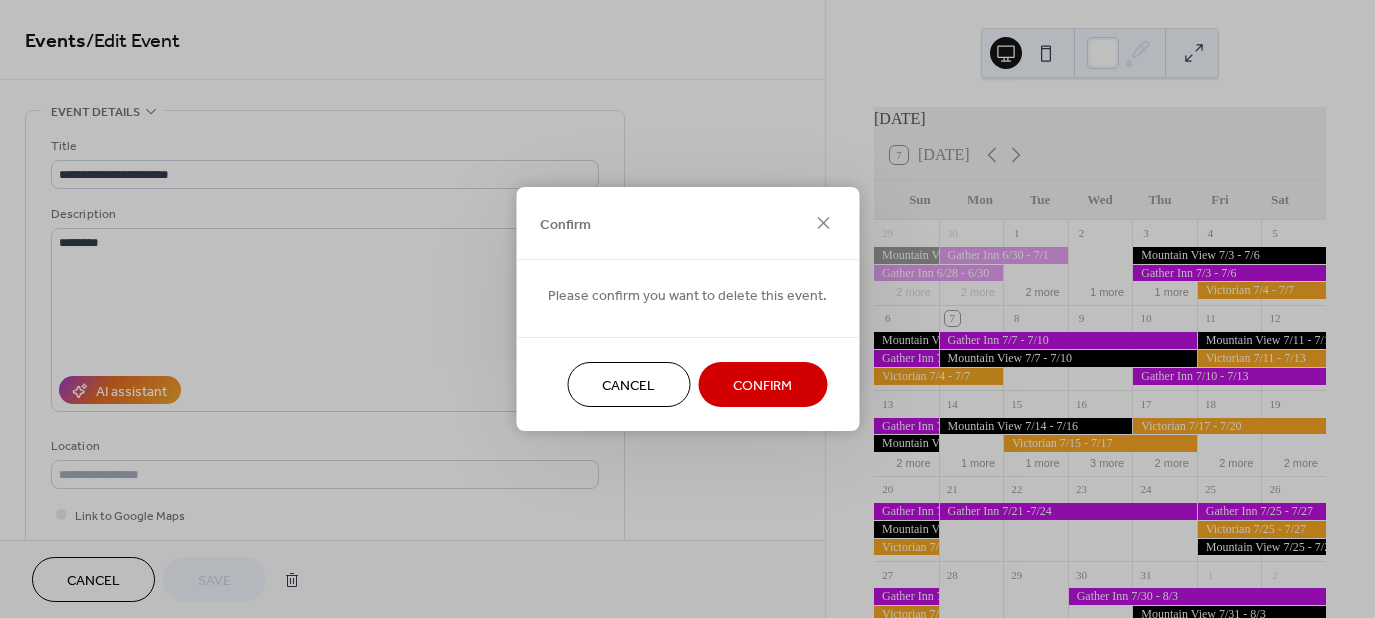 click on "Confirm" at bounding box center (762, 384) 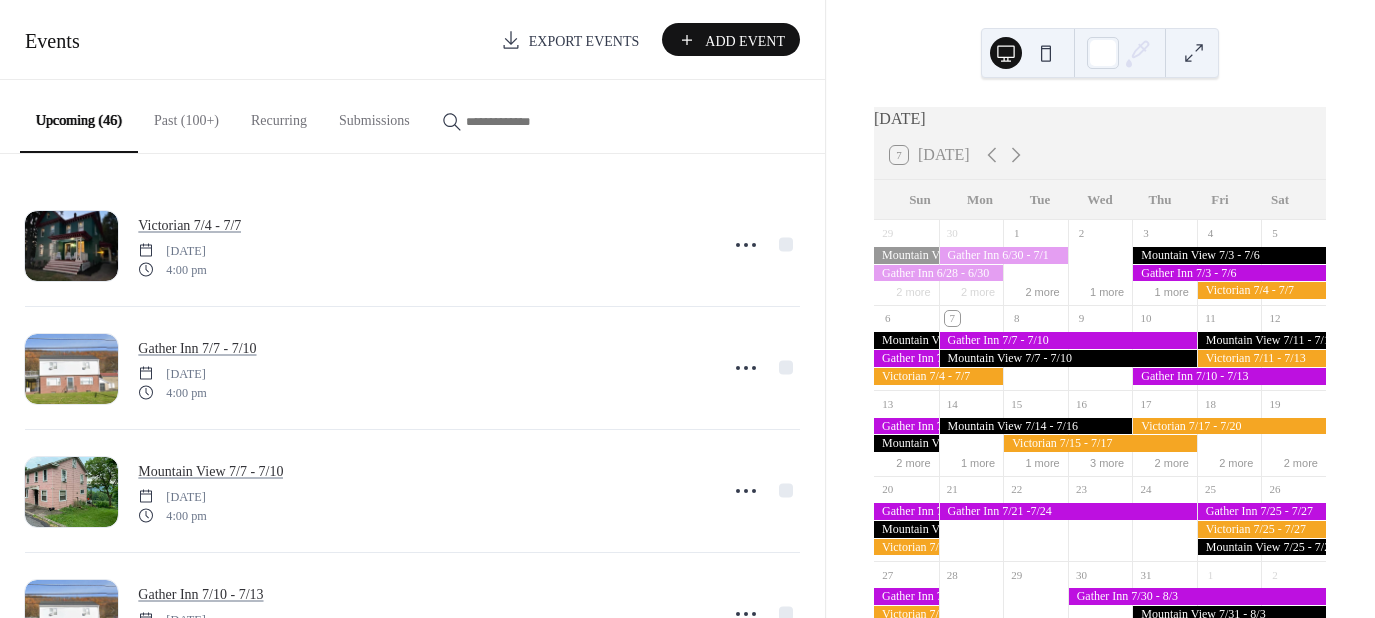 scroll, scrollTop: 0, scrollLeft: 0, axis: both 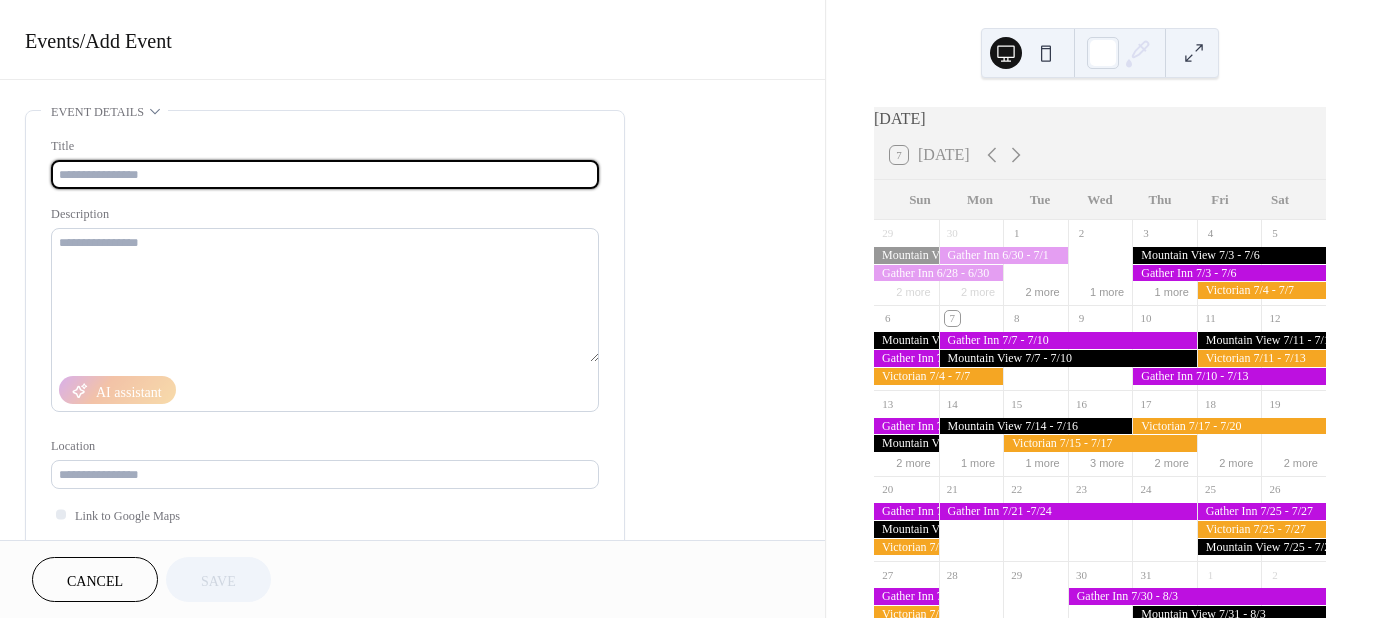 click at bounding box center (325, 174) 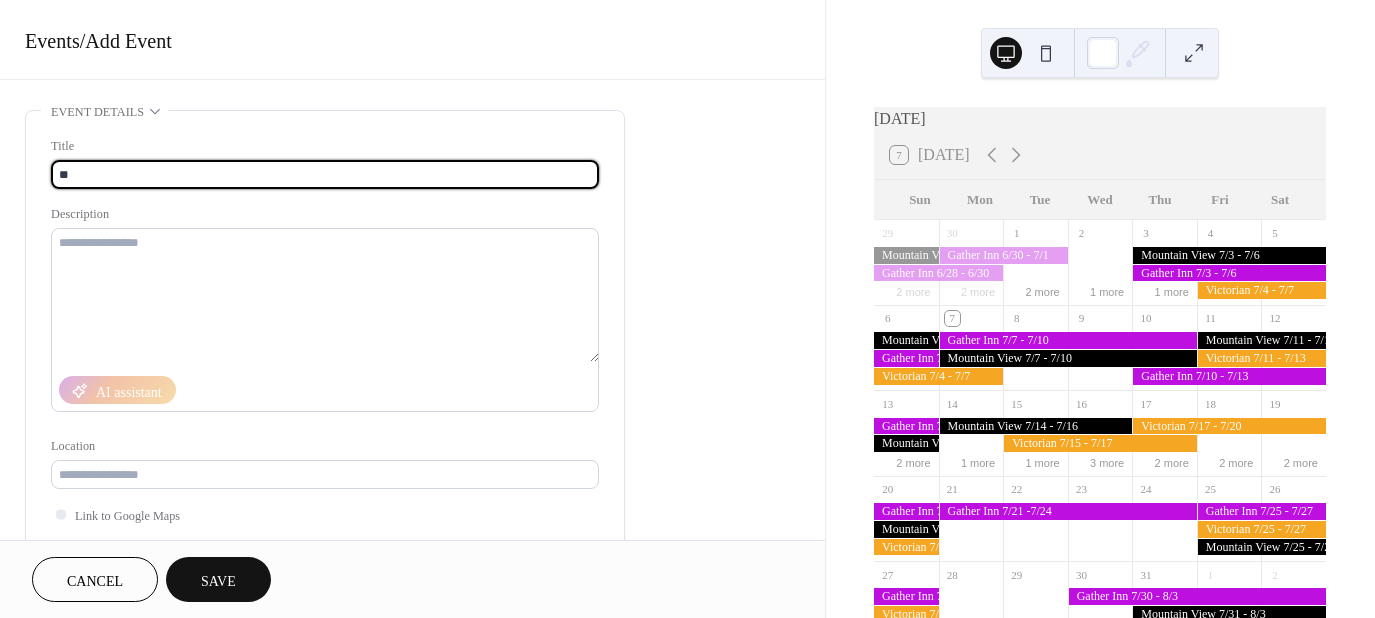 type on "*" 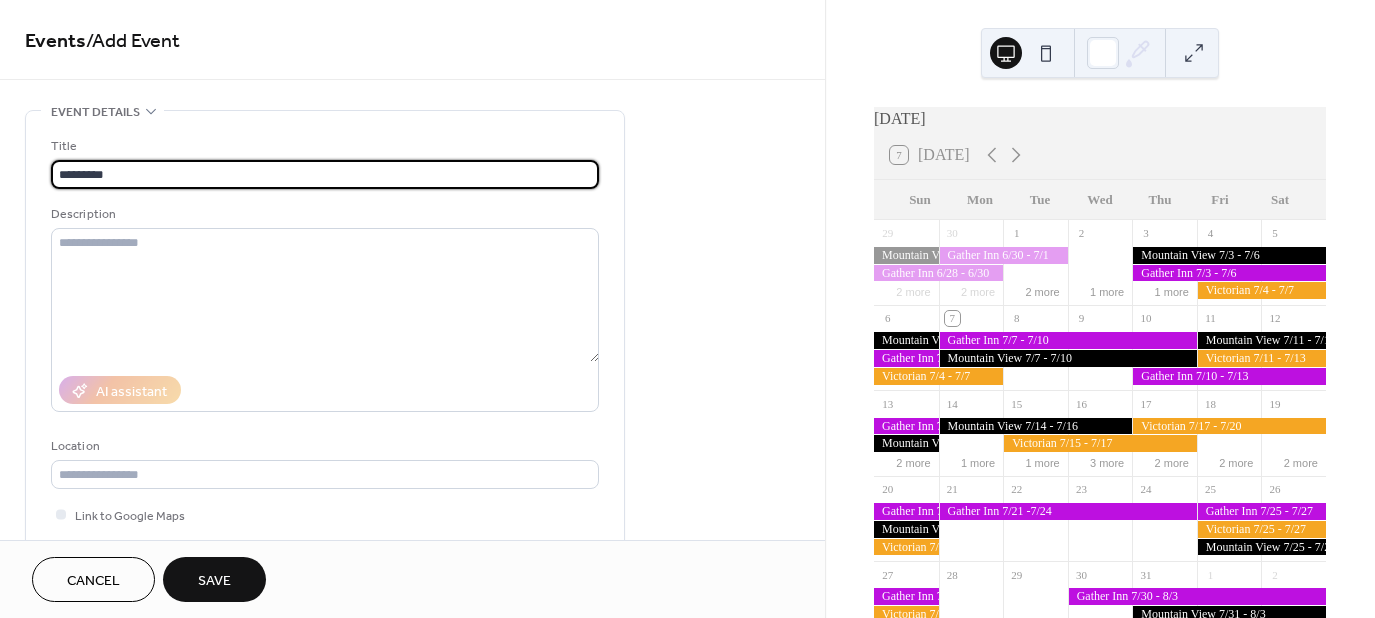 click on "*********" at bounding box center (325, 174) 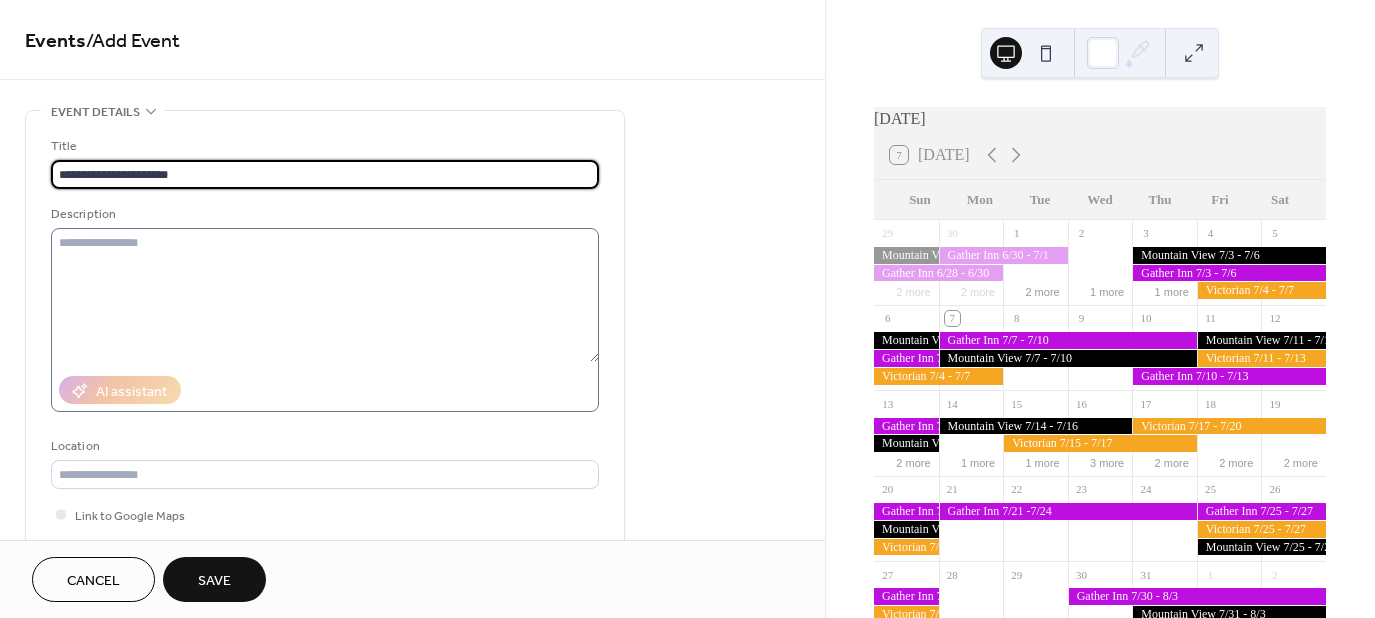 type on "**********" 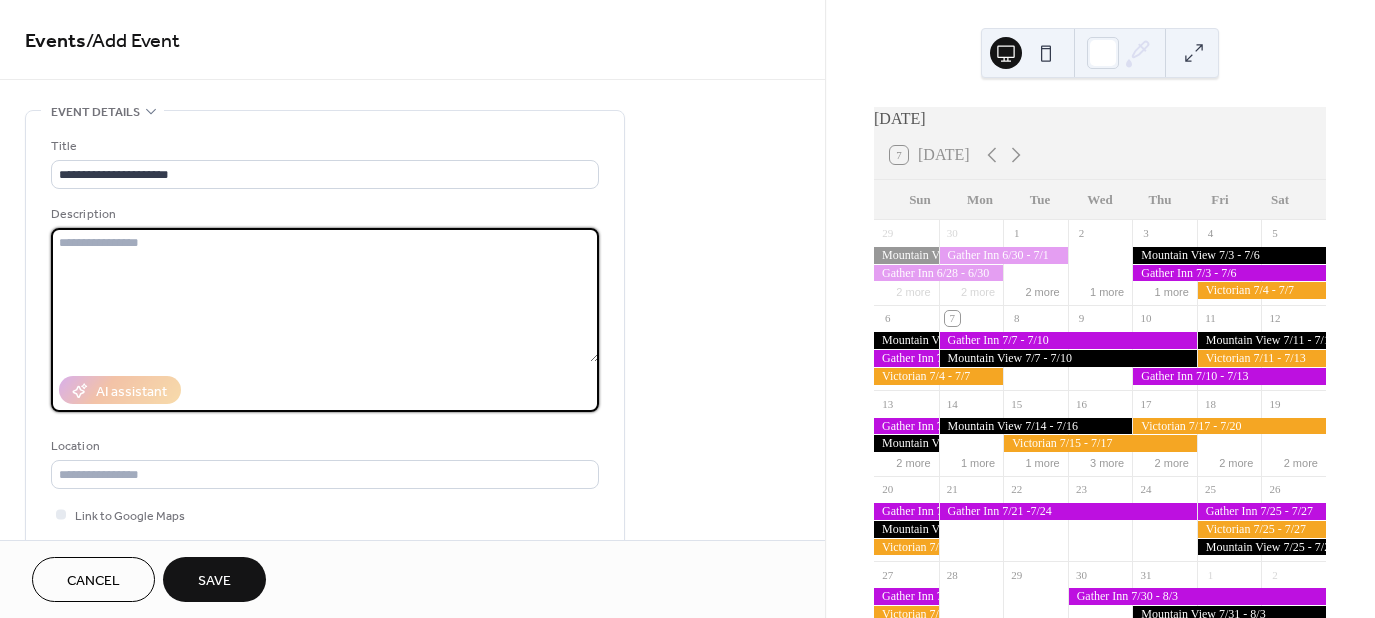 click at bounding box center (325, 295) 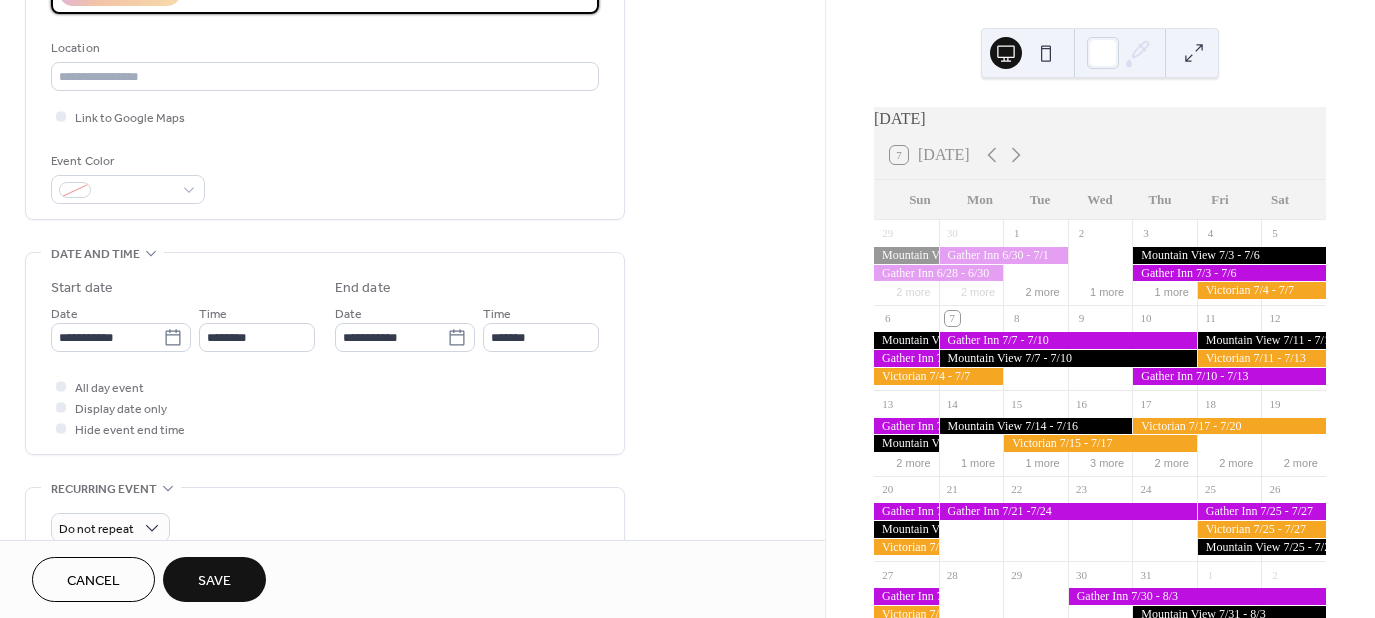 scroll, scrollTop: 400, scrollLeft: 0, axis: vertical 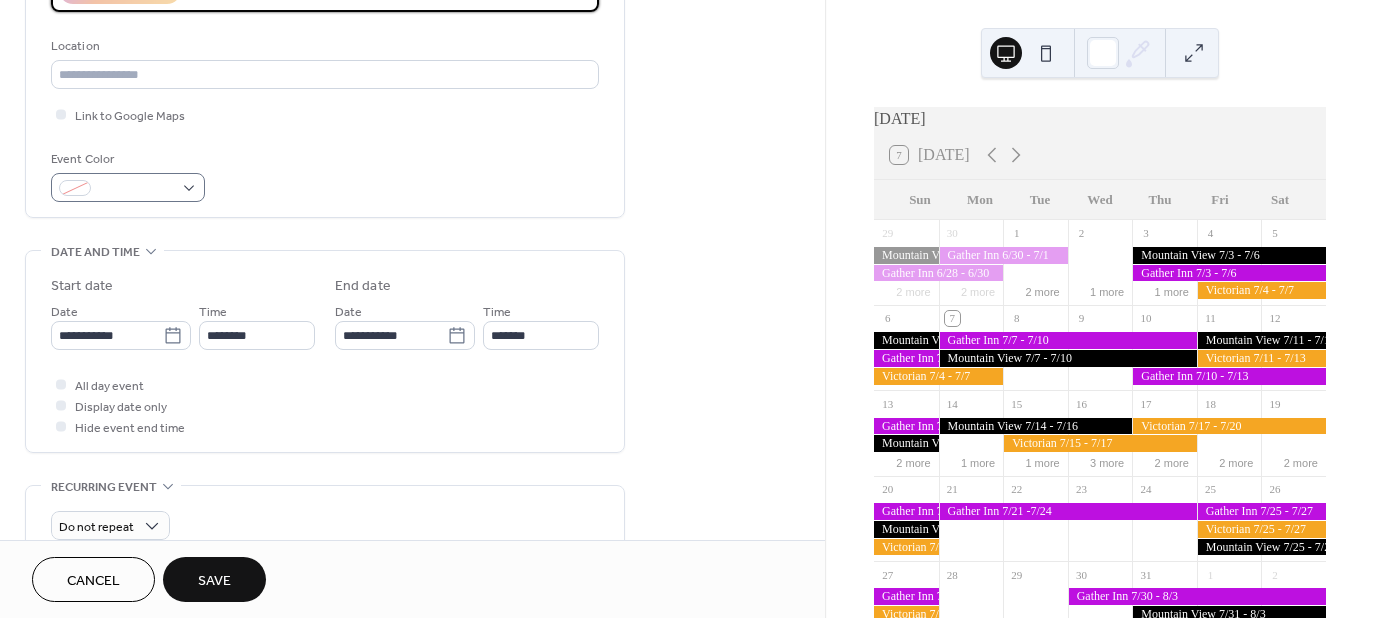 type on "*******" 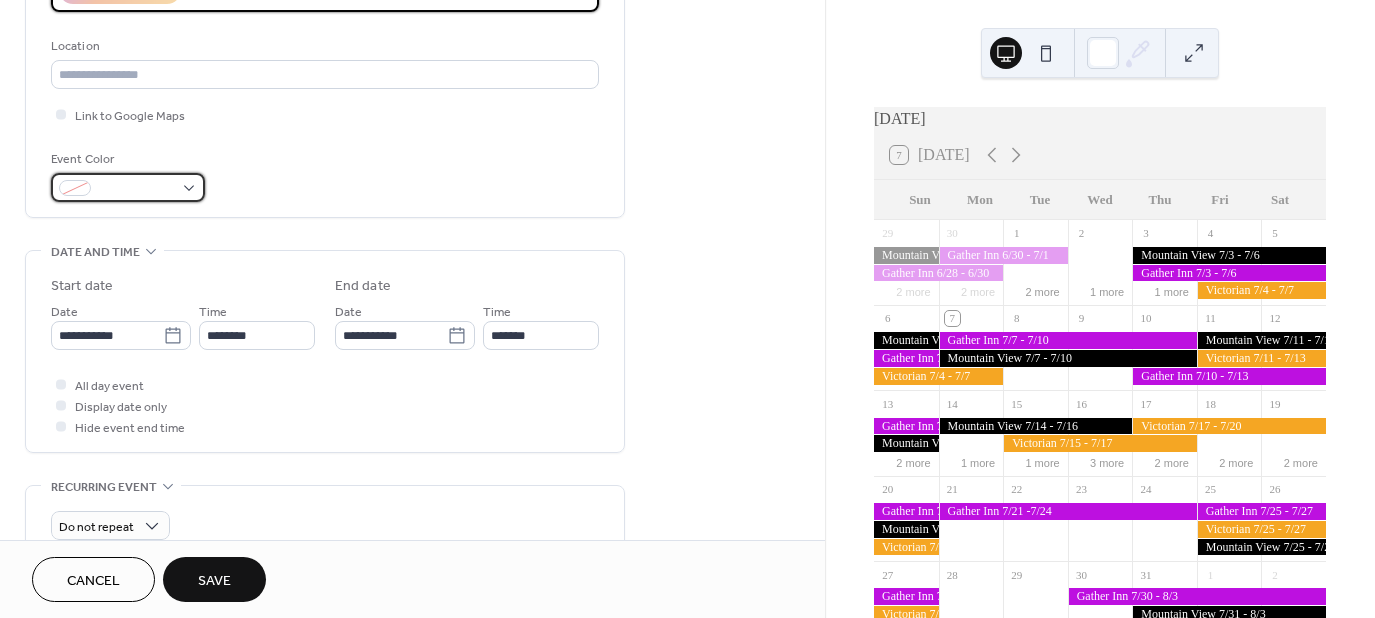click at bounding box center (128, 187) 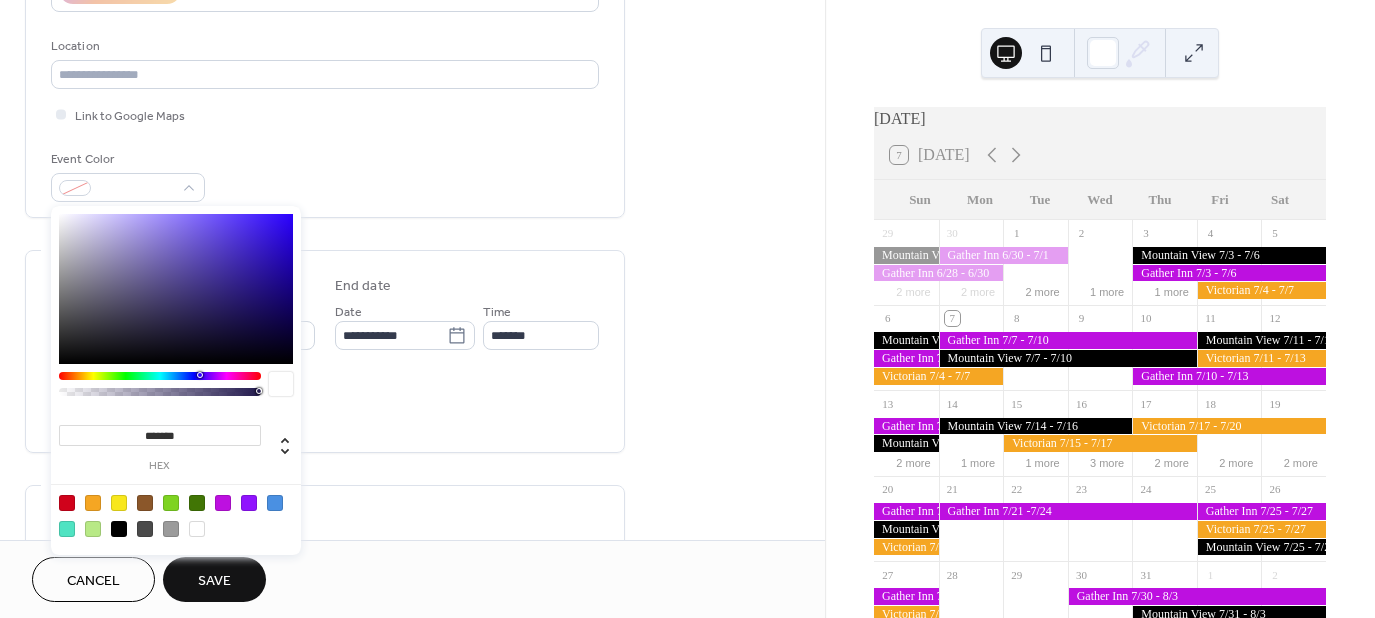 click at bounding box center (93, 503) 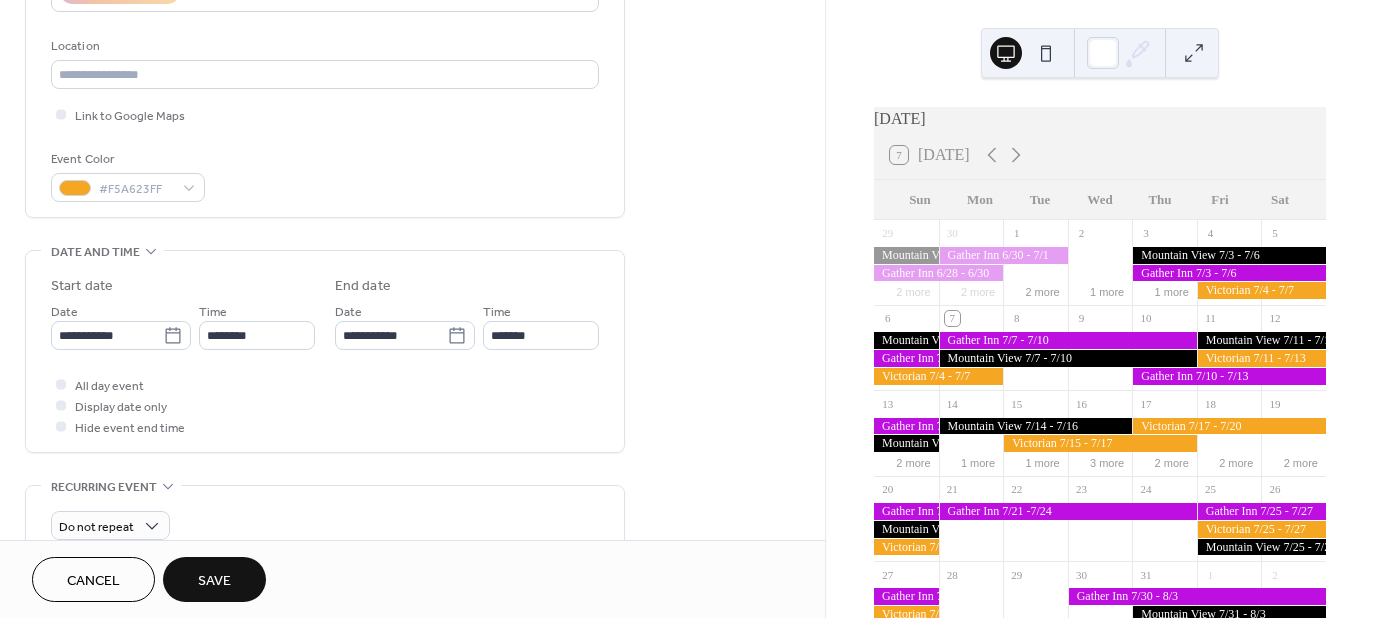 click on "Do not repeat" at bounding box center [325, 520] 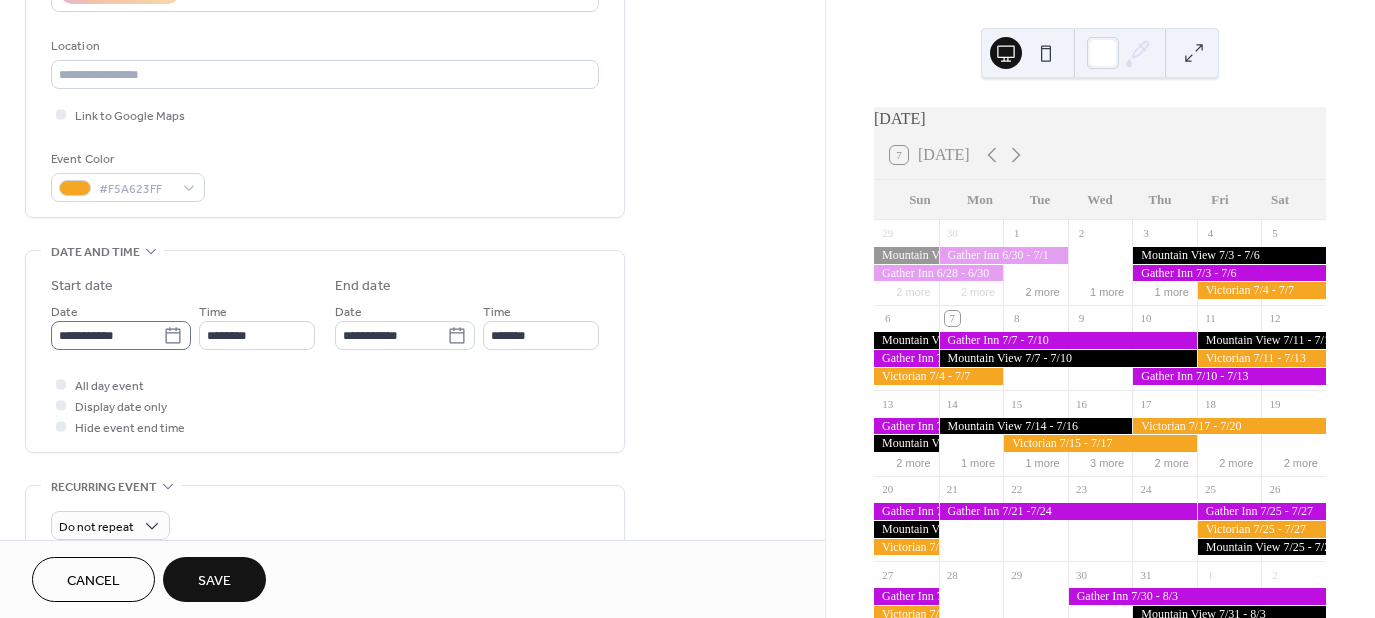 scroll, scrollTop: 1, scrollLeft: 0, axis: vertical 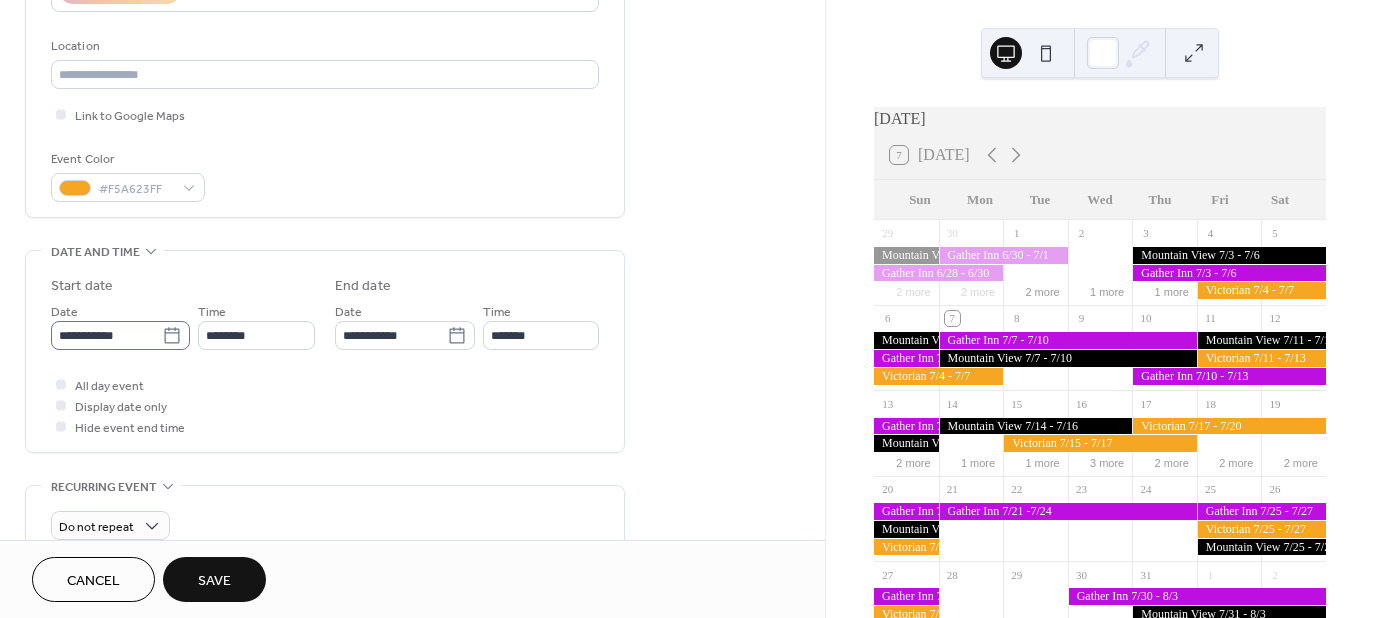 click 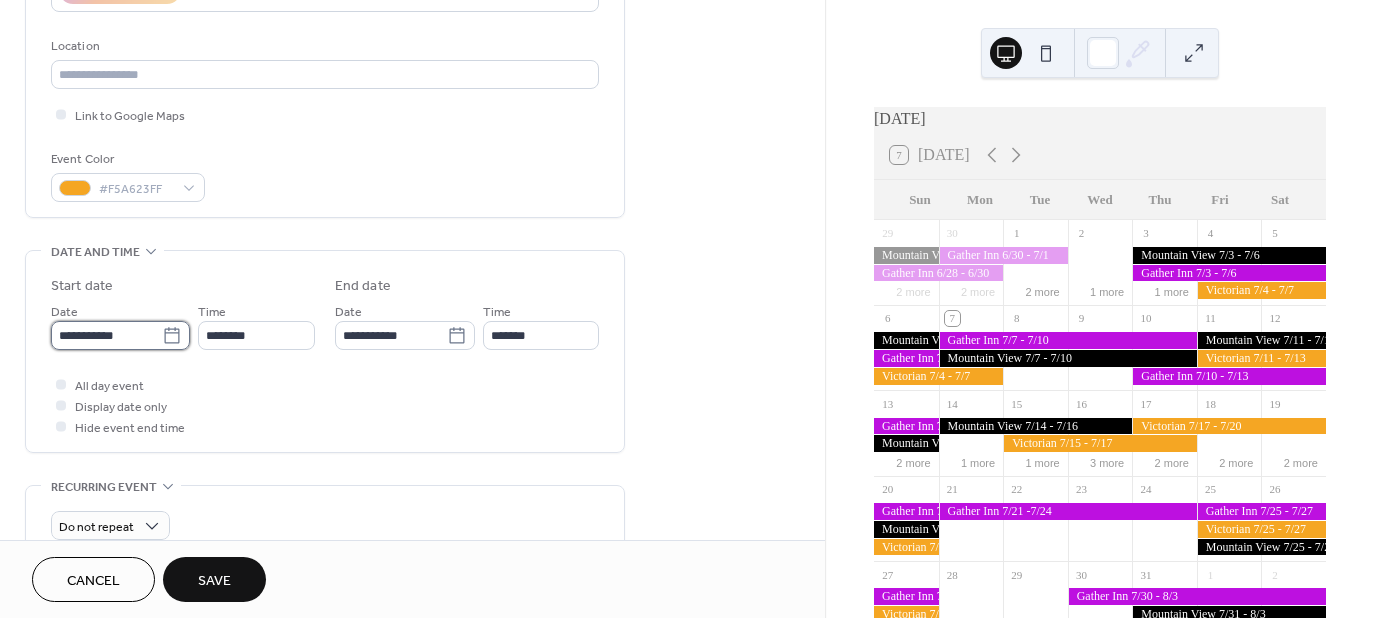 click on "**********" at bounding box center (106, 335) 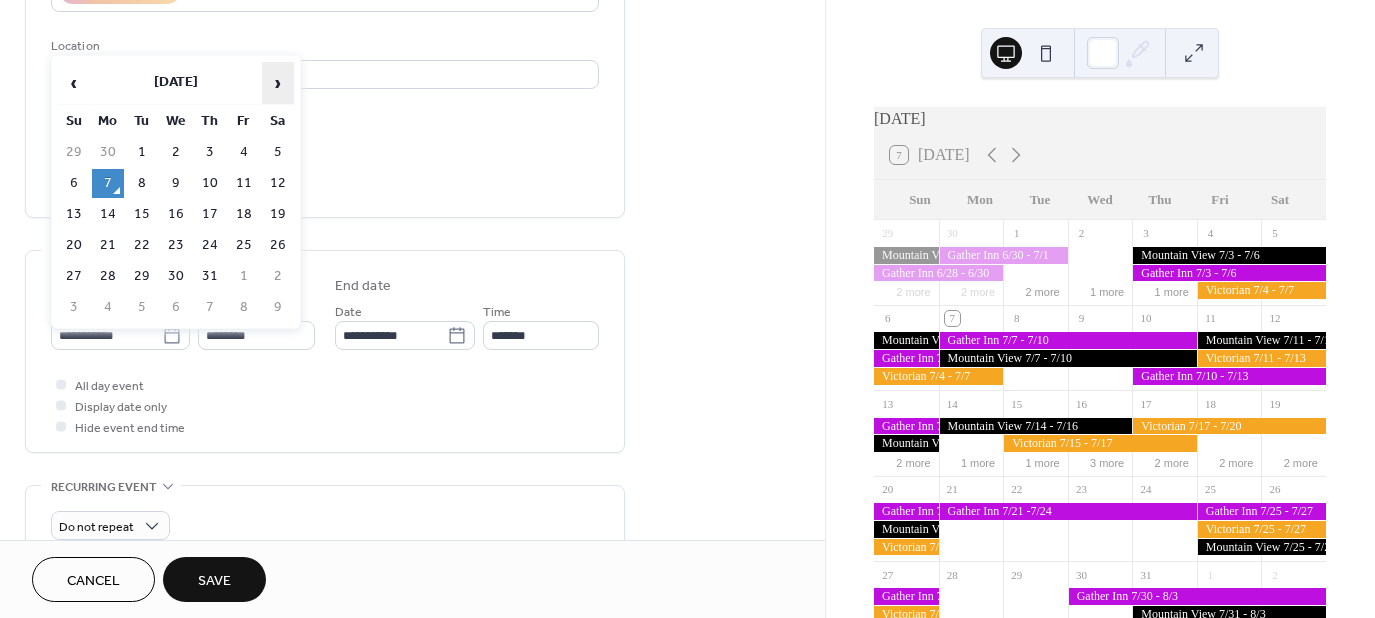 scroll, scrollTop: 0, scrollLeft: 0, axis: both 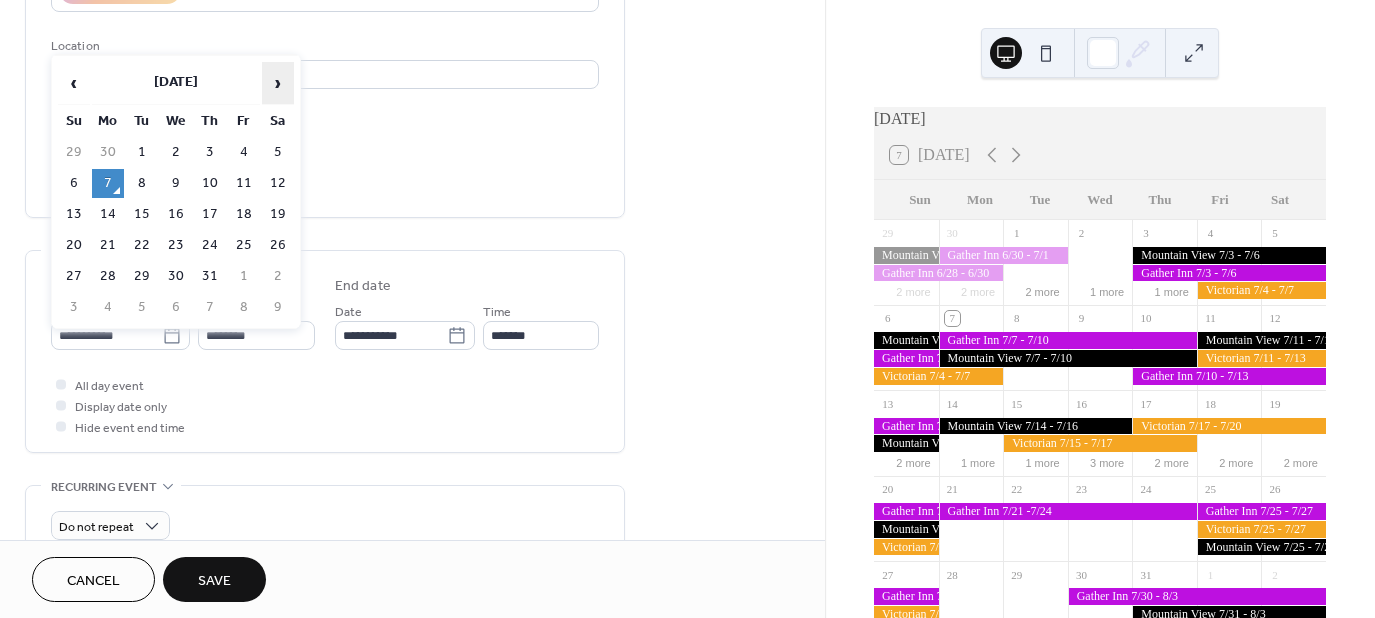 click on "›" at bounding box center [278, 83] 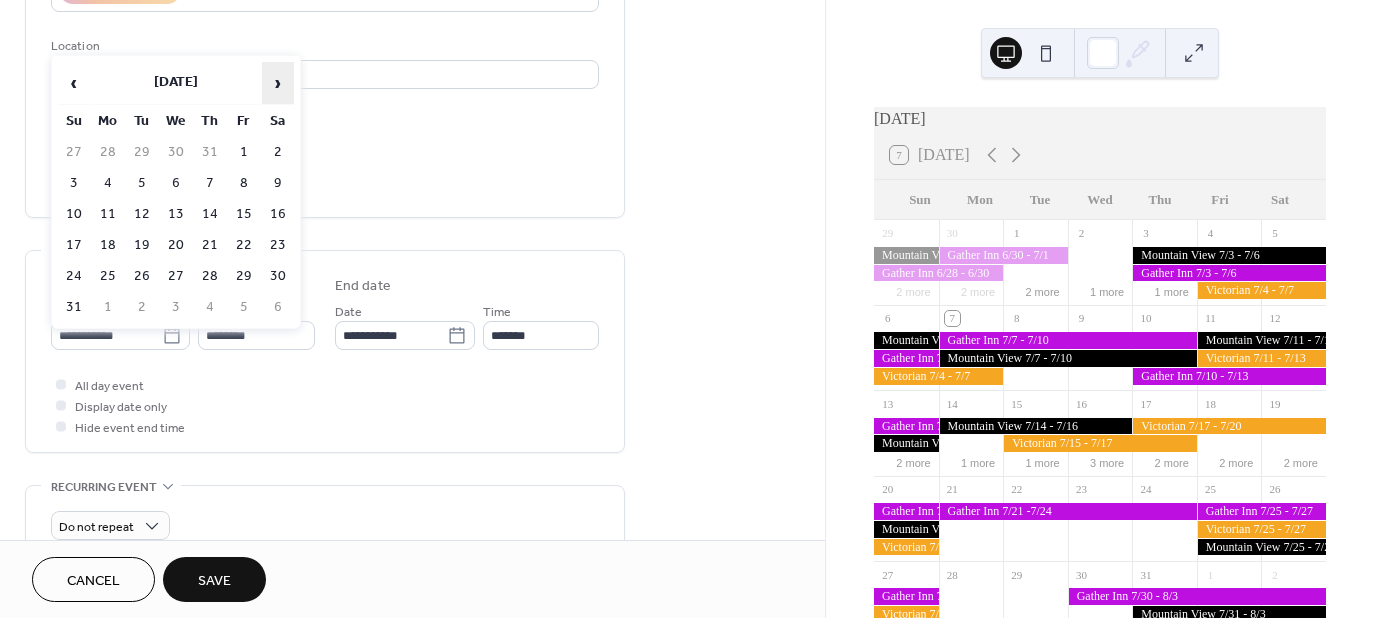 click on "›" at bounding box center (278, 83) 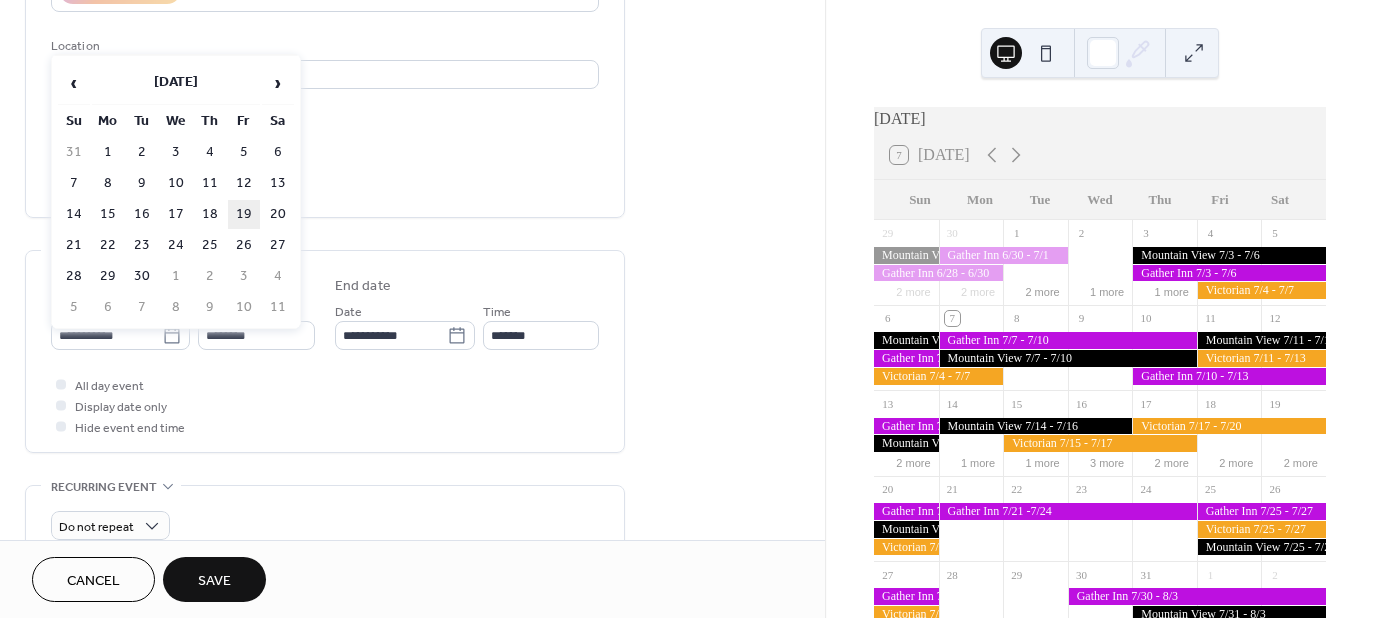 click on "19" at bounding box center [244, 214] 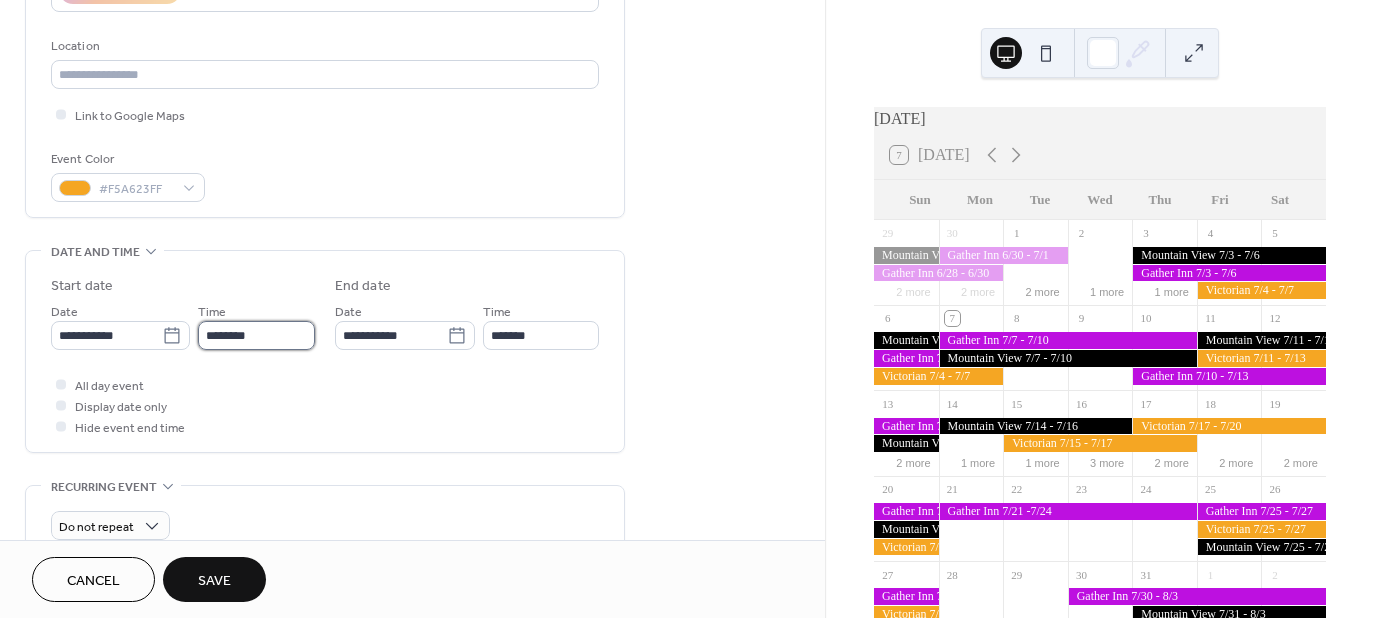 click on "********" at bounding box center [256, 335] 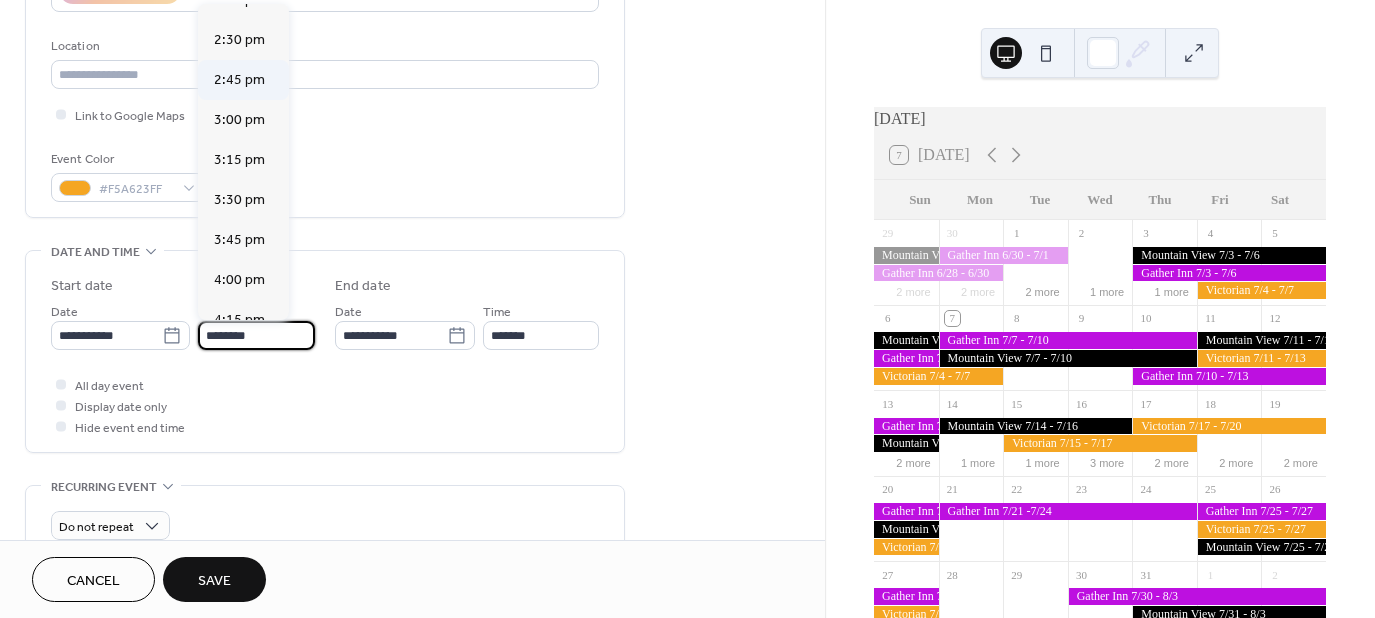 scroll, scrollTop: 2329, scrollLeft: 0, axis: vertical 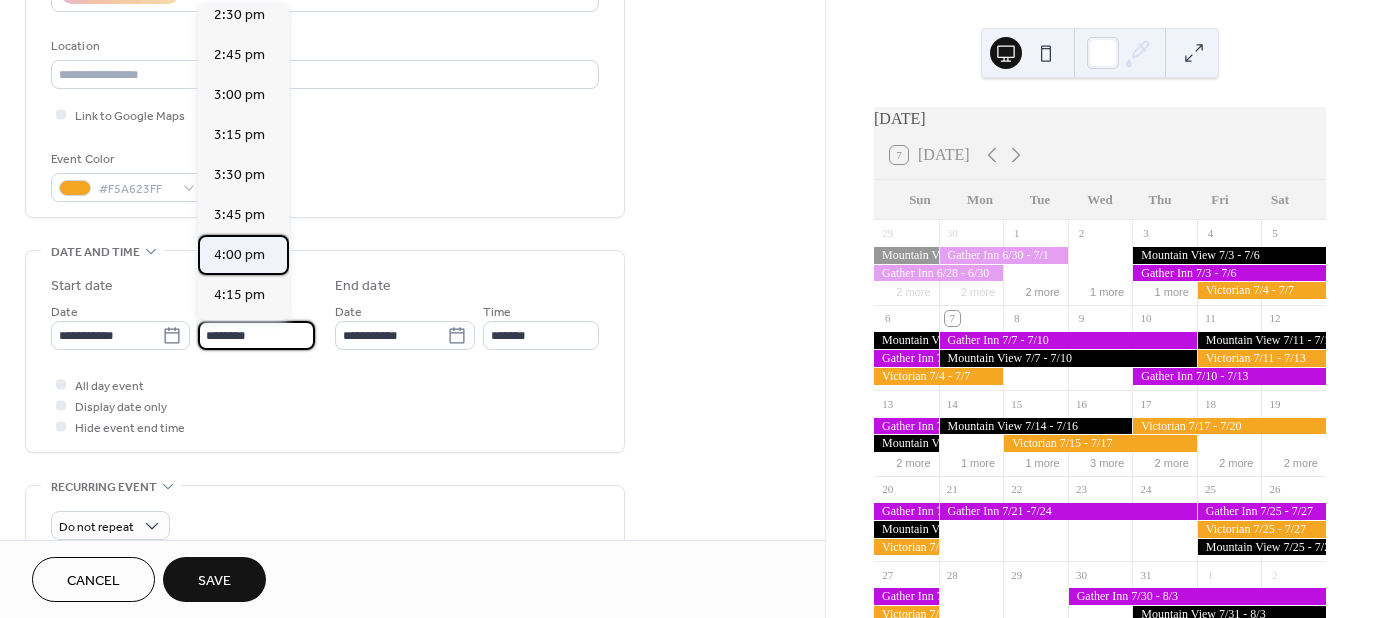 click on "4:00 pm" at bounding box center (239, 255) 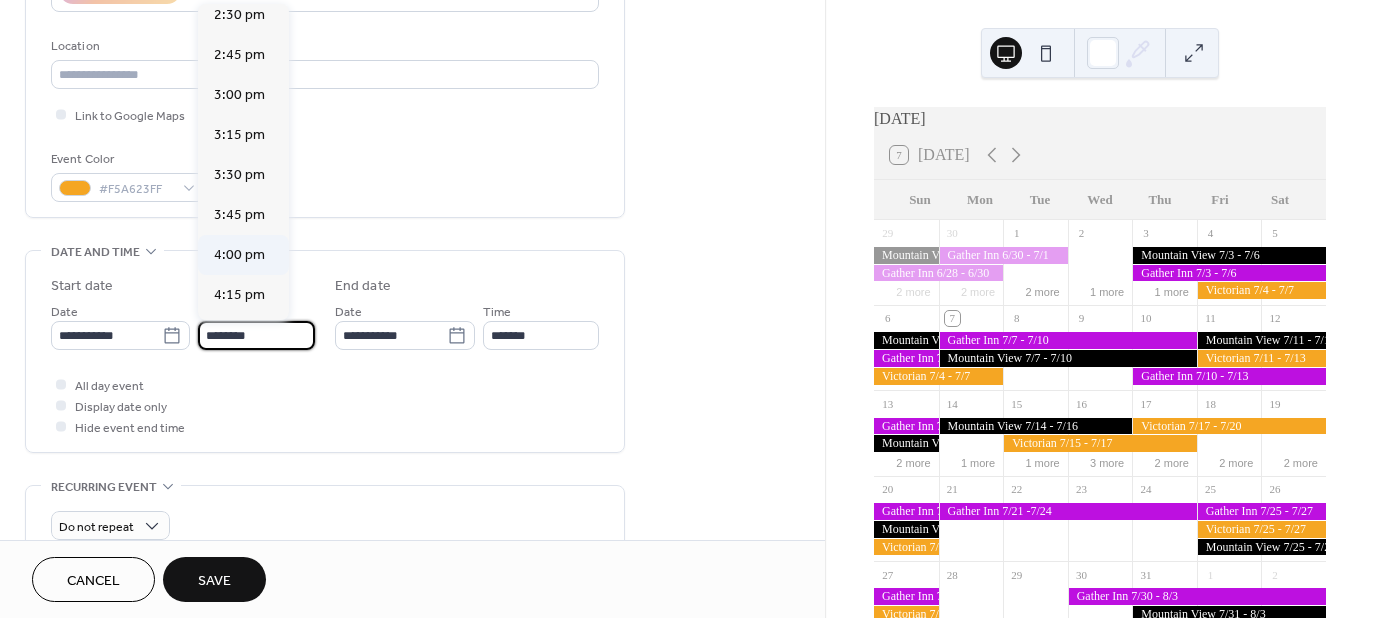 type on "*******" 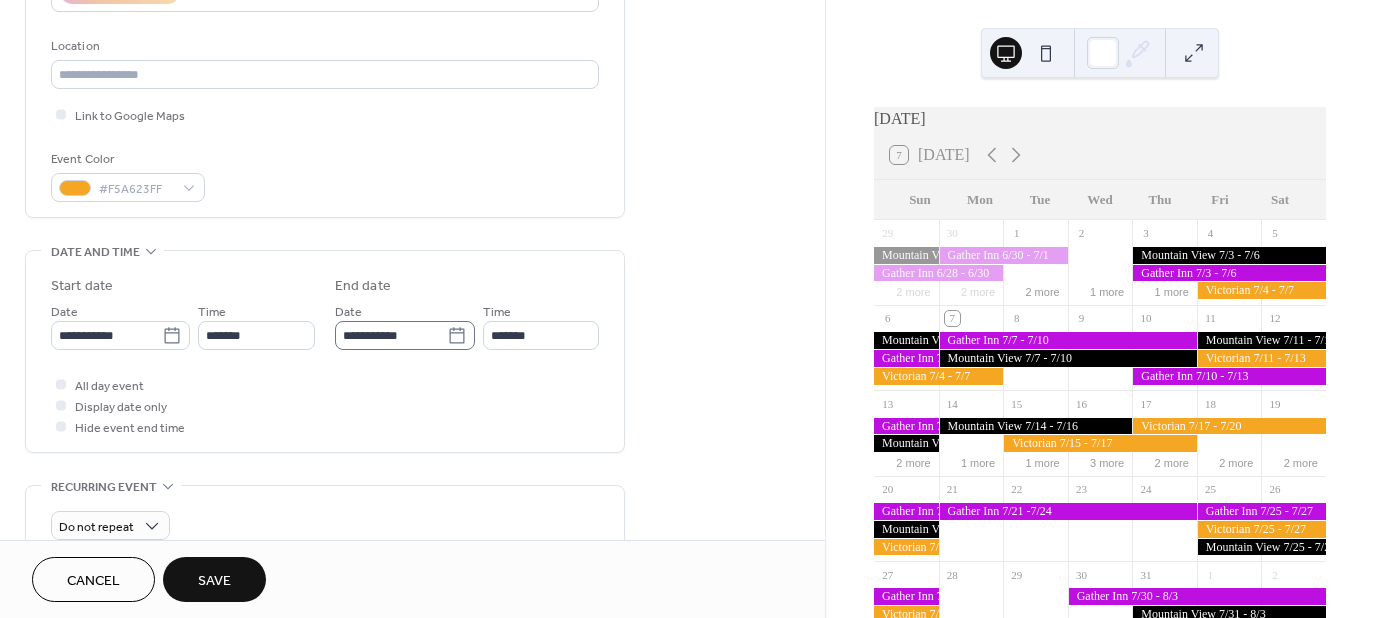click 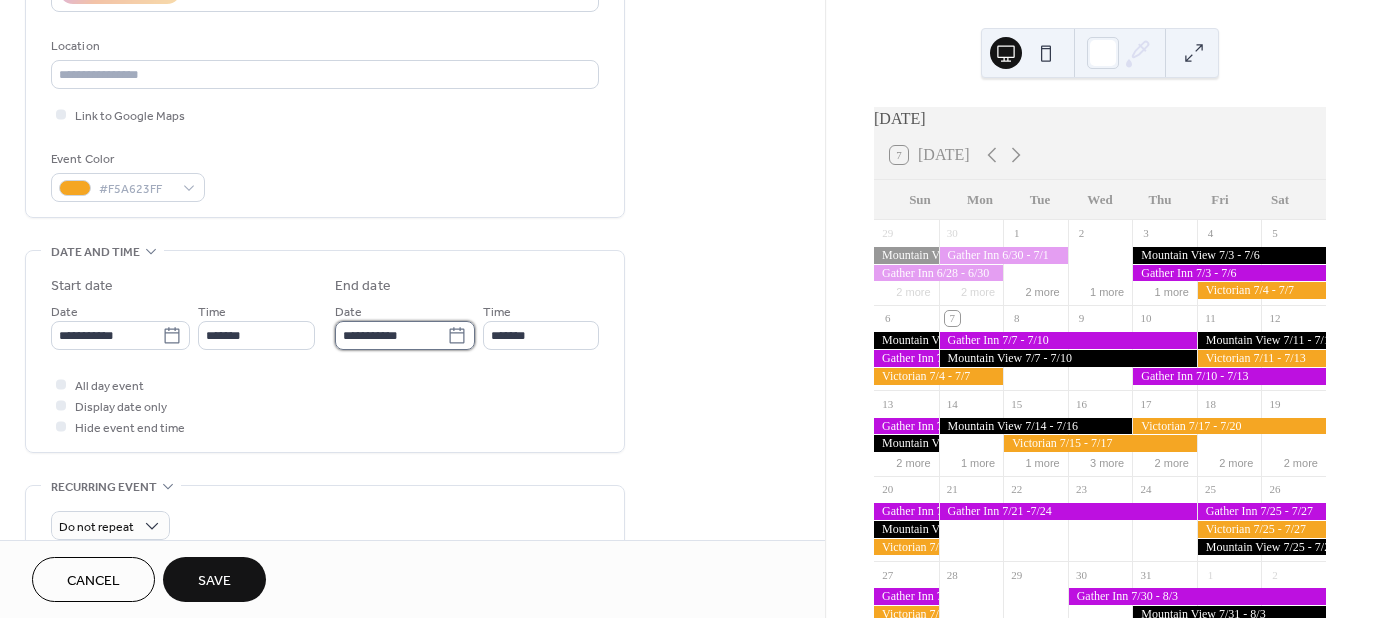 click on "**********" at bounding box center (391, 335) 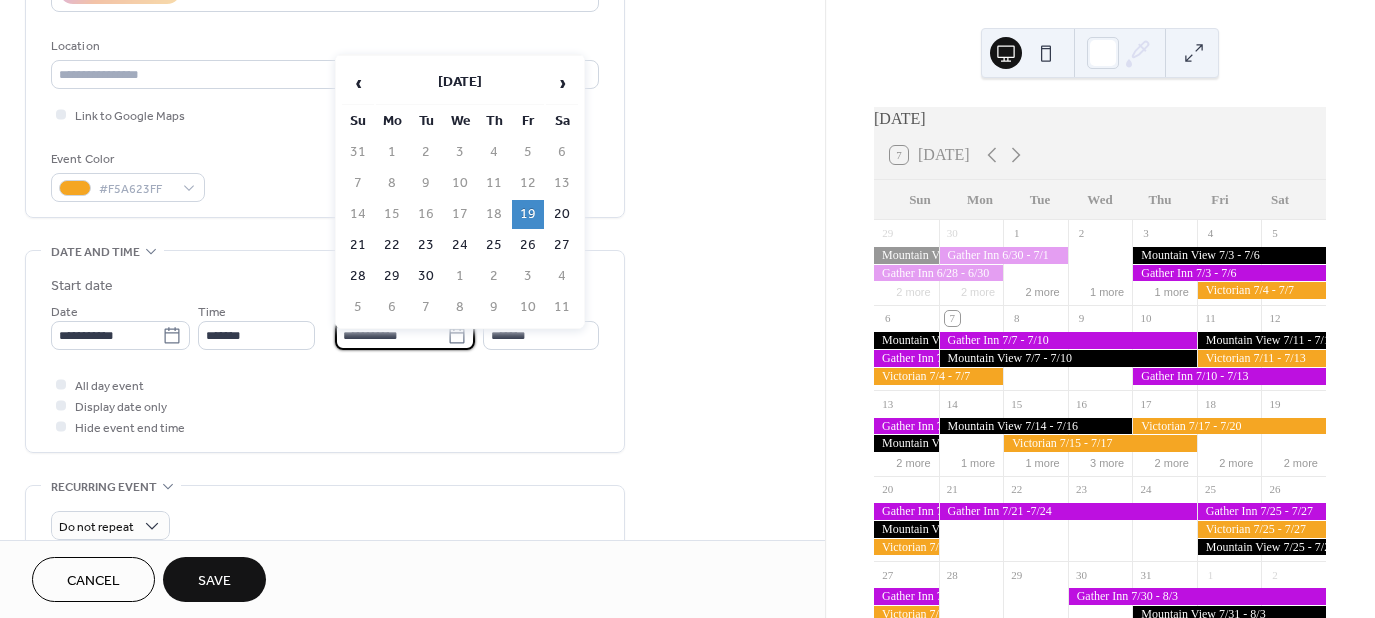 click on "21" at bounding box center (358, 245) 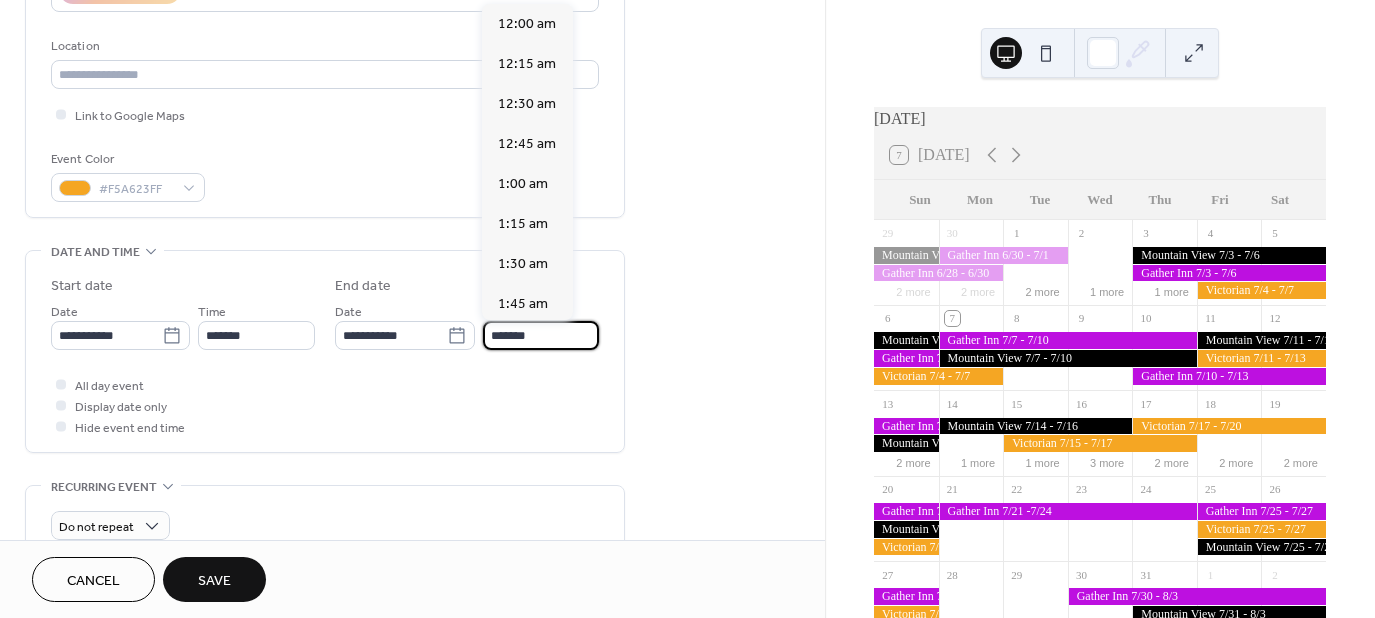click on "*******" at bounding box center (541, 335) 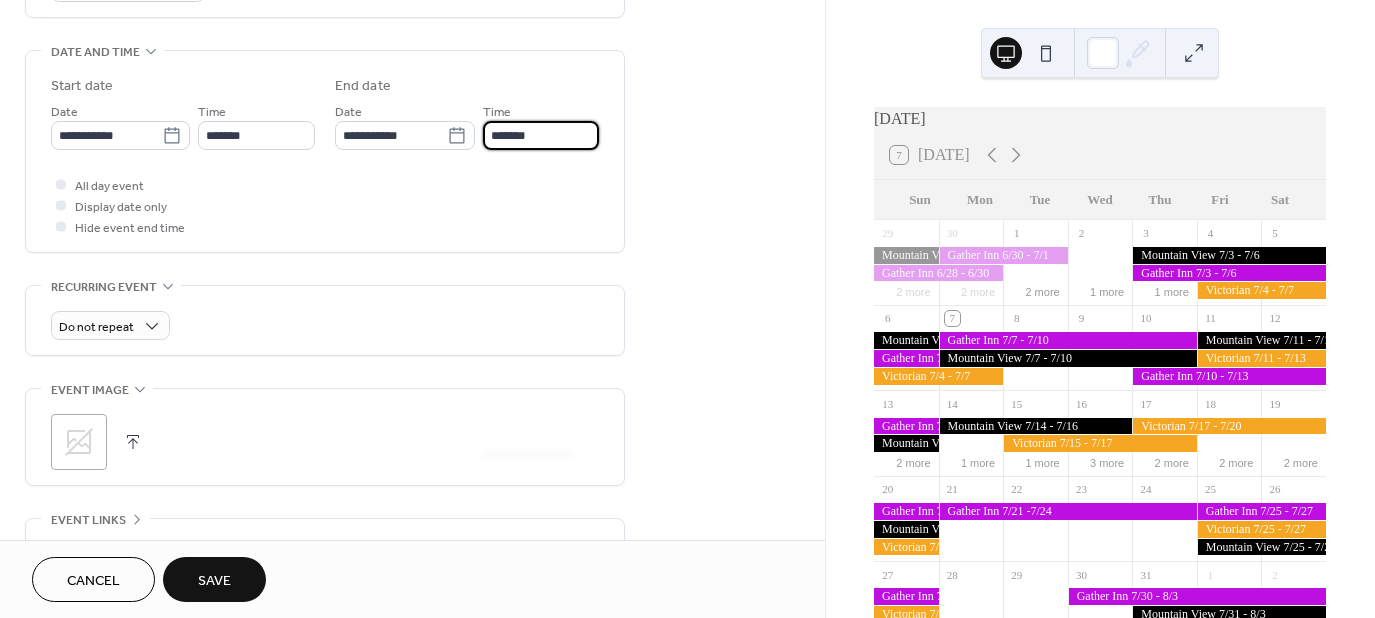 click on "*******" at bounding box center [541, 135] 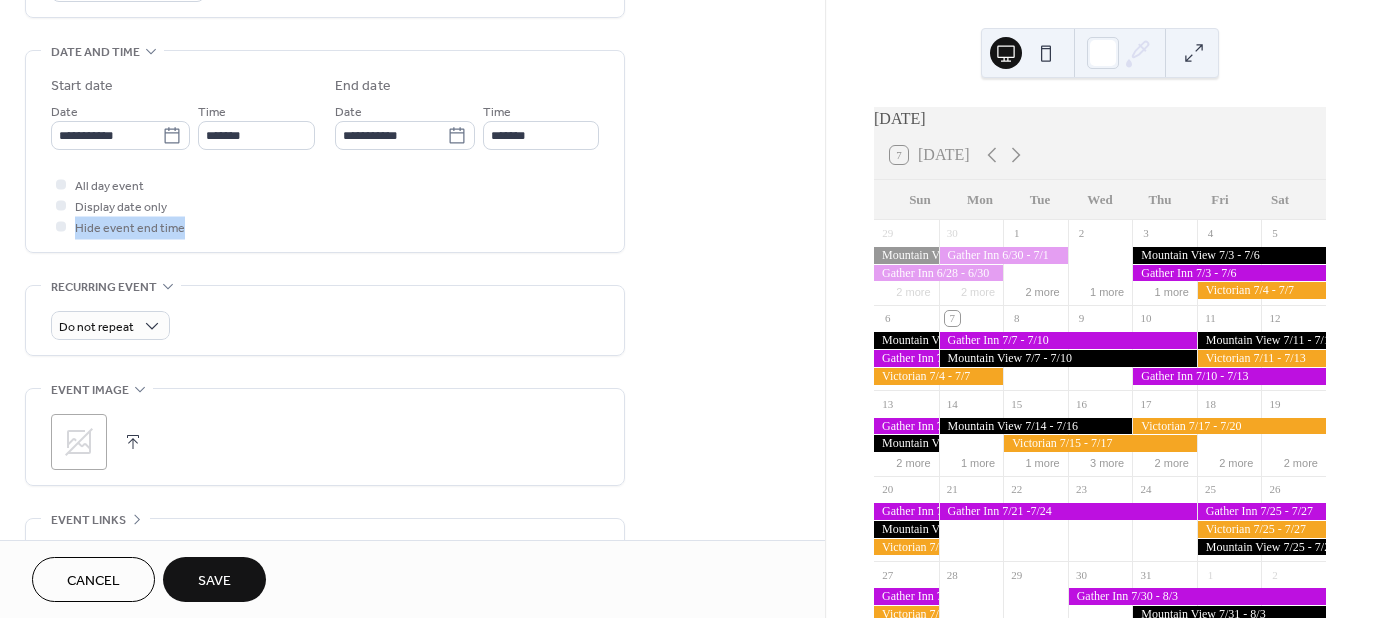 click on "All day event Display date only Hide event end time" at bounding box center [325, 205] 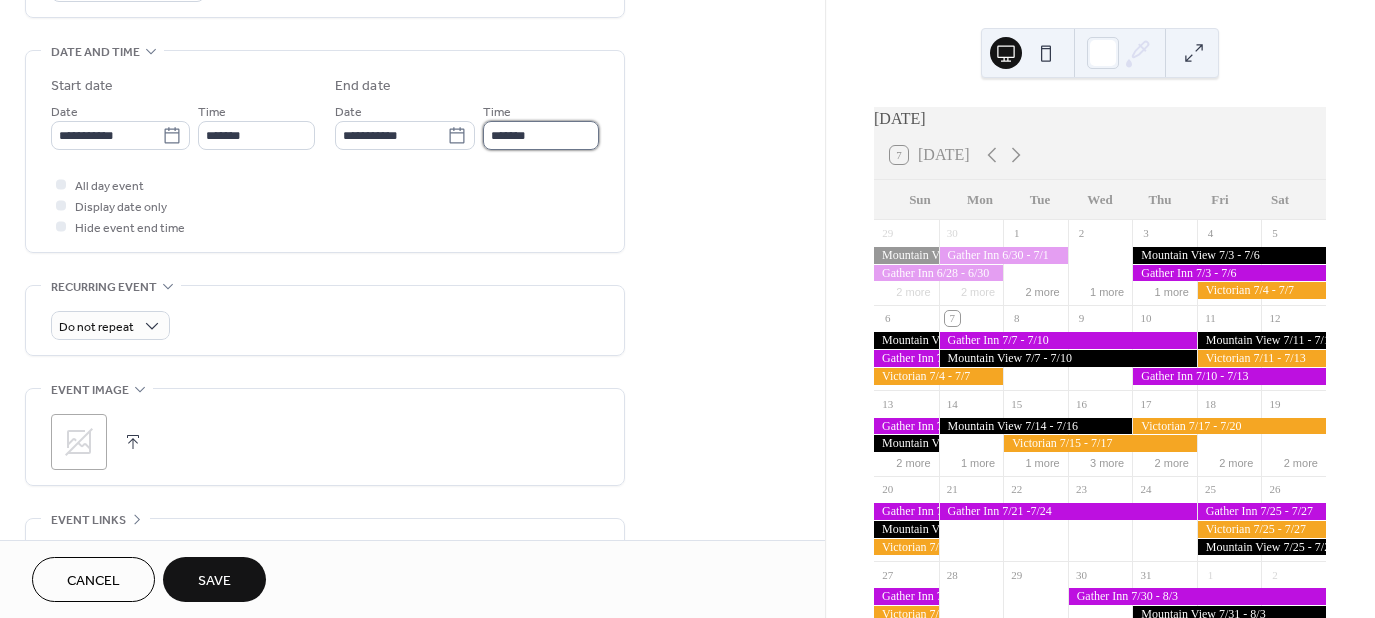 click on "*******" at bounding box center (541, 135) 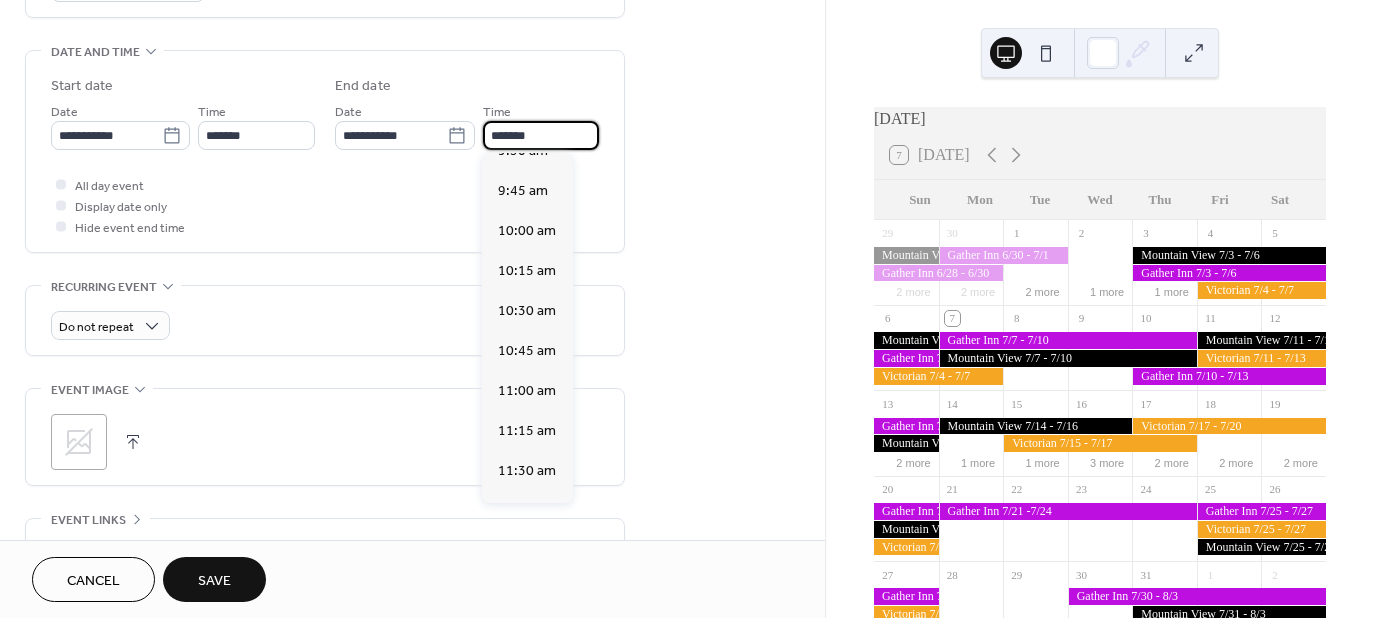 scroll, scrollTop: 1533, scrollLeft: 0, axis: vertical 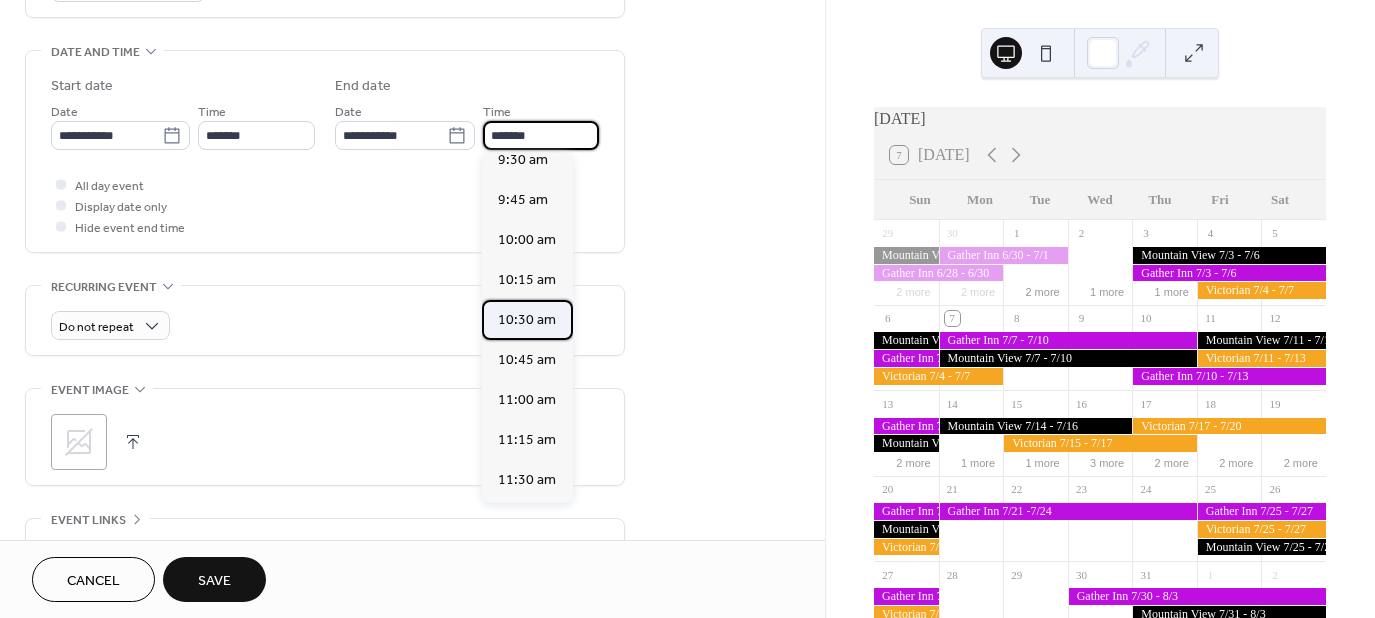 click on "10:30 am" at bounding box center [527, 320] 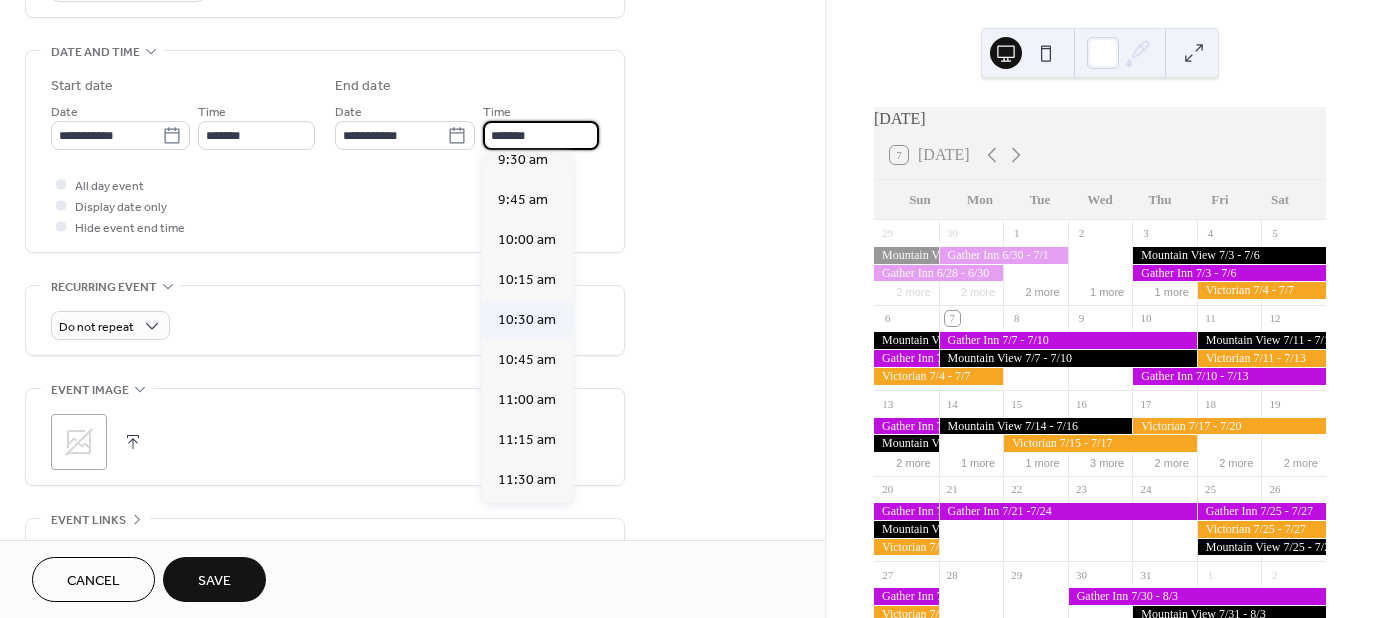 type on "********" 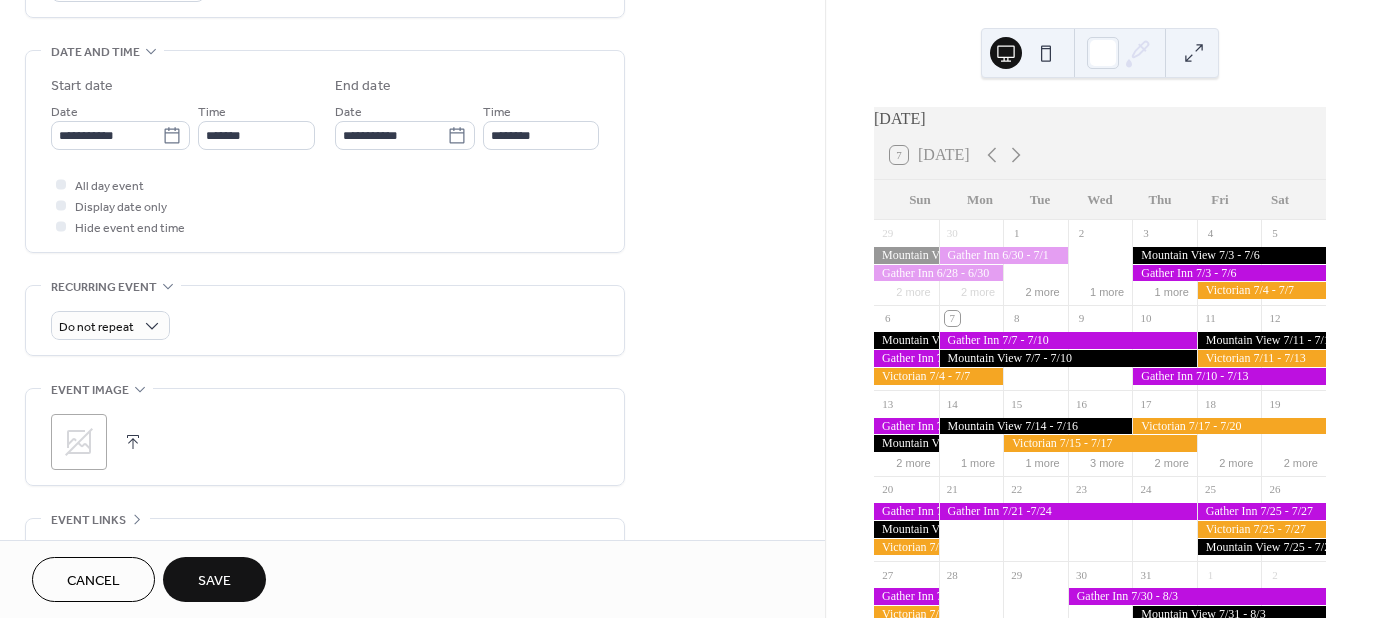 click 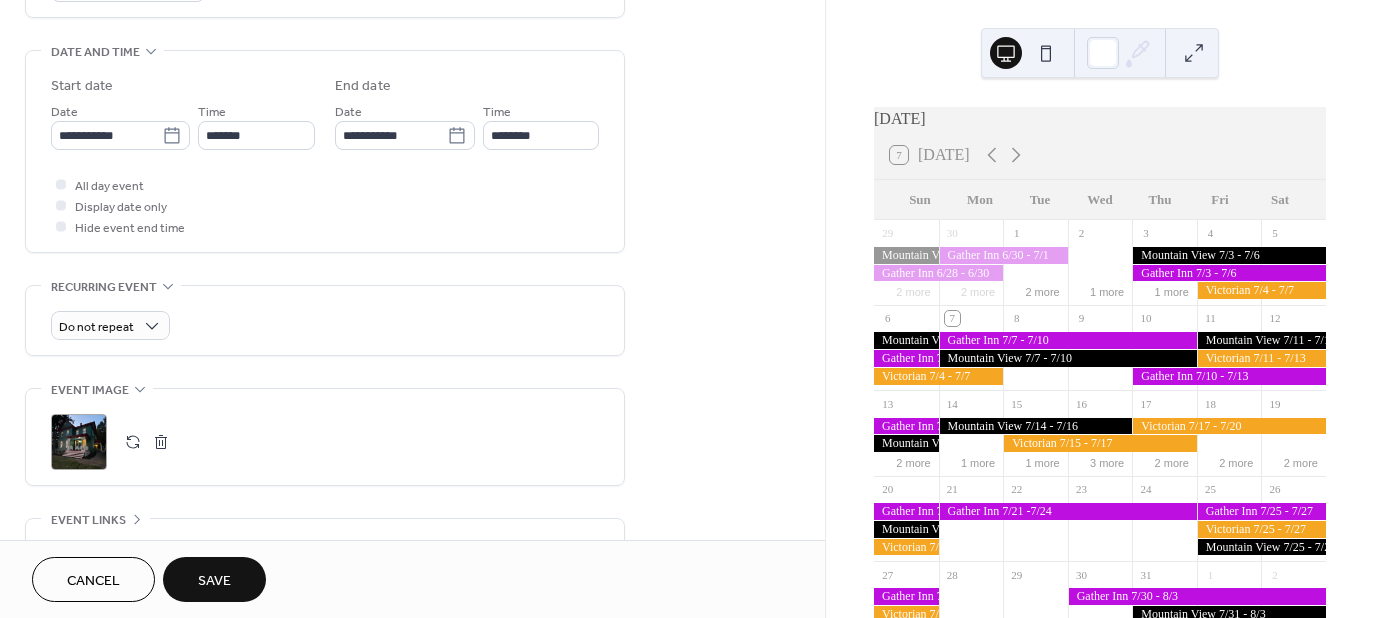 click on "Save" at bounding box center (214, 581) 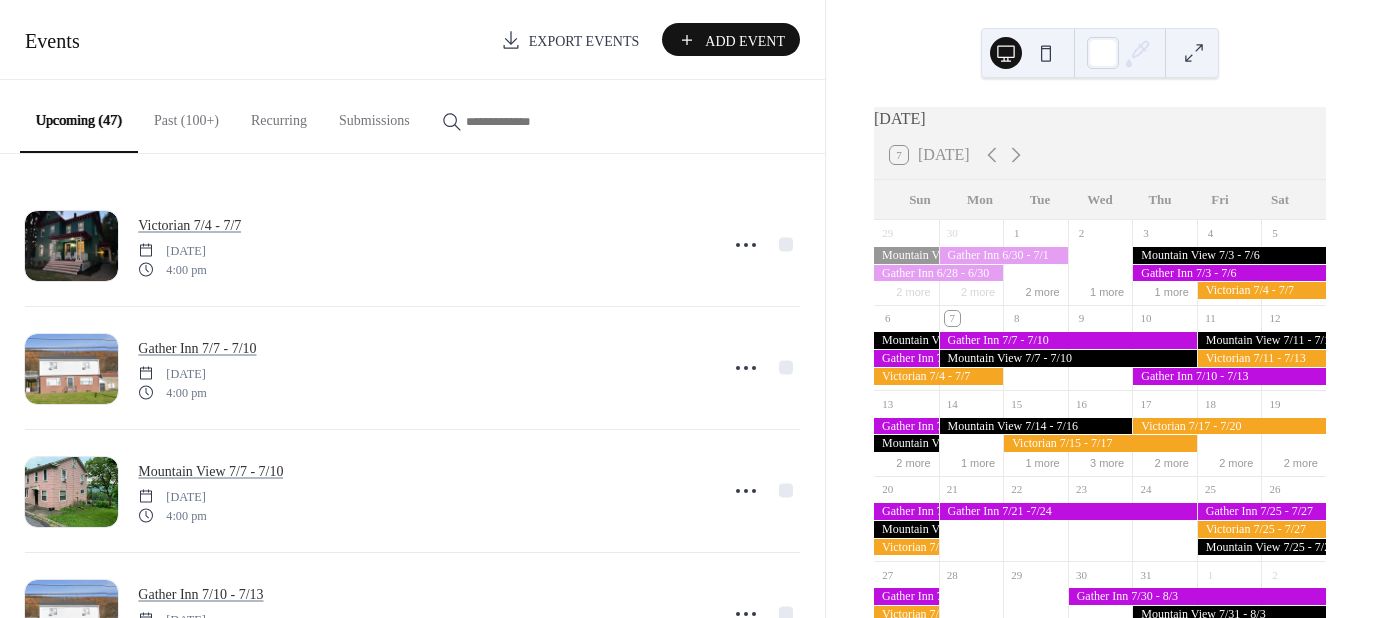 scroll, scrollTop: 0, scrollLeft: 0, axis: both 